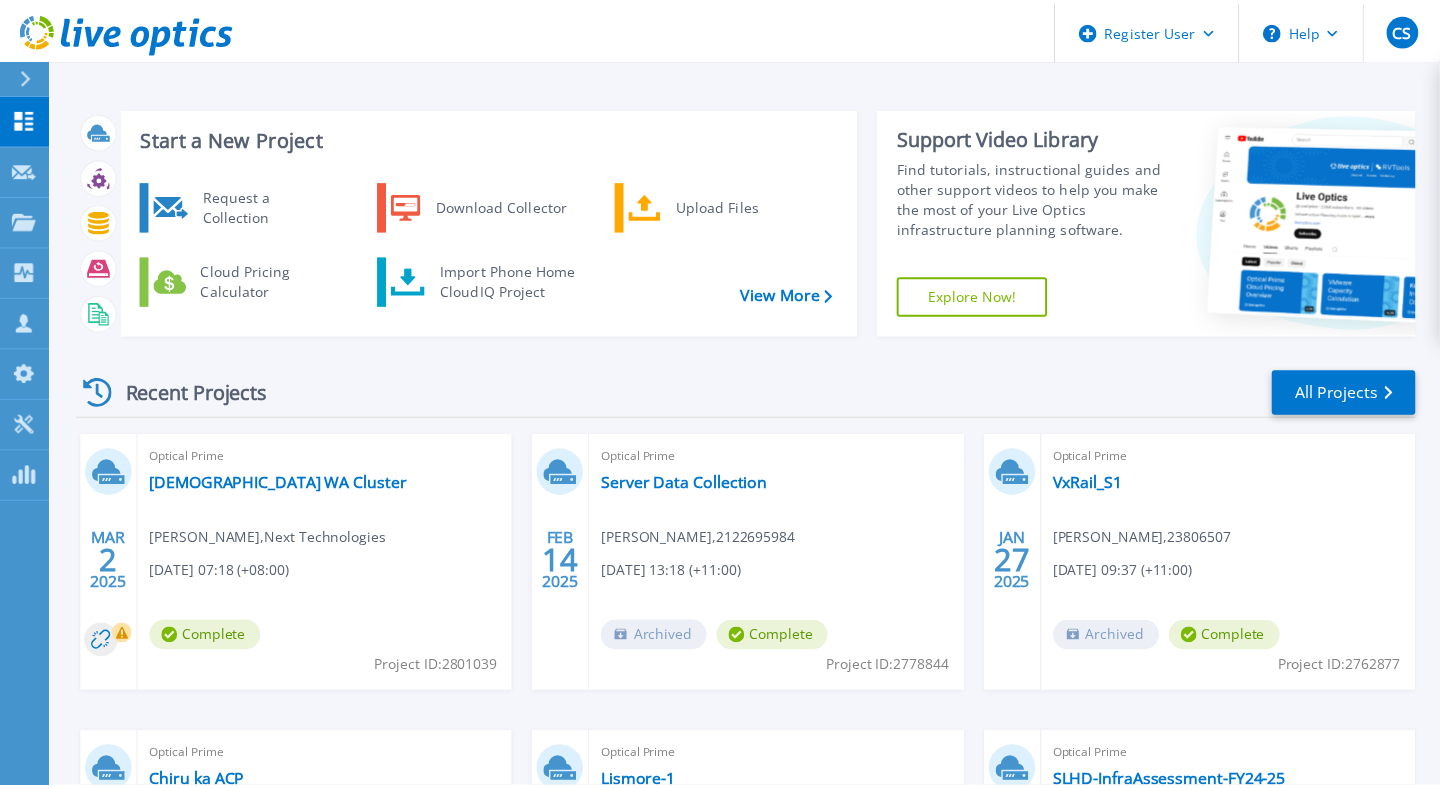scroll, scrollTop: 0, scrollLeft: 0, axis: both 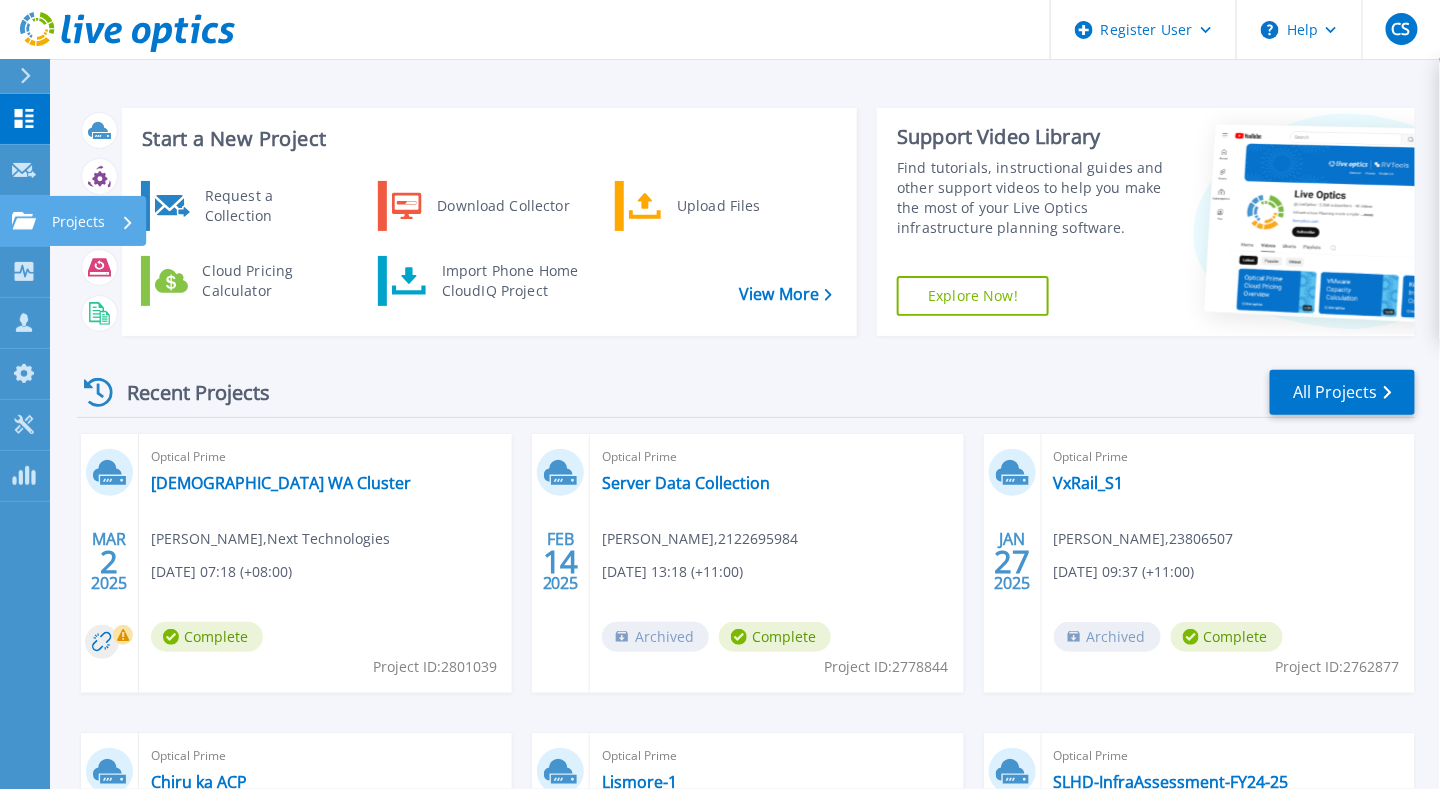 click on "Projects Projects" at bounding box center [25, 221] 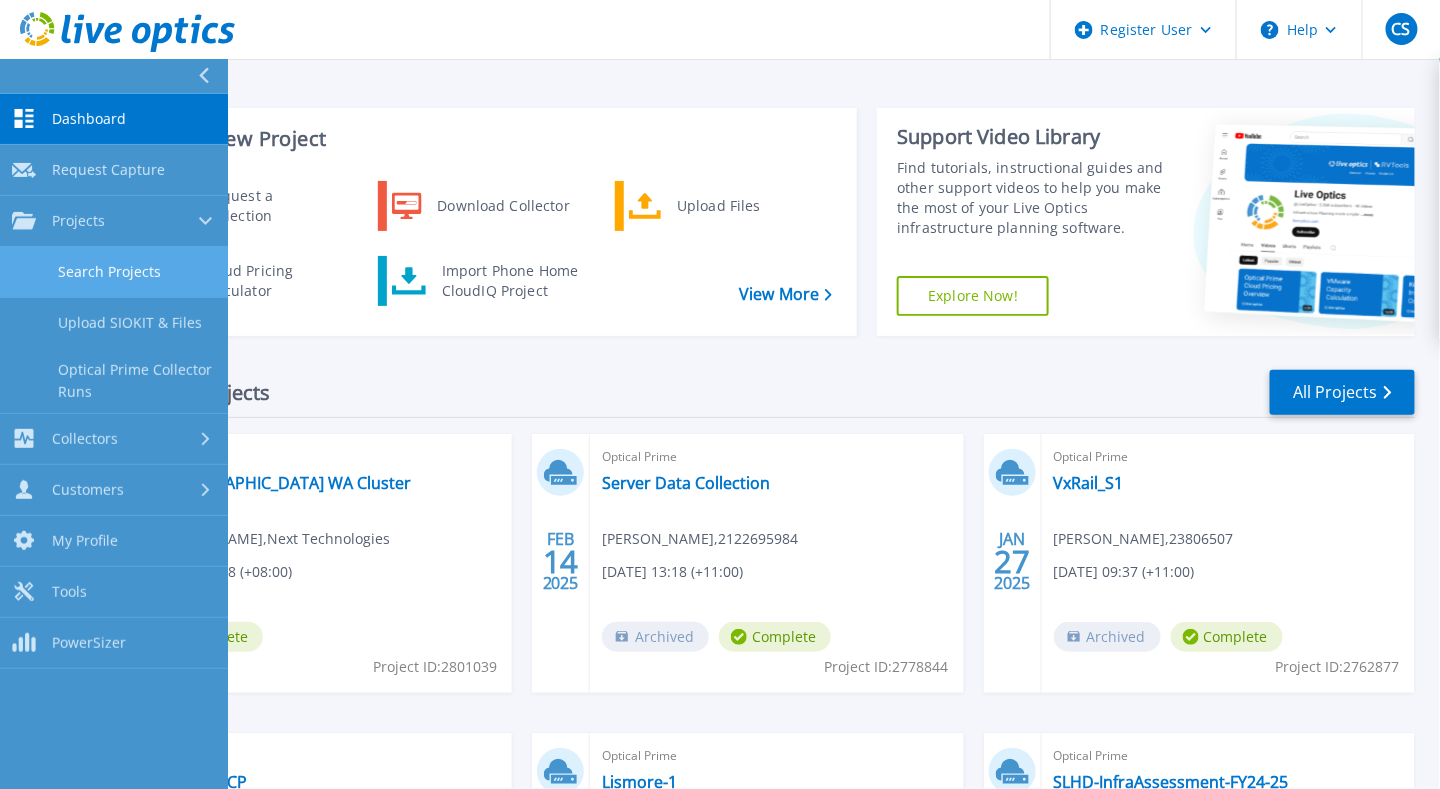click on "Search Projects" at bounding box center [114, 272] 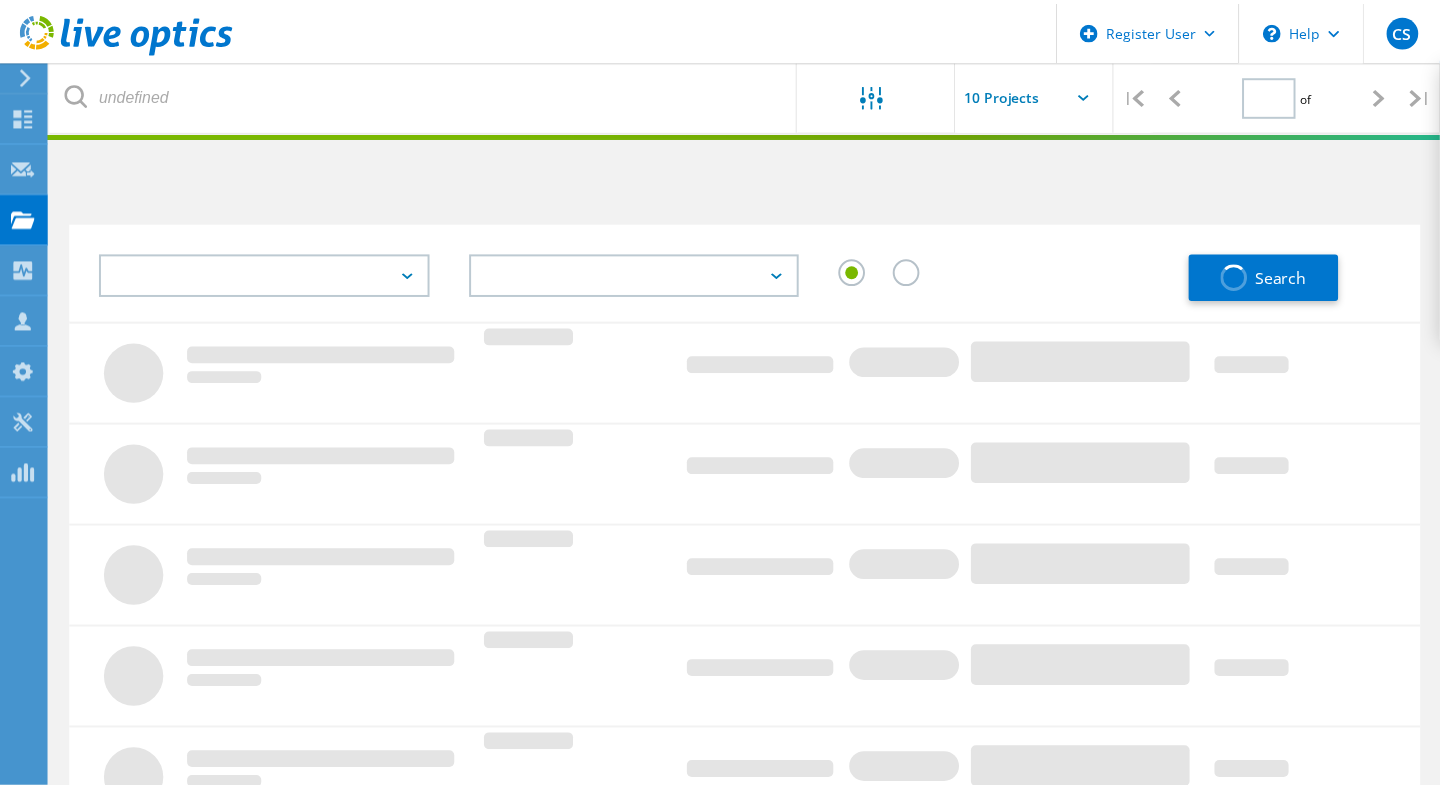 scroll, scrollTop: 0, scrollLeft: 0, axis: both 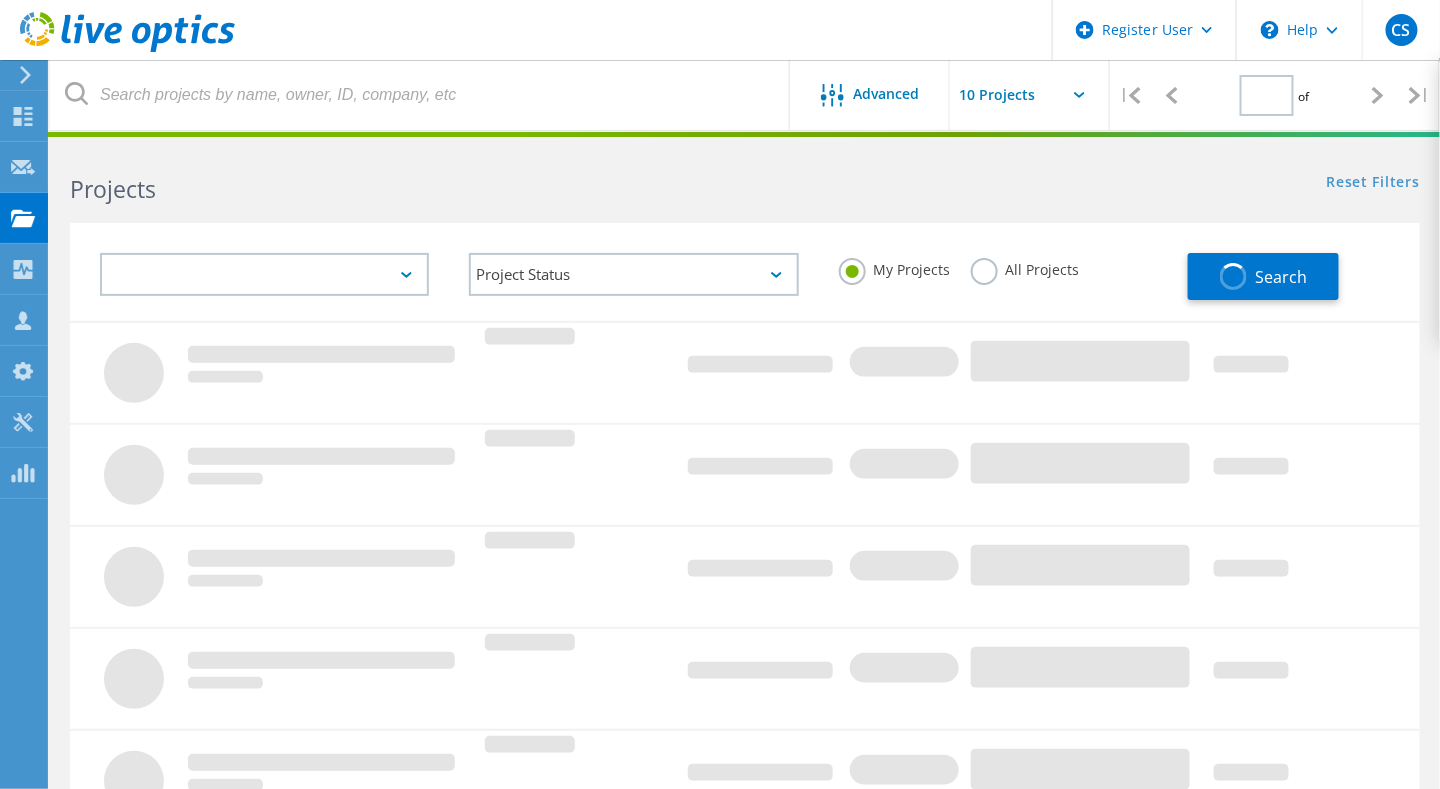 type on "1" 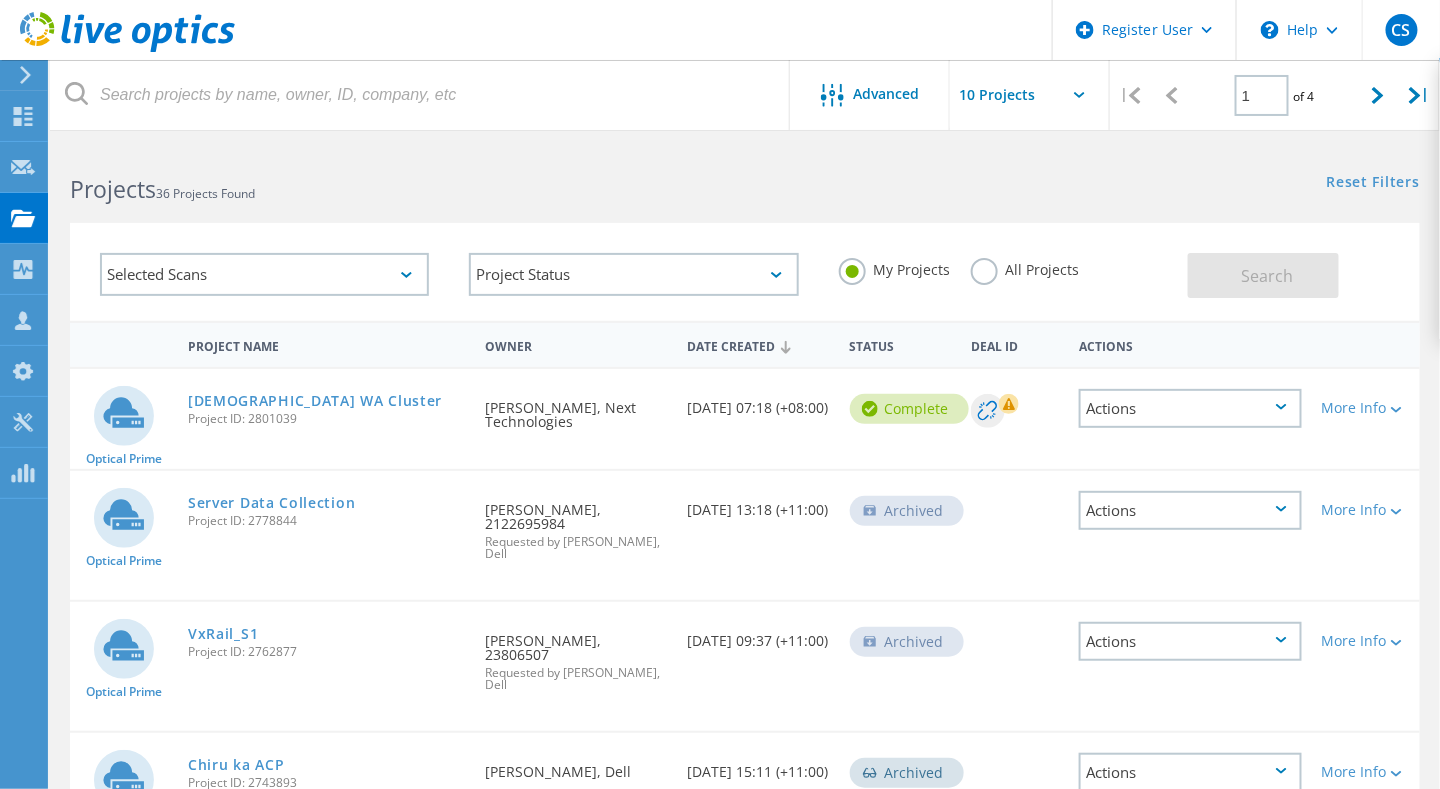 click on "All Projects" 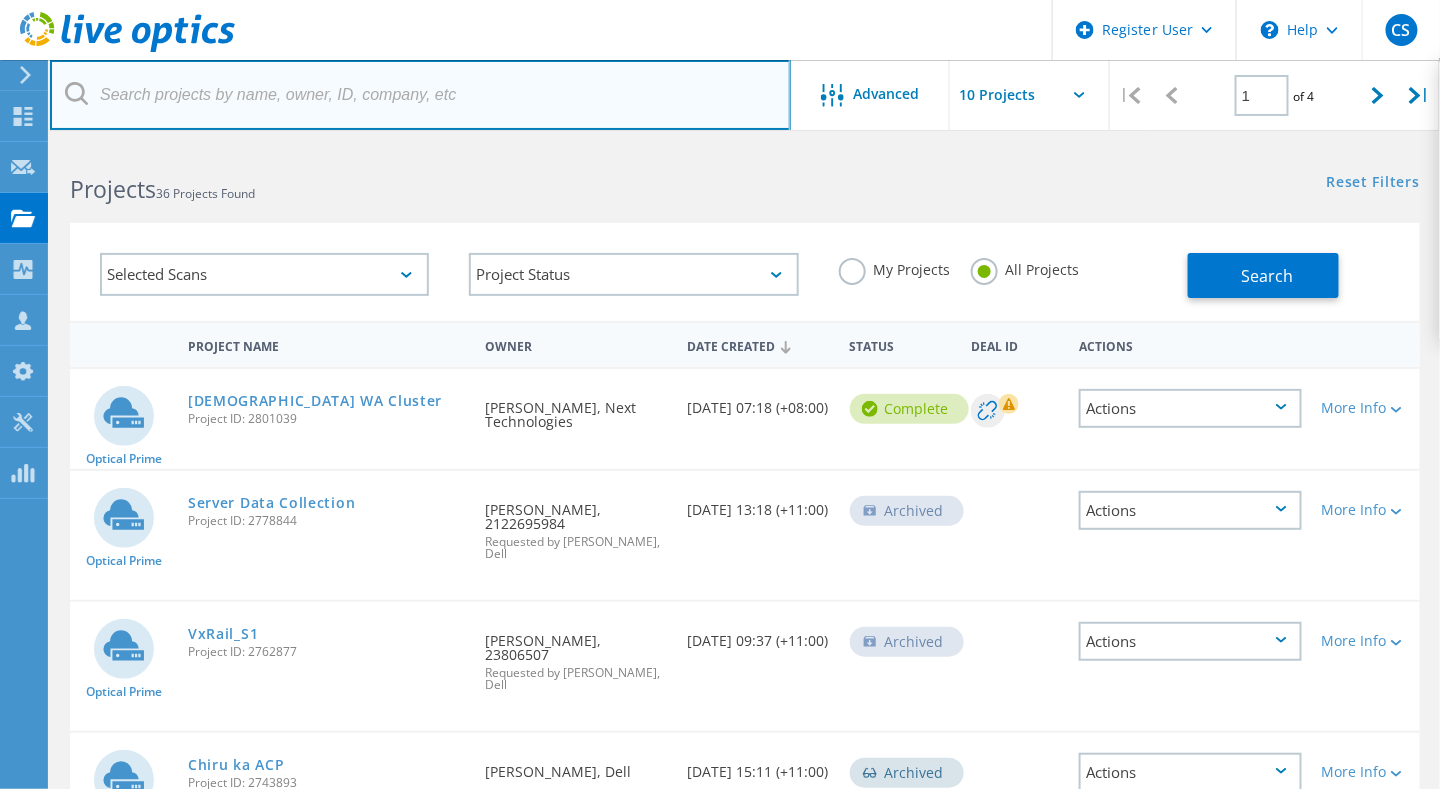 click at bounding box center (420, 95) 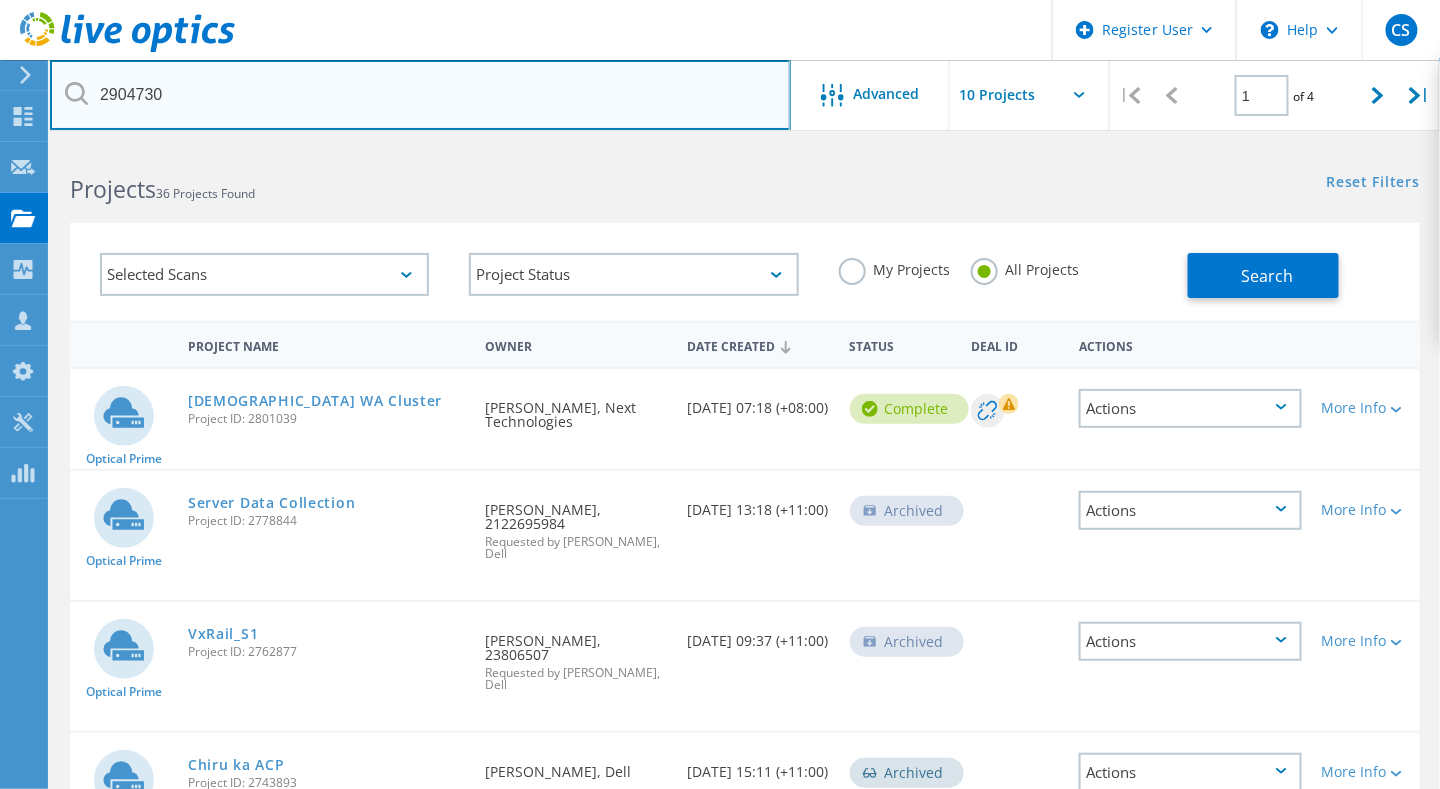 type on "2904730" 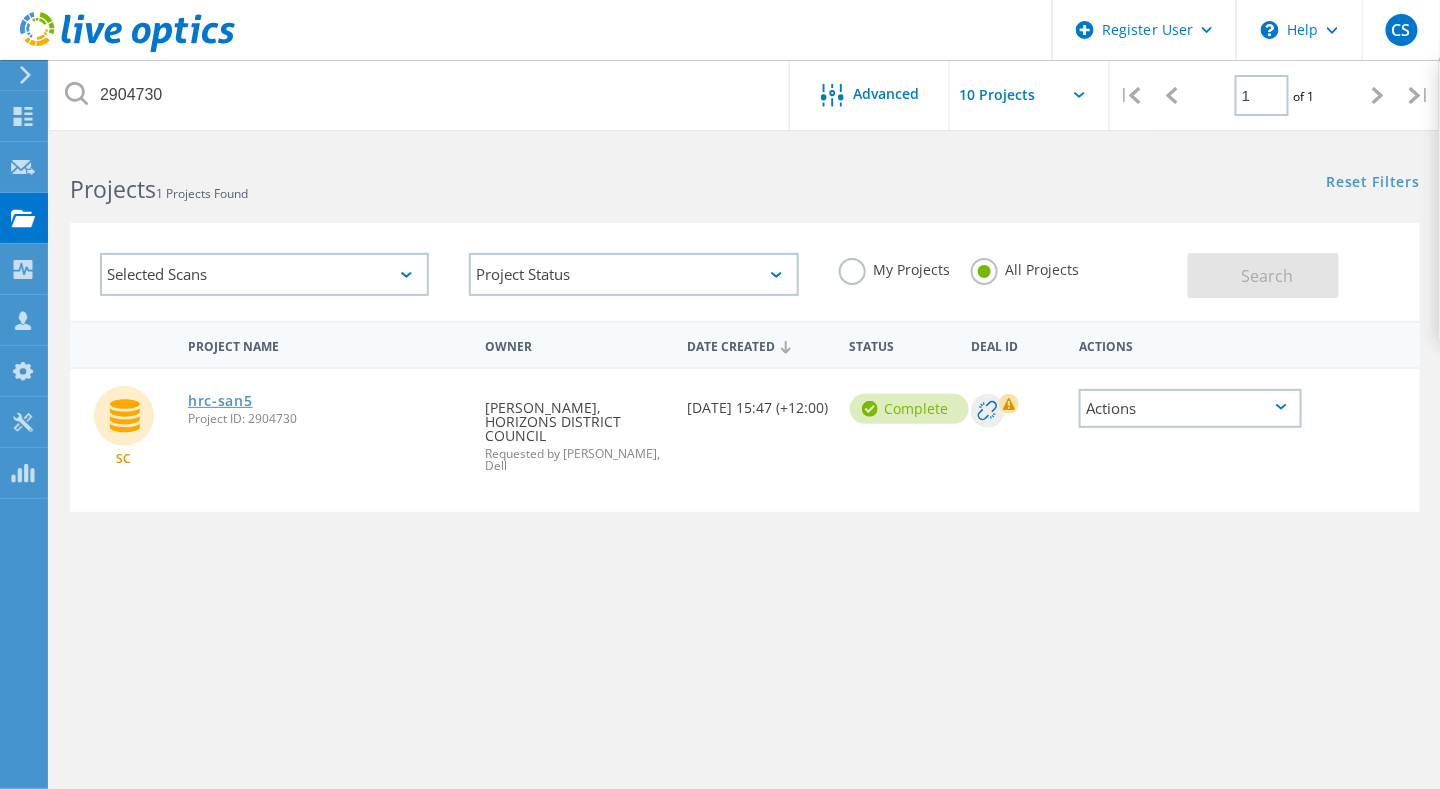 click on "hrc-san5" 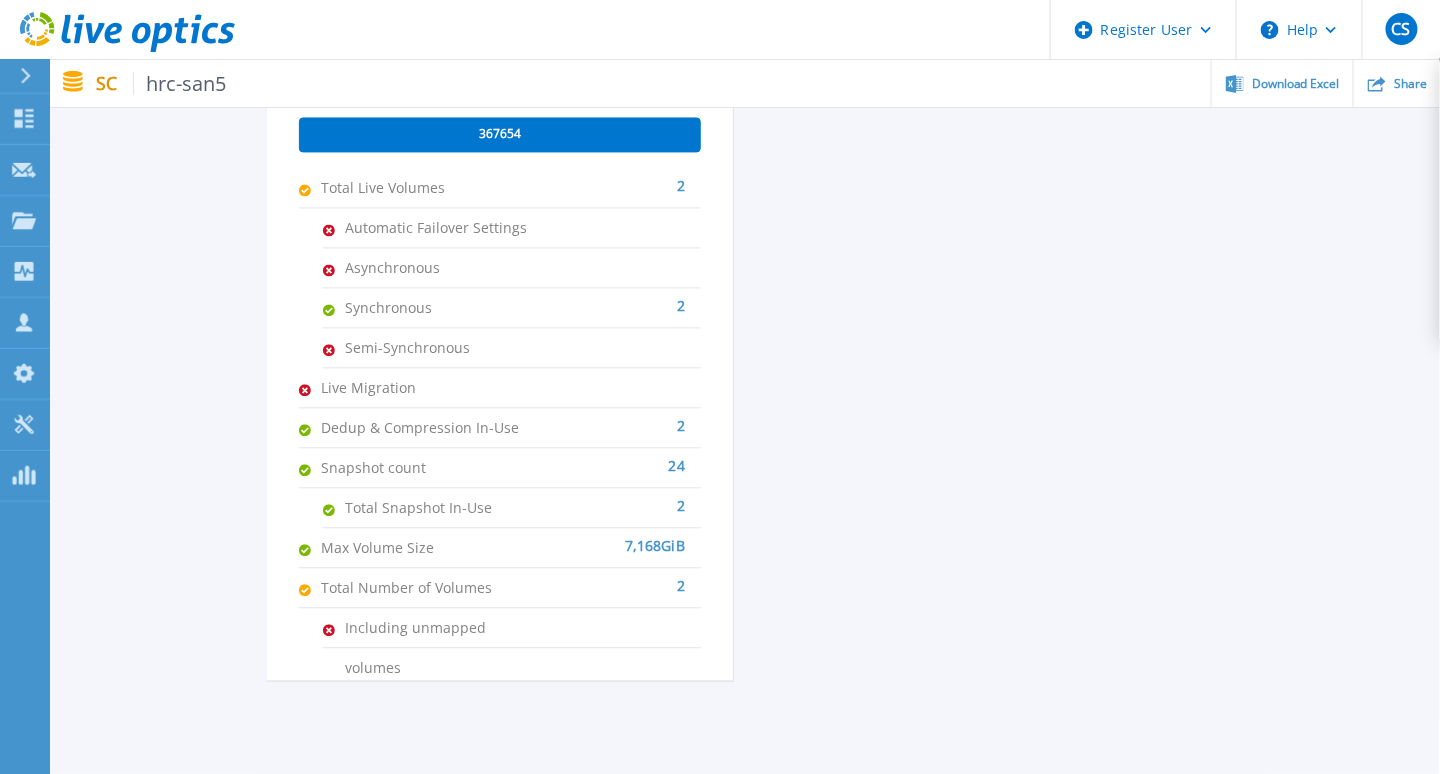 scroll, scrollTop: 1156, scrollLeft: 0, axis: vertical 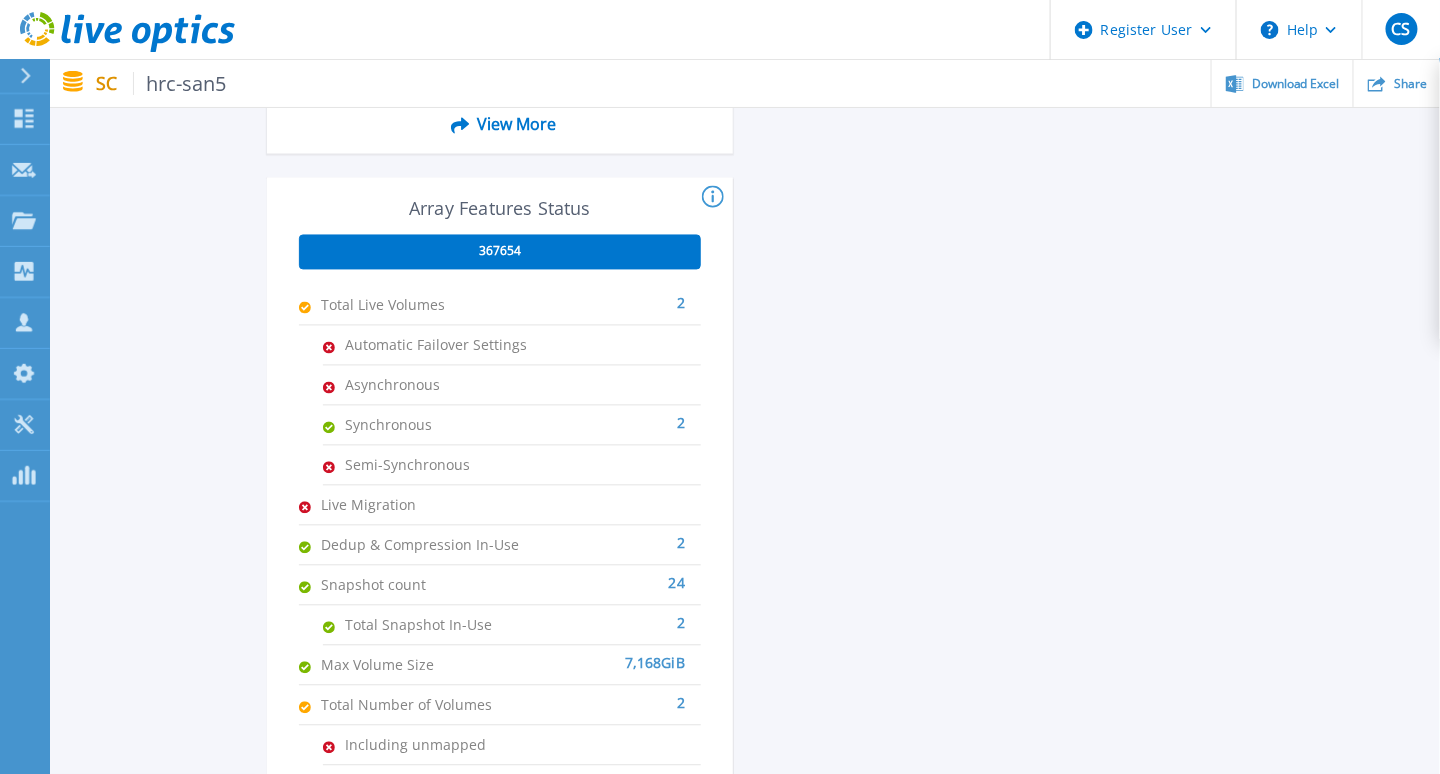 click on "367654" at bounding box center [500, 252] 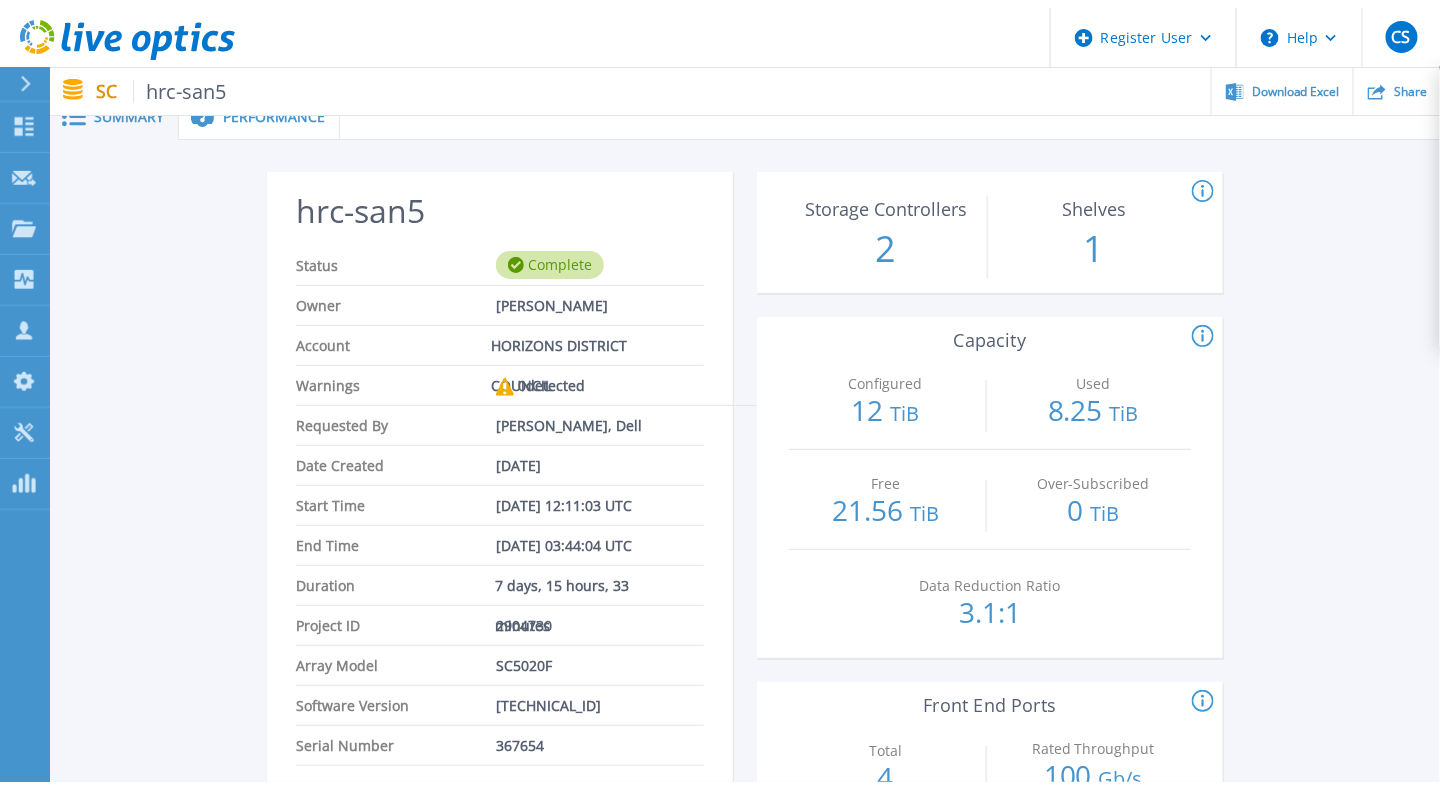 scroll, scrollTop: 0, scrollLeft: 0, axis: both 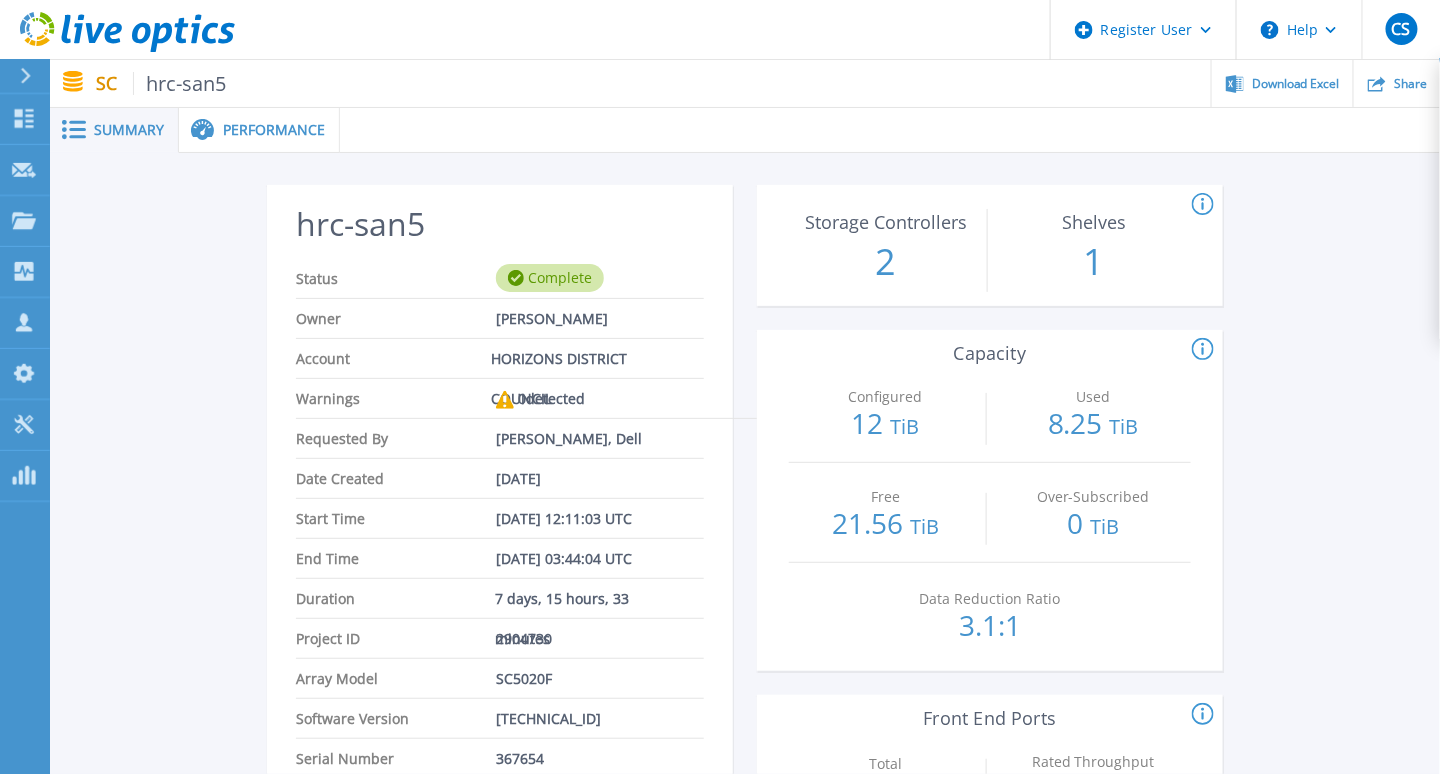 click on "Performance" at bounding box center [274, 130] 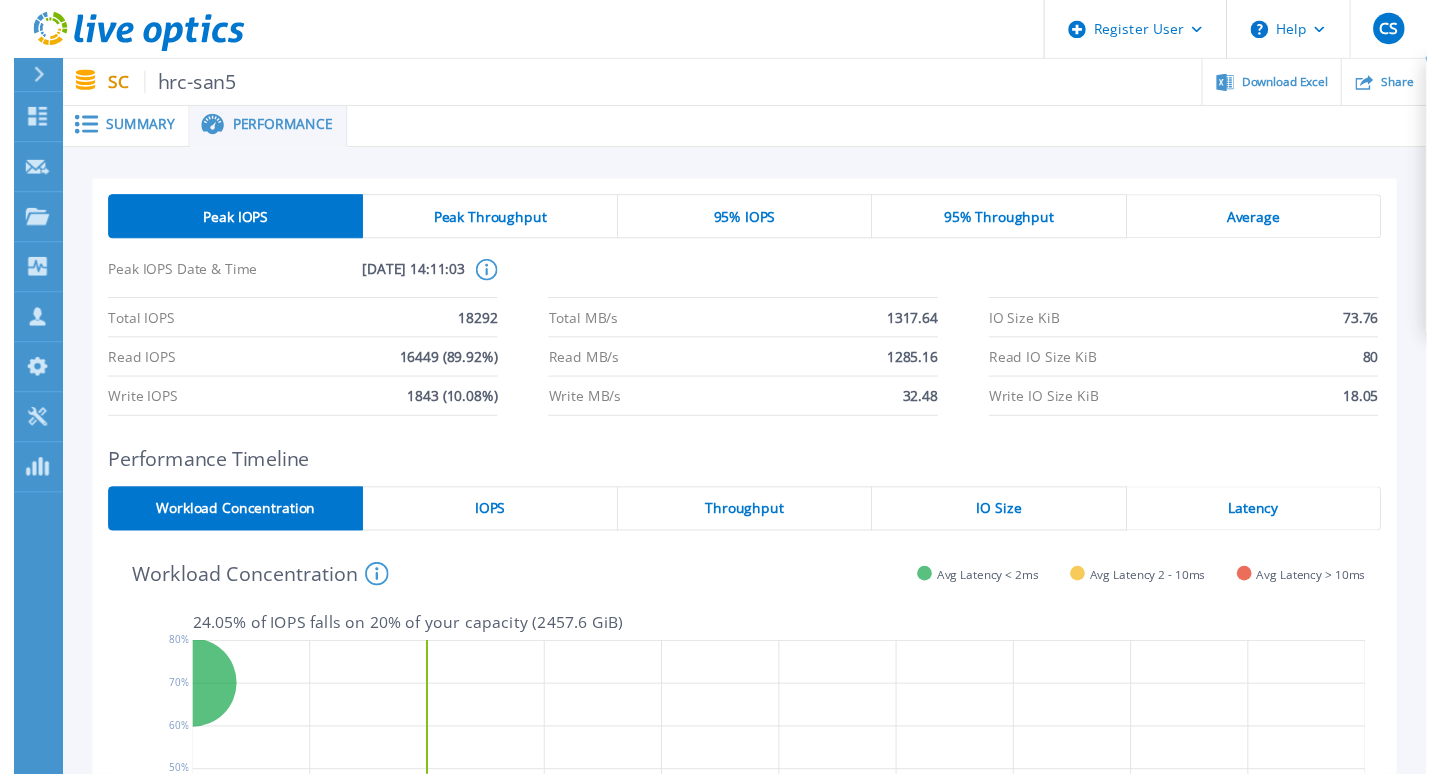 scroll, scrollTop: 0, scrollLeft: 0, axis: both 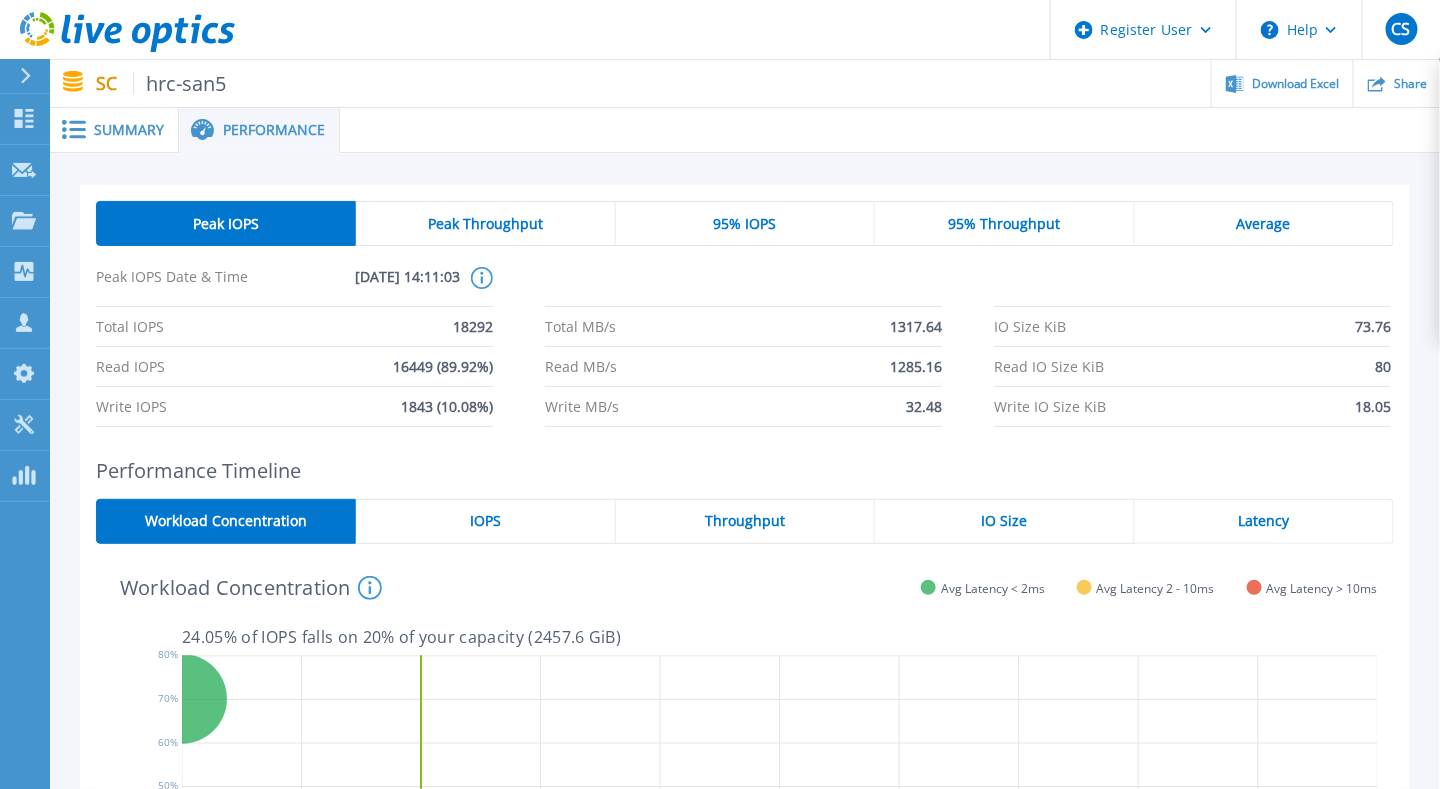 click on "Peak Throughput" at bounding box center [485, 224] 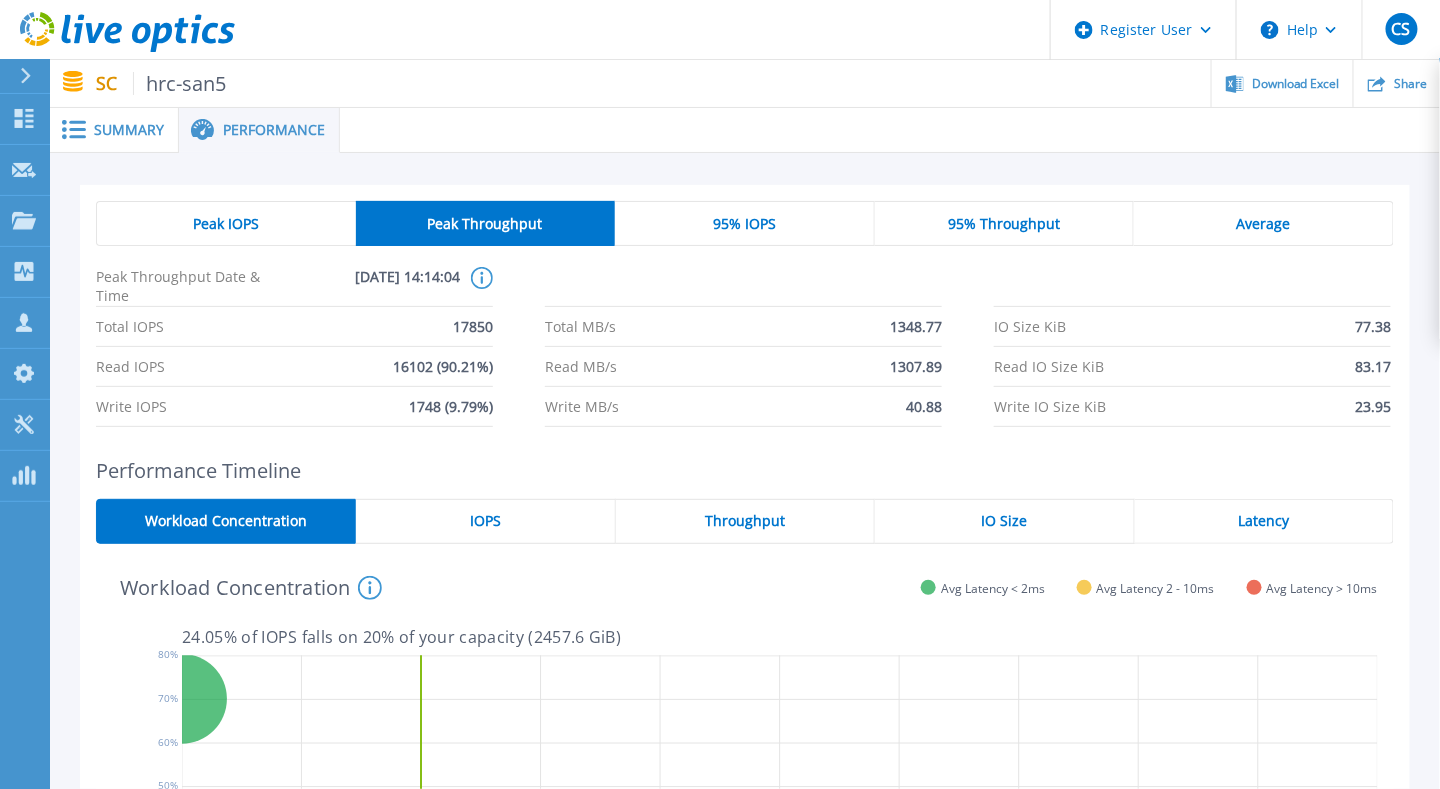 click on "Peak IOPS" at bounding box center [226, 223] 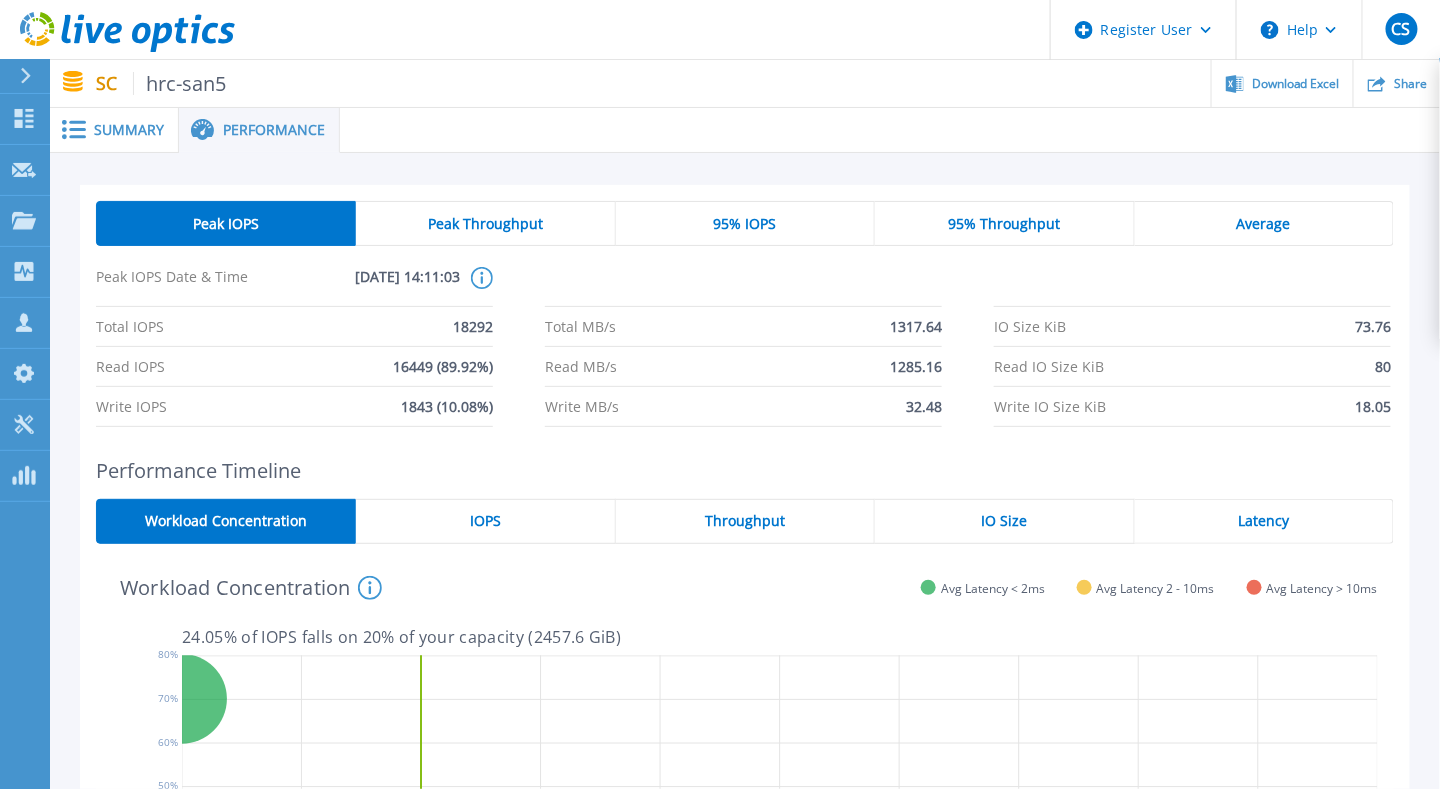 click on "Peak Throughput" at bounding box center [485, 223] 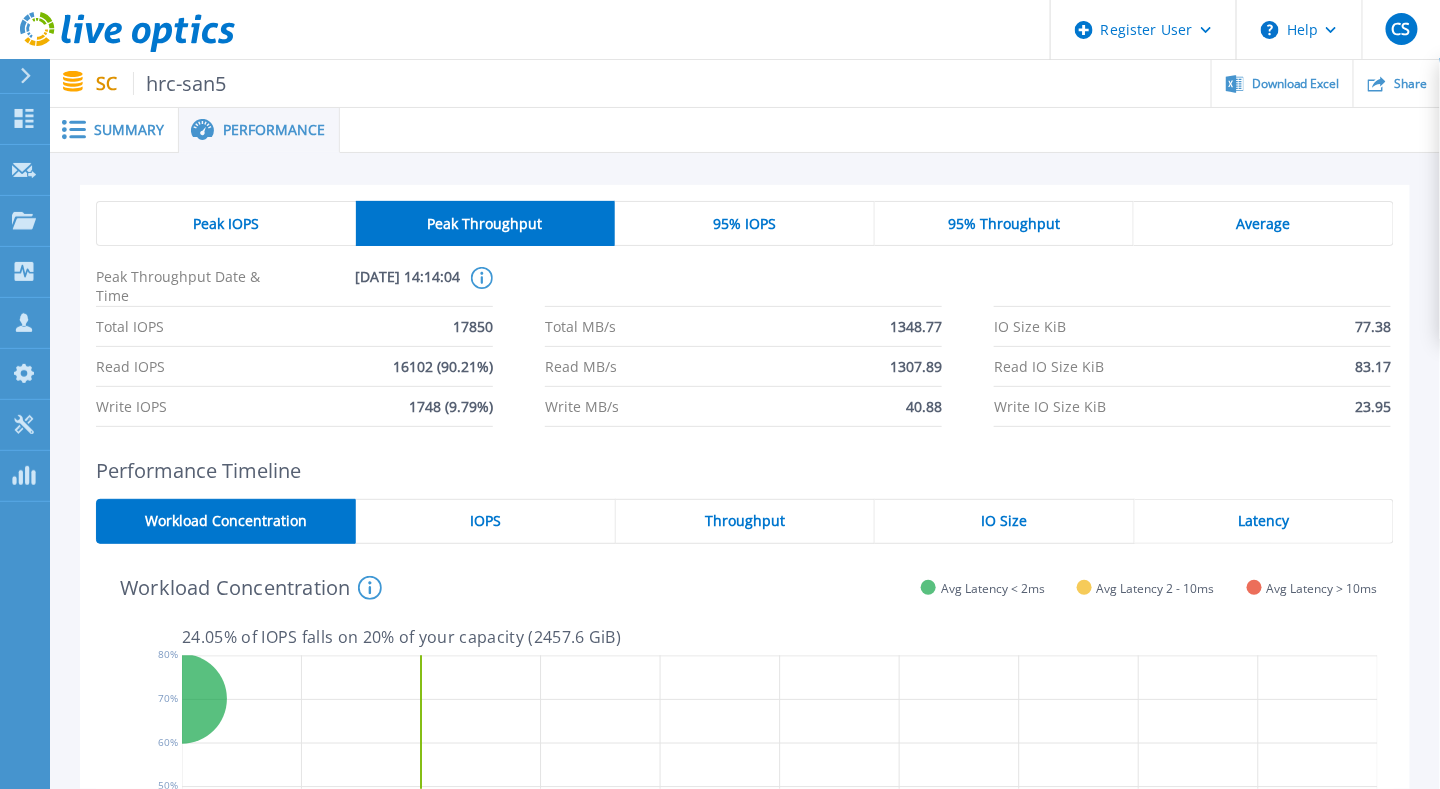 click on "95% IOPS" at bounding box center [745, 223] 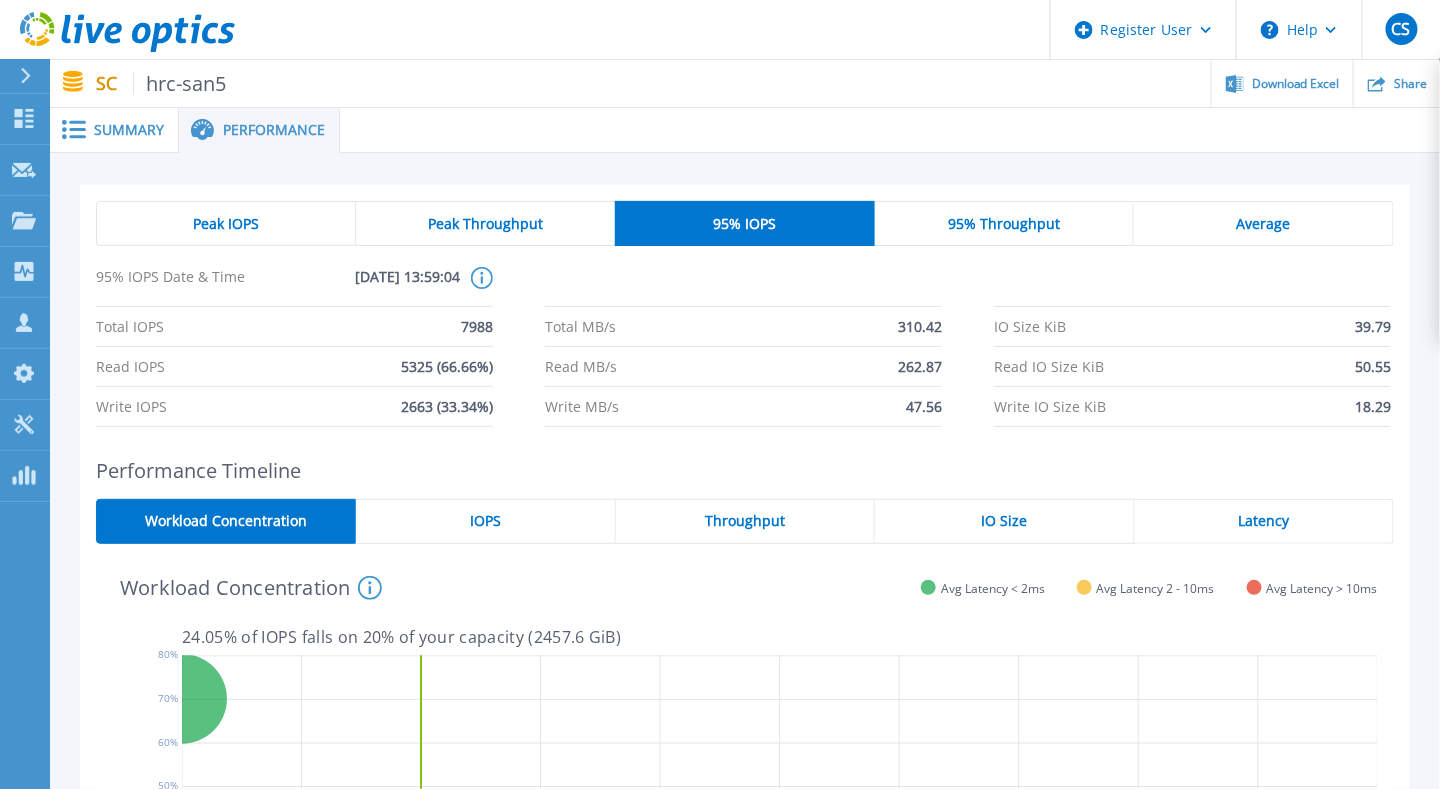 click on "95% Throughput" at bounding box center [1004, 224] 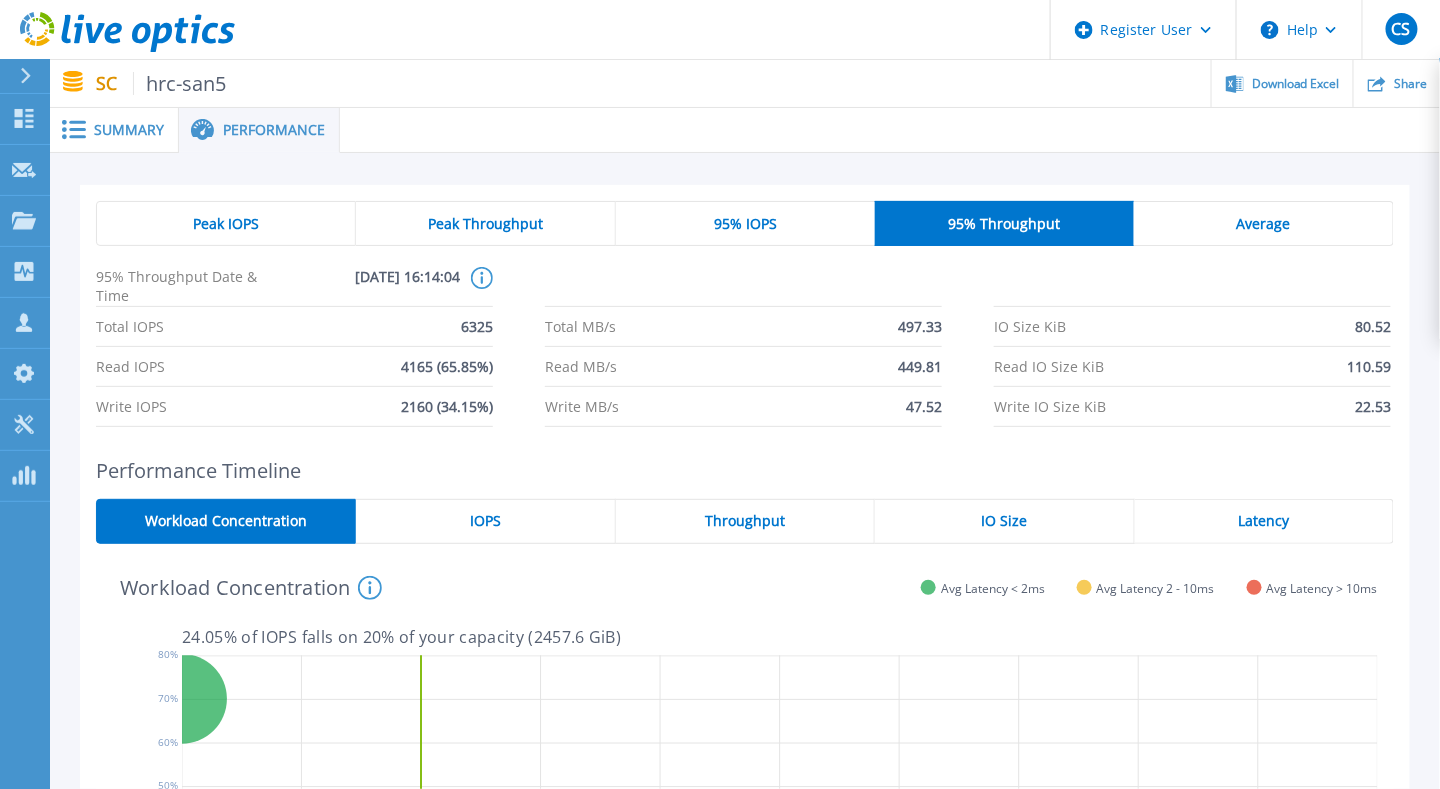click on "Average" at bounding box center (1264, 223) 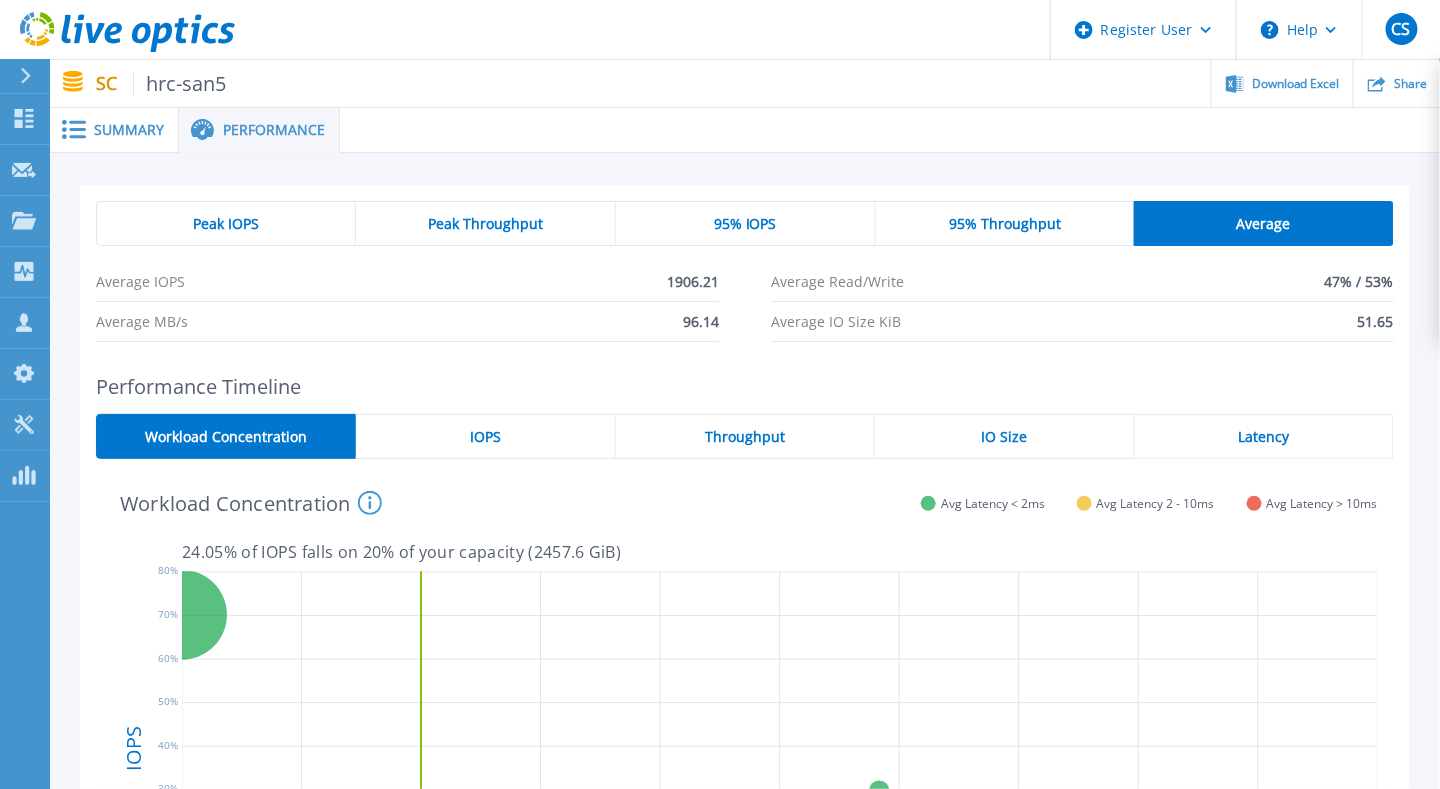 click on "Peak IOPS" at bounding box center [226, 223] 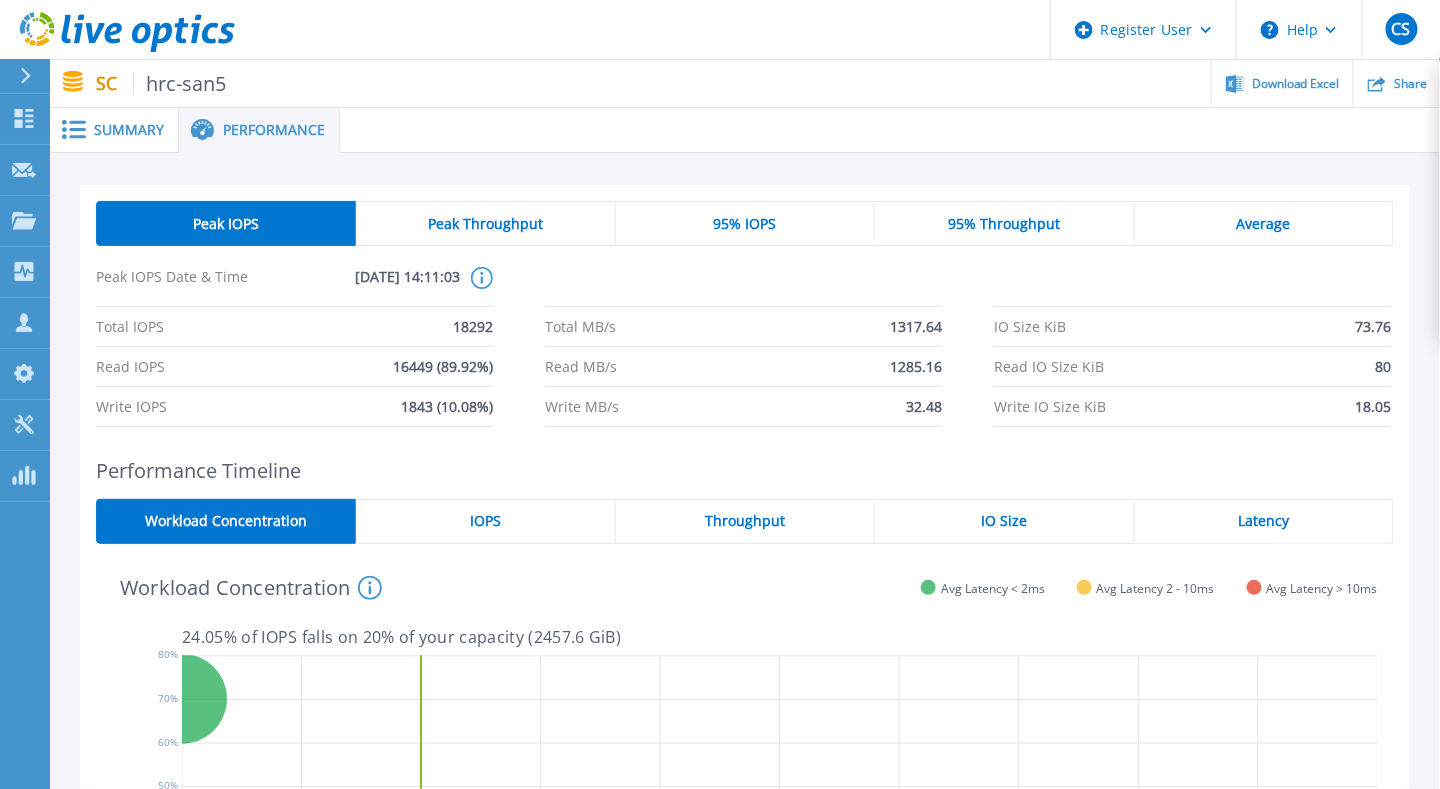 click on "Summary" at bounding box center [129, 130] 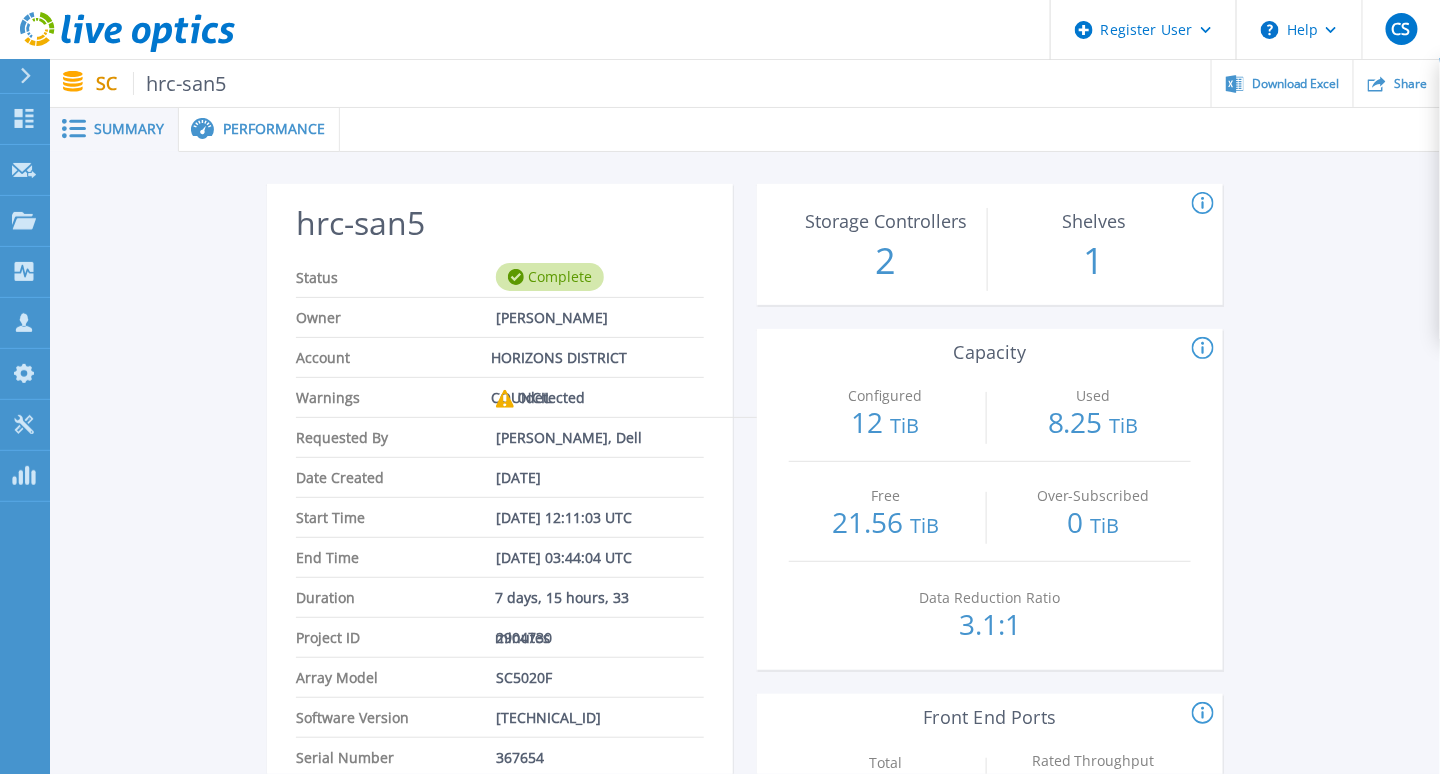 scroll, scrollTop: 0, scrollLeft: 0, axis: both 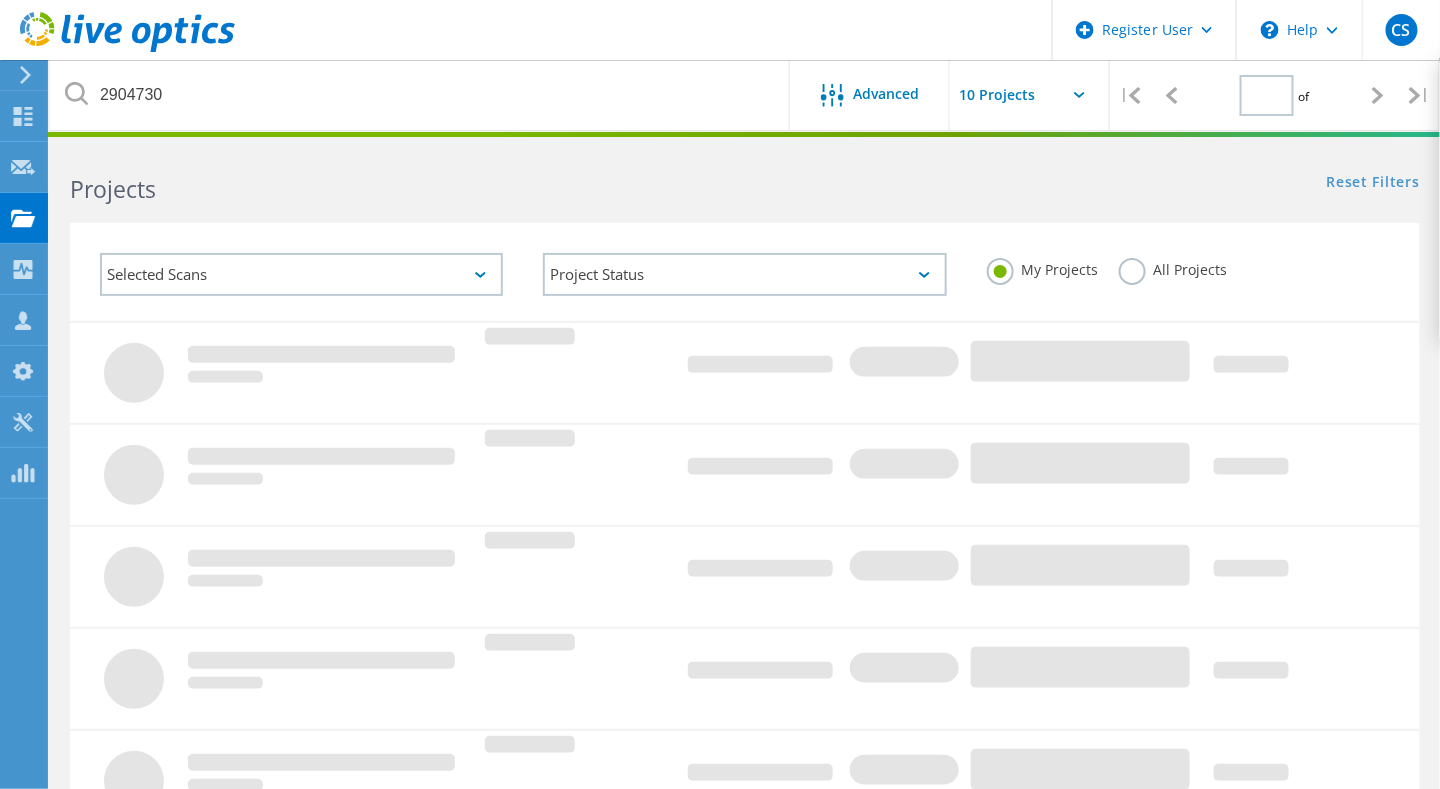 type on "1" 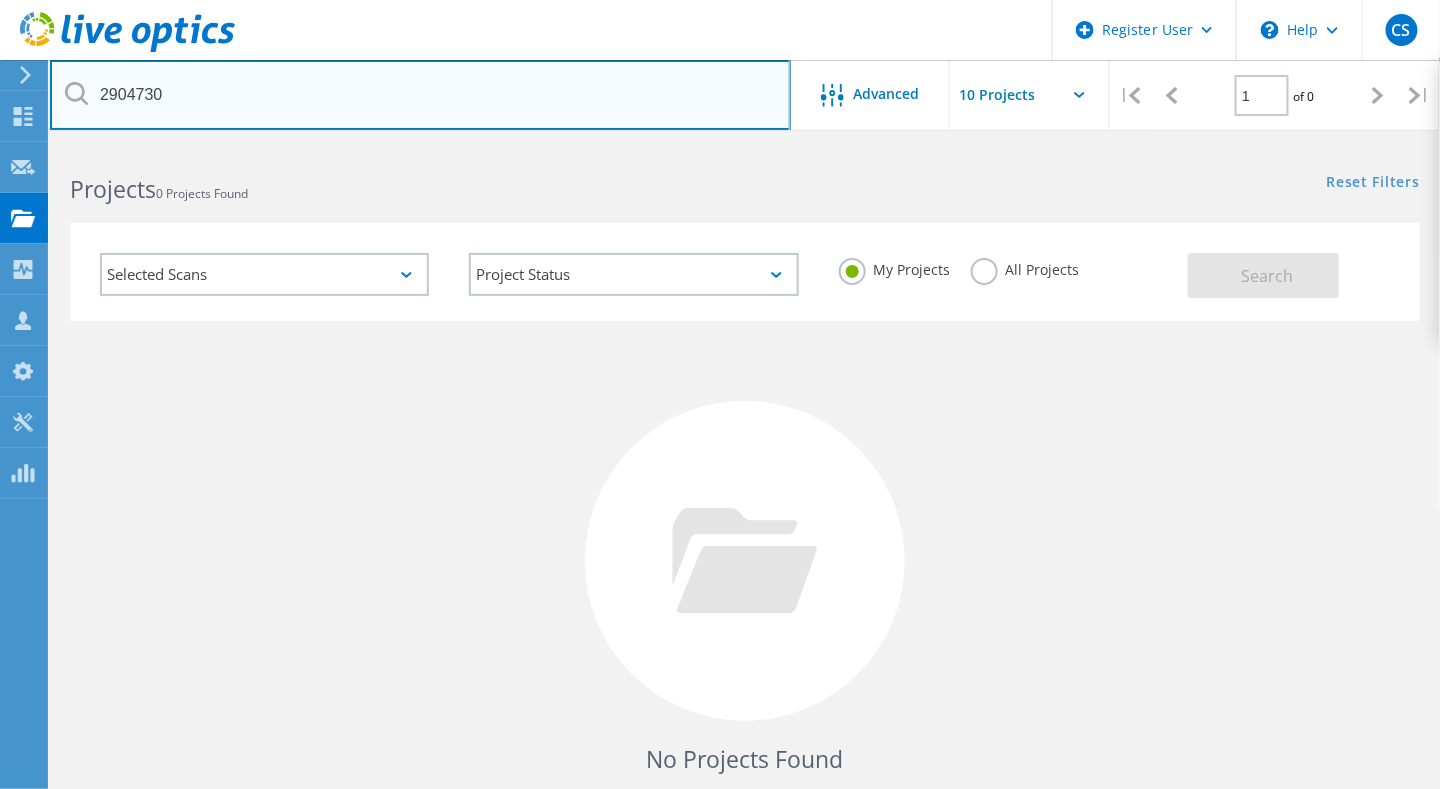 click on "2904730" at bounding box center (420, 95) 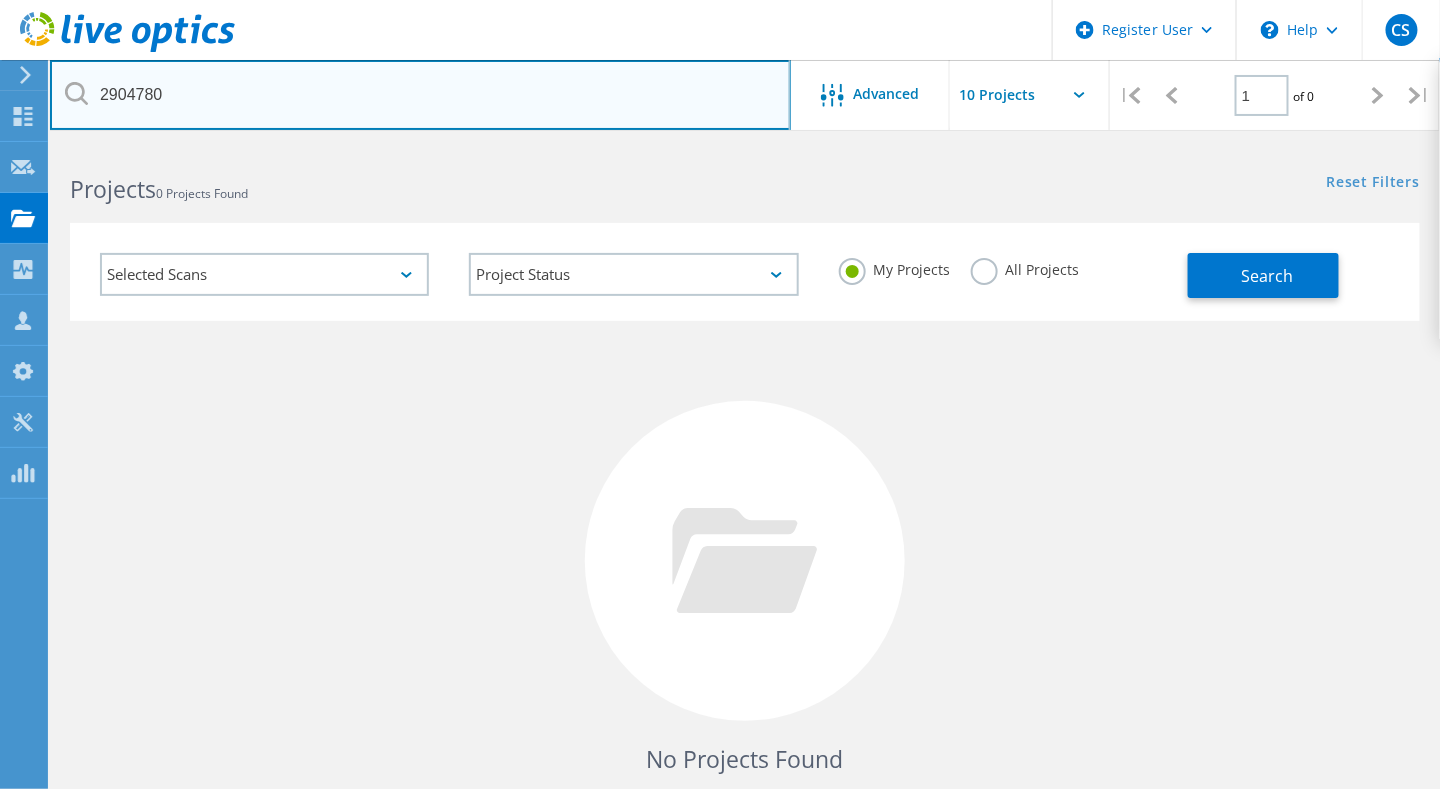 type on "2904780" 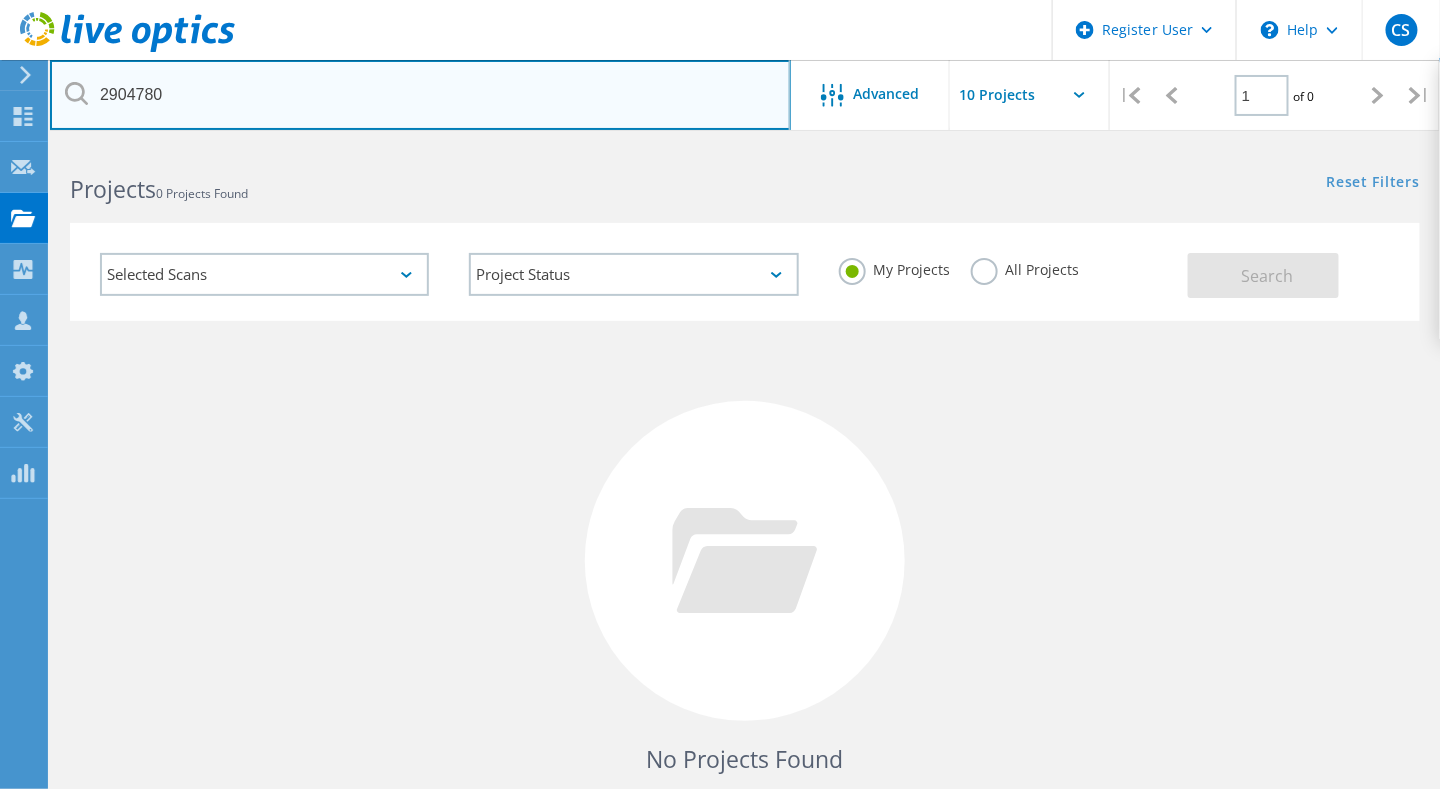 click on "2904780" at bounding box center (420, 95) 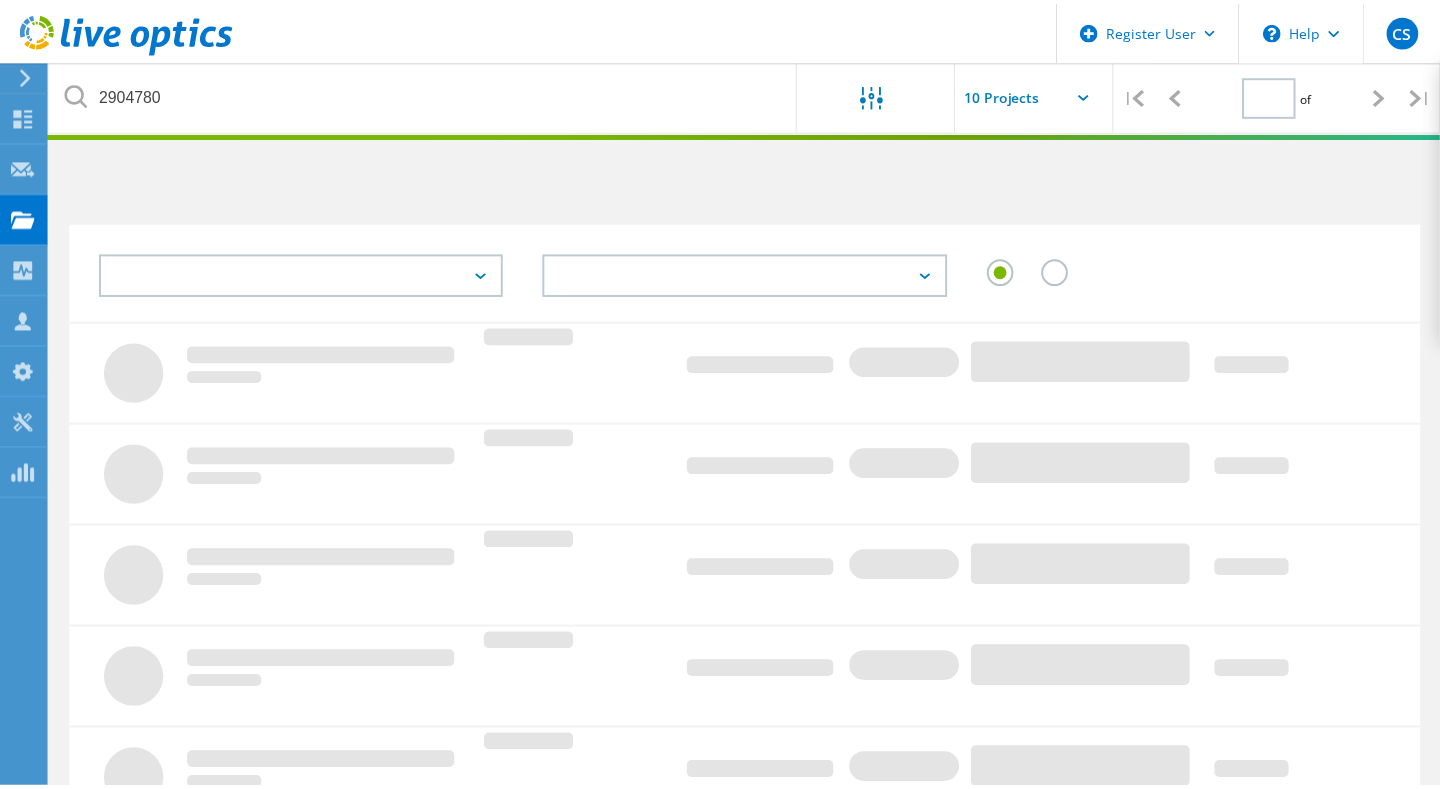 scroll, scrollTop: 0, scrollLeft: 0, axis: both 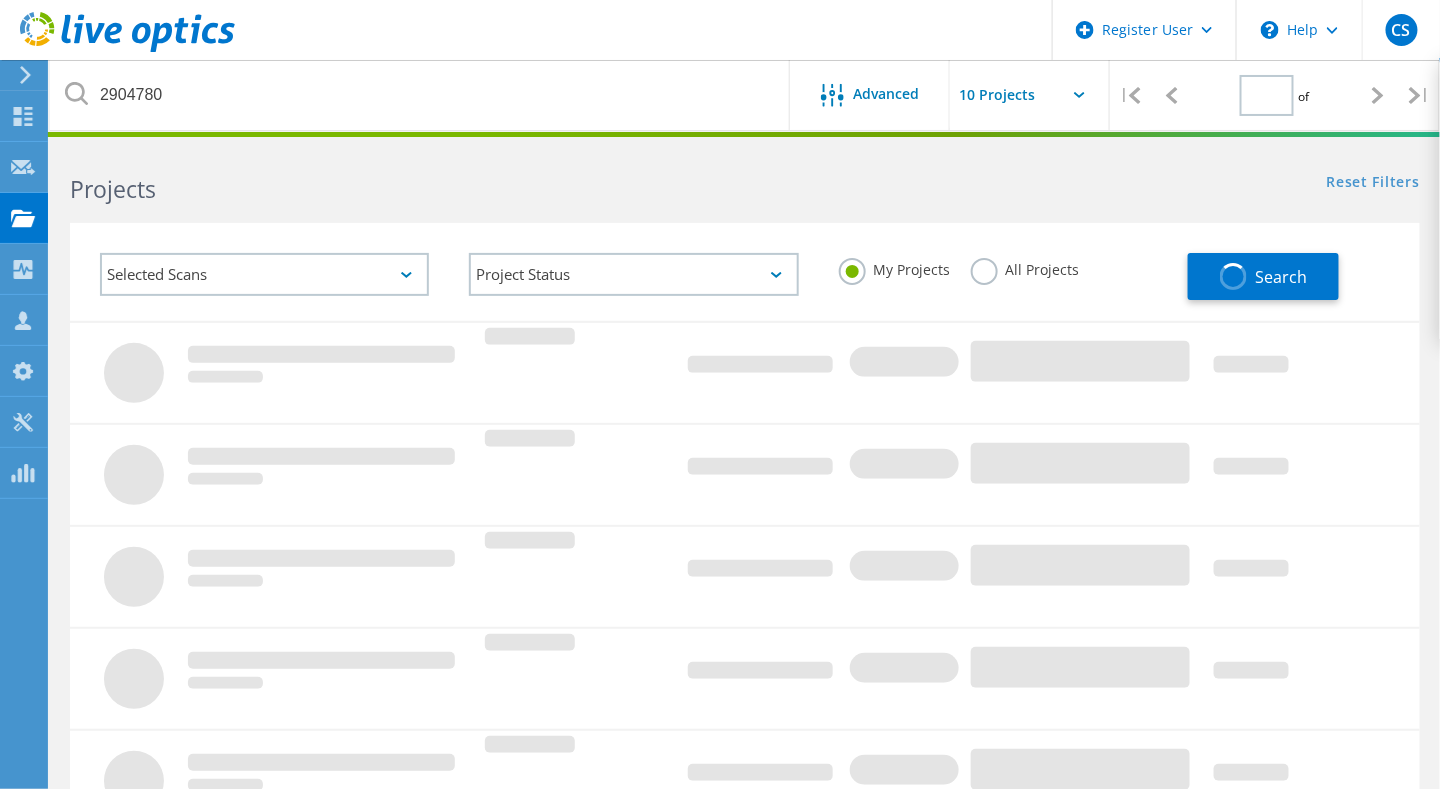 type on "1" 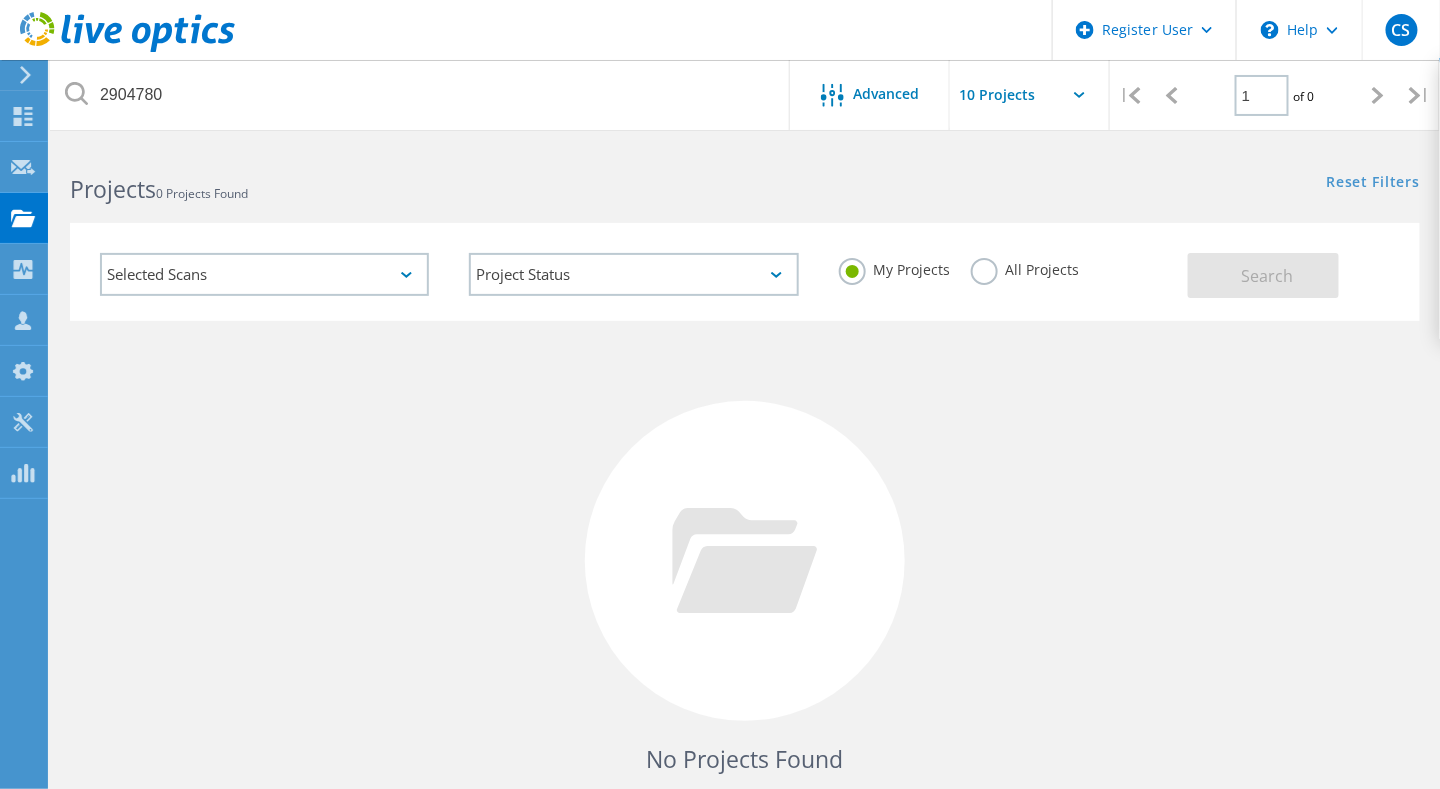 click on "All Projects" 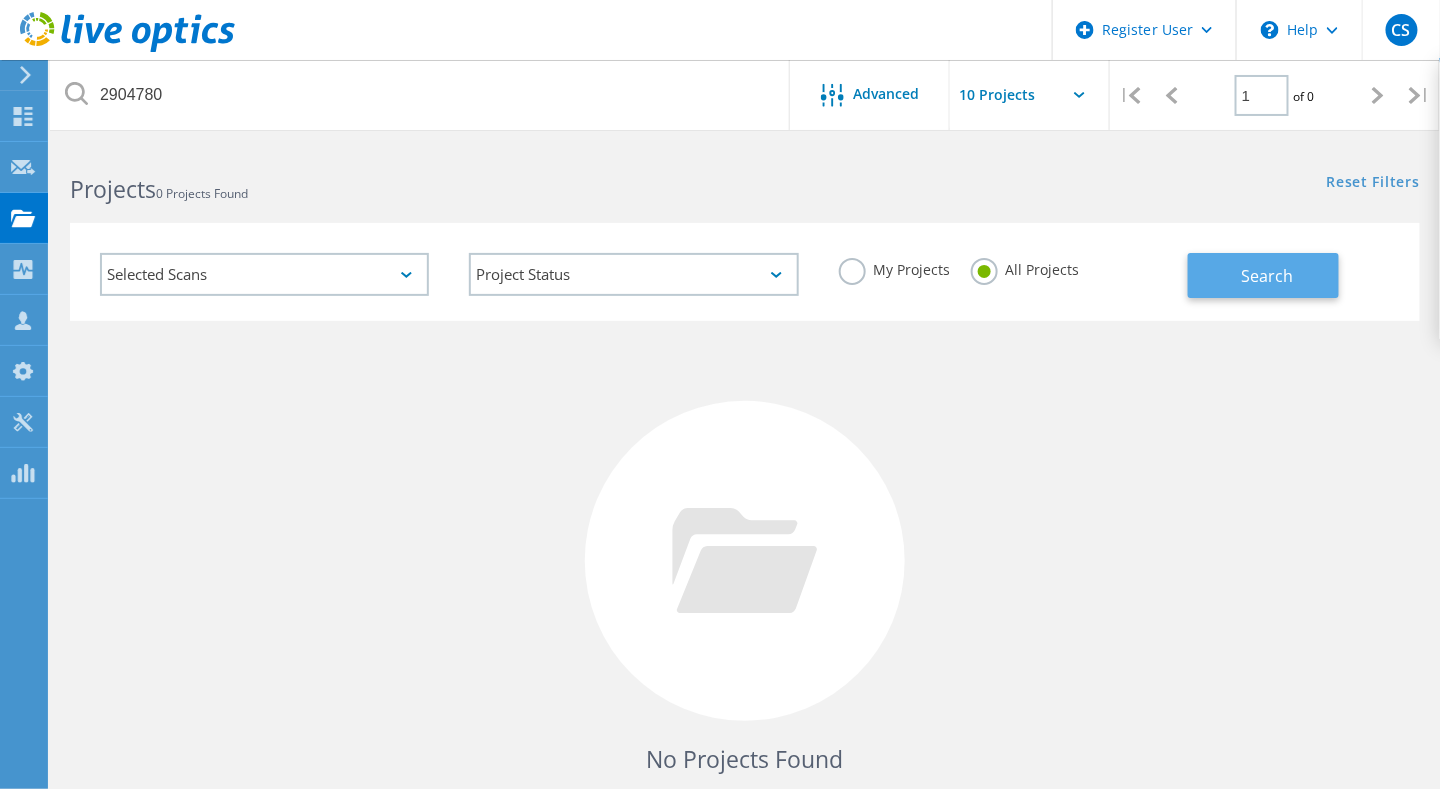 click on "Search" 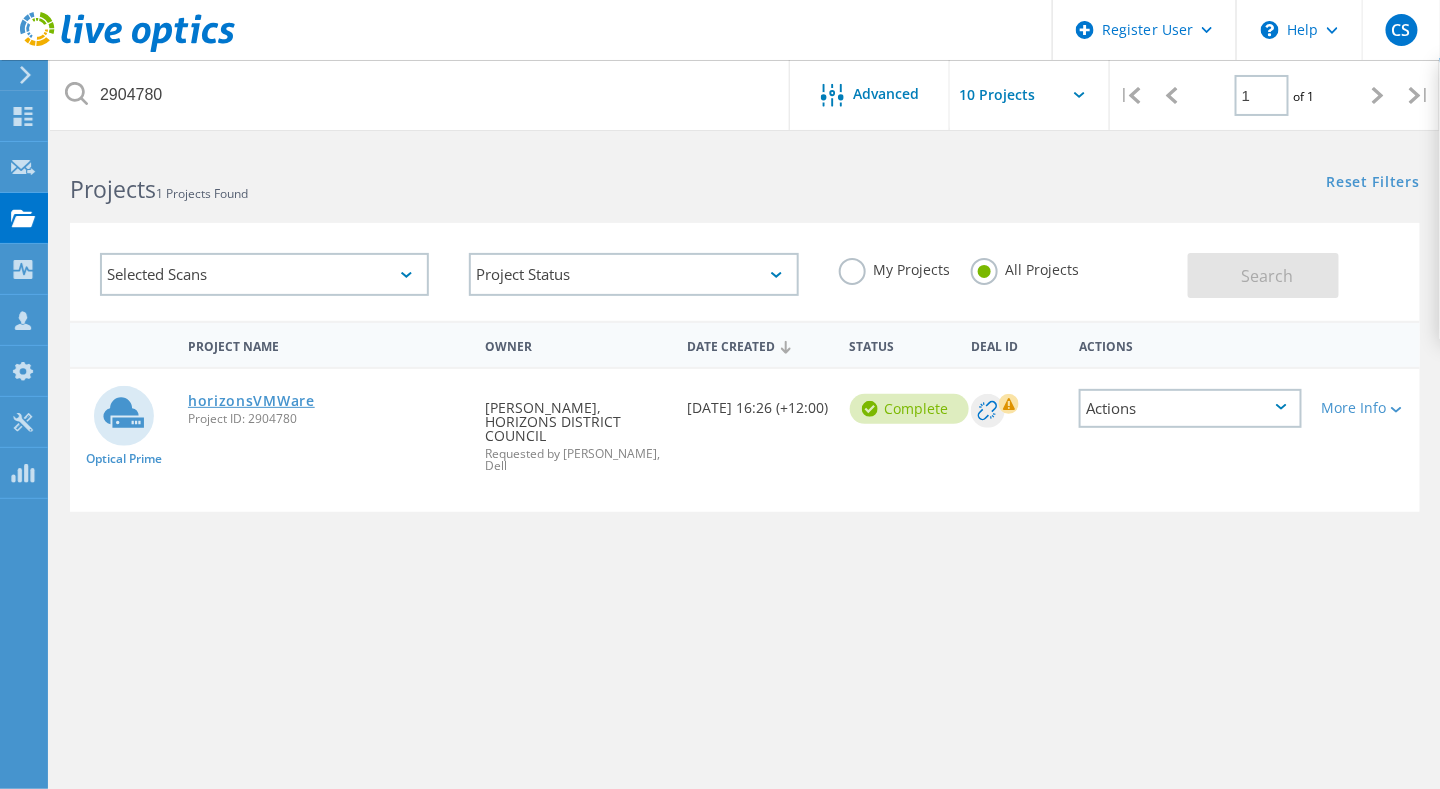 click on "horizonsVMWare" 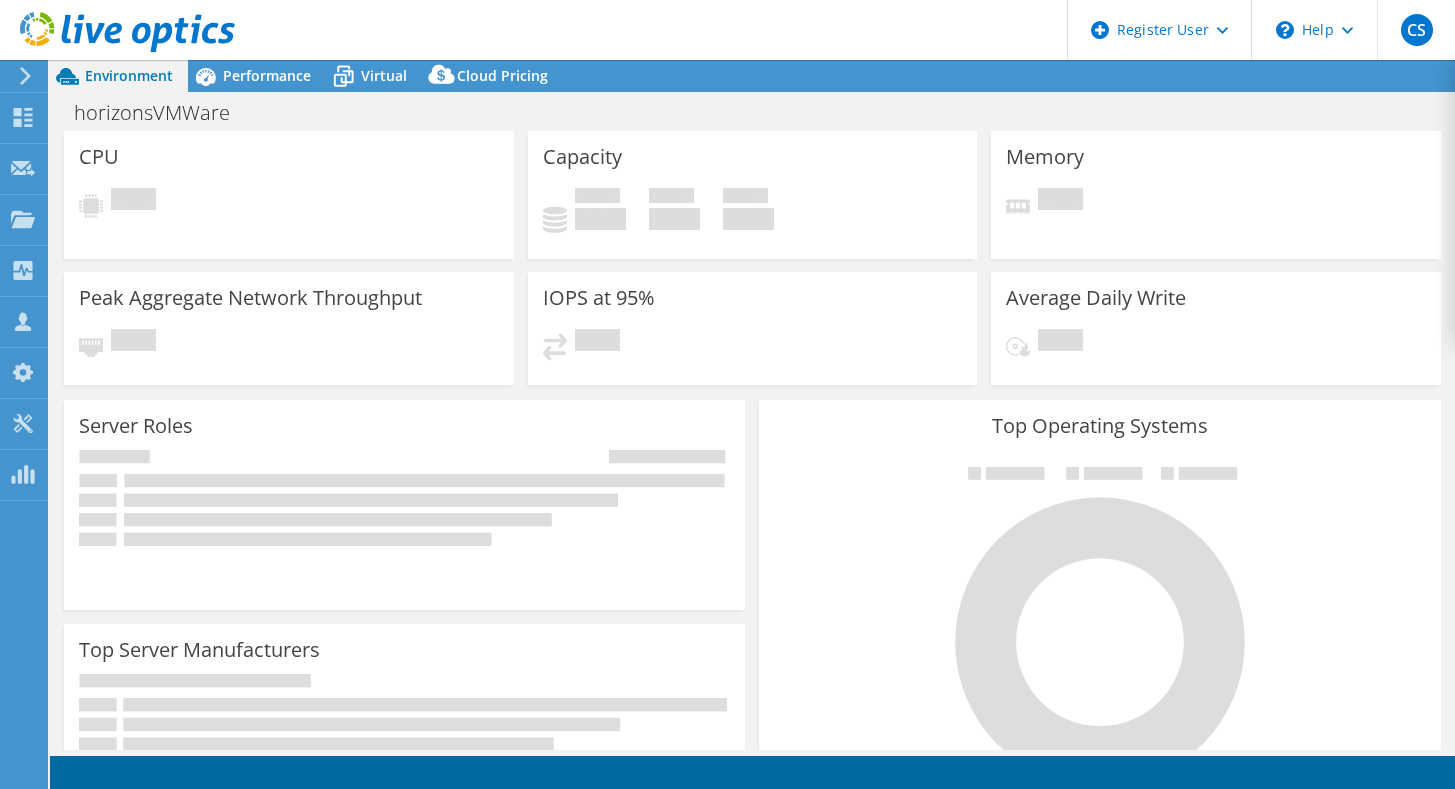 scroll, scrollTop: 0, scrollLeft: 0, axis: both 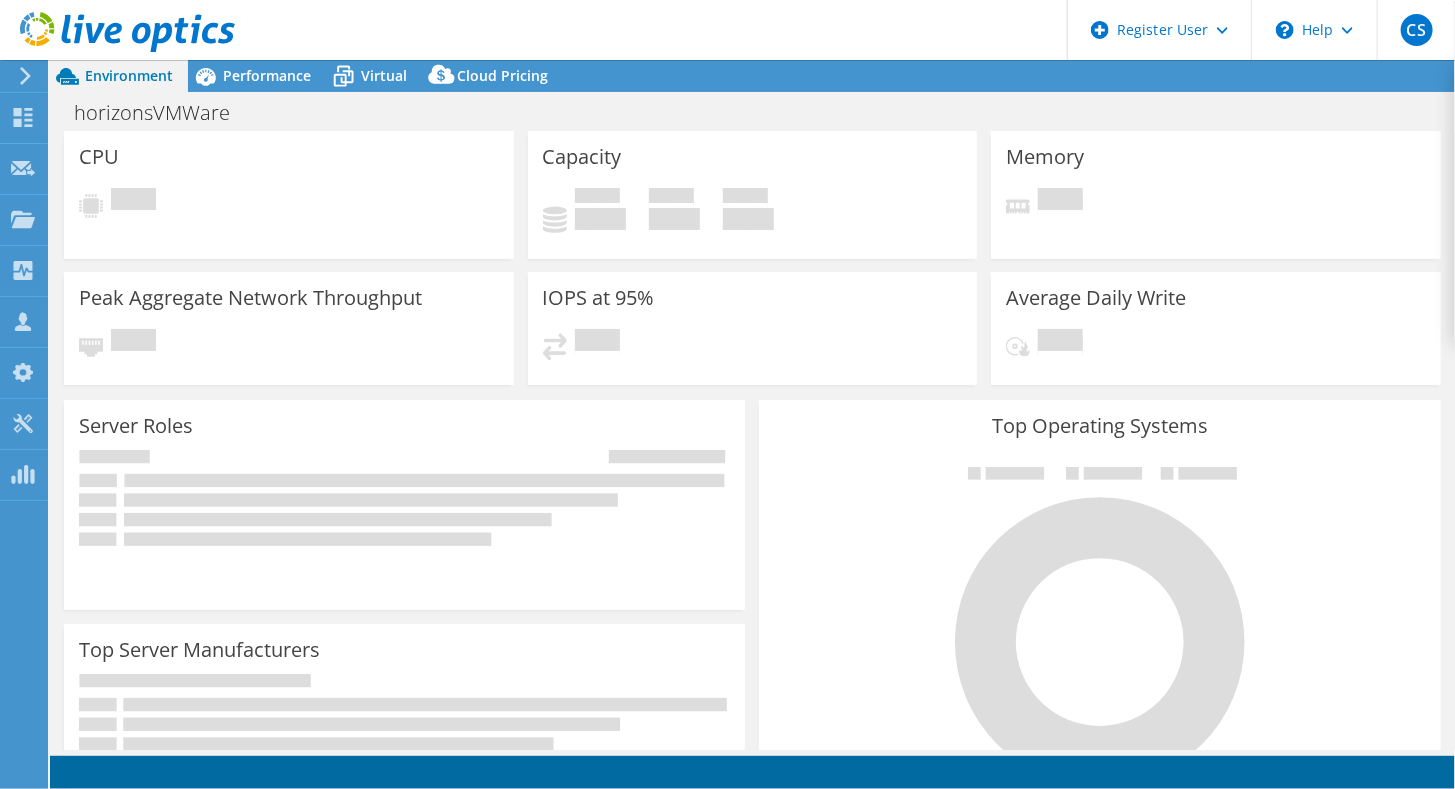select on "USD" 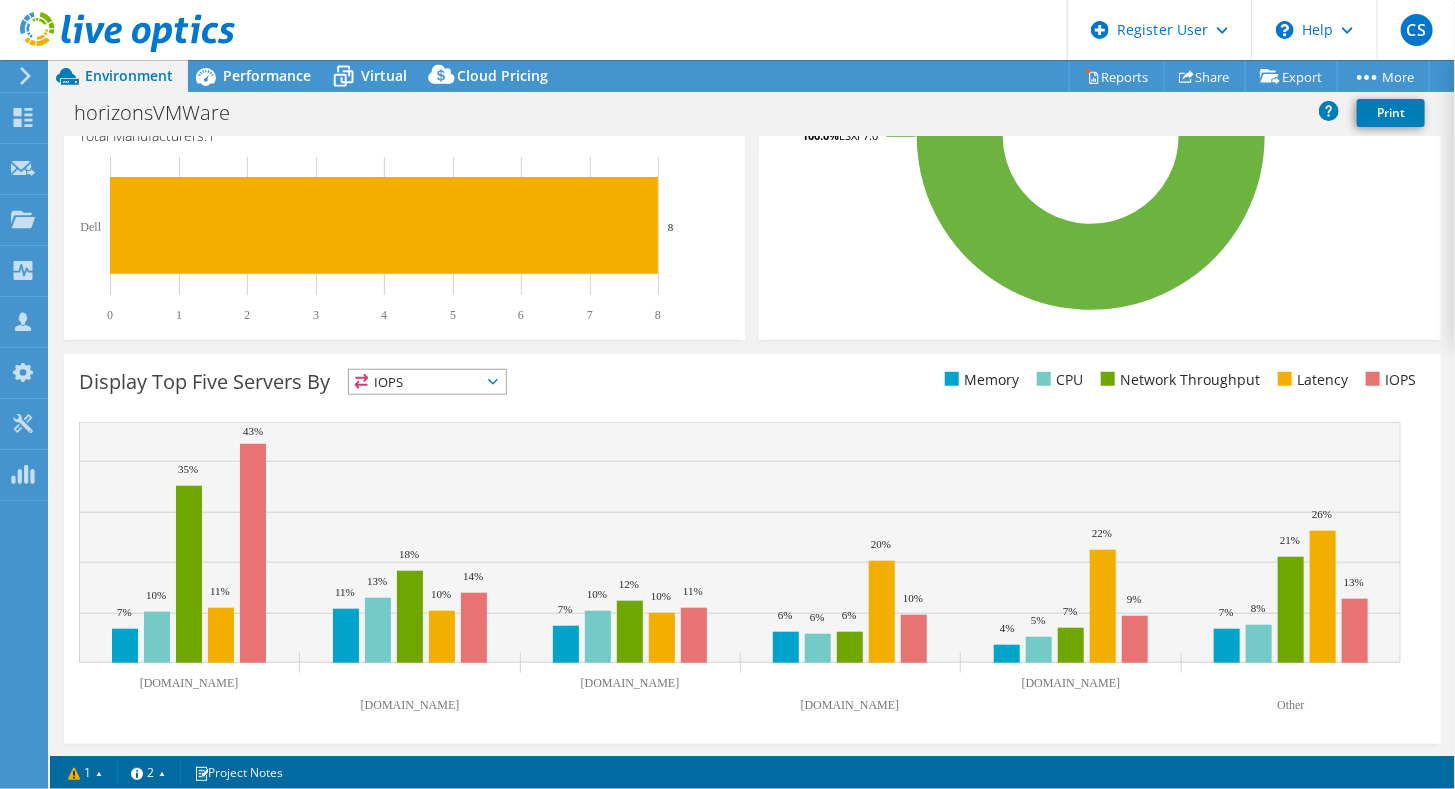scroll, scrollTop: 400, scrollLeft: 0, axis: vertical 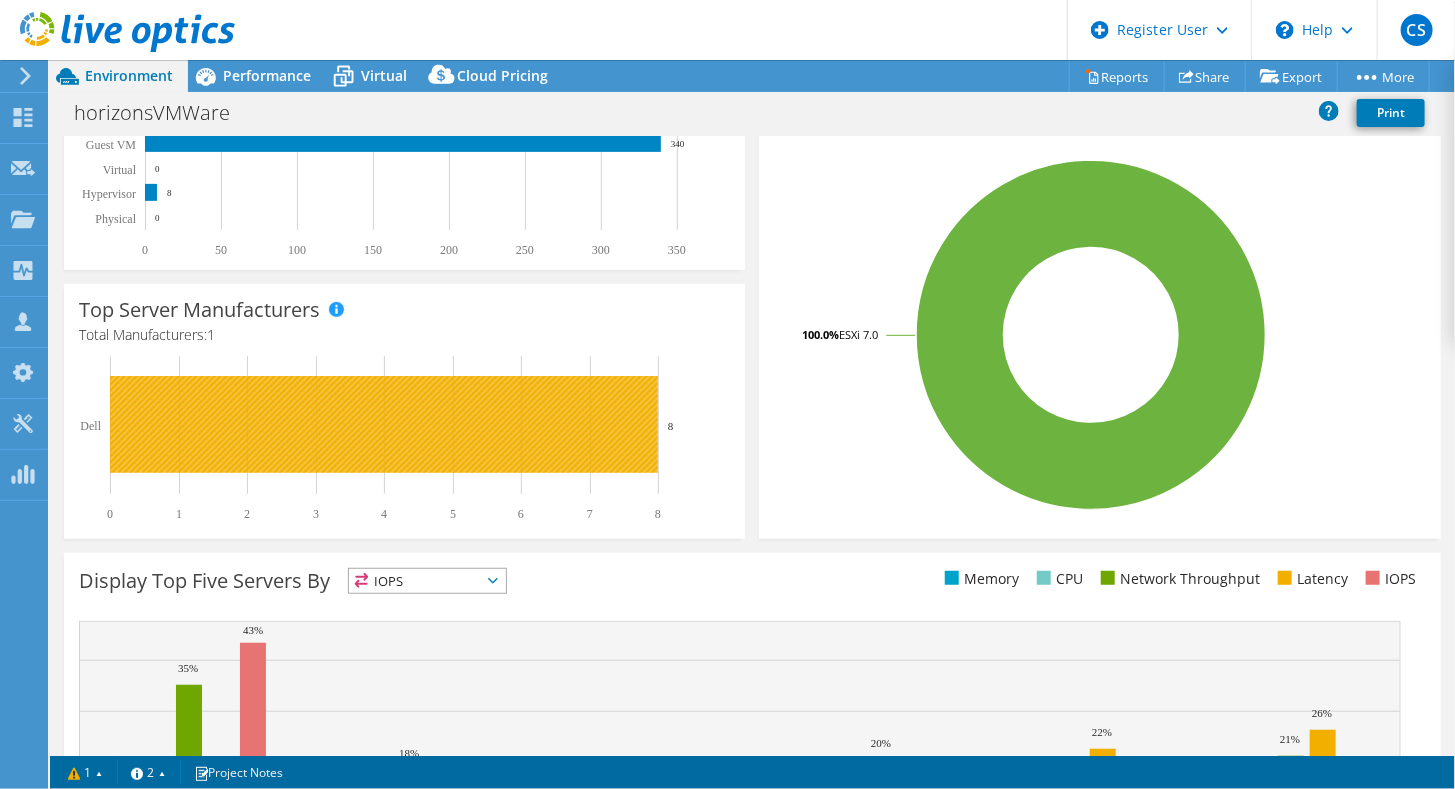 click 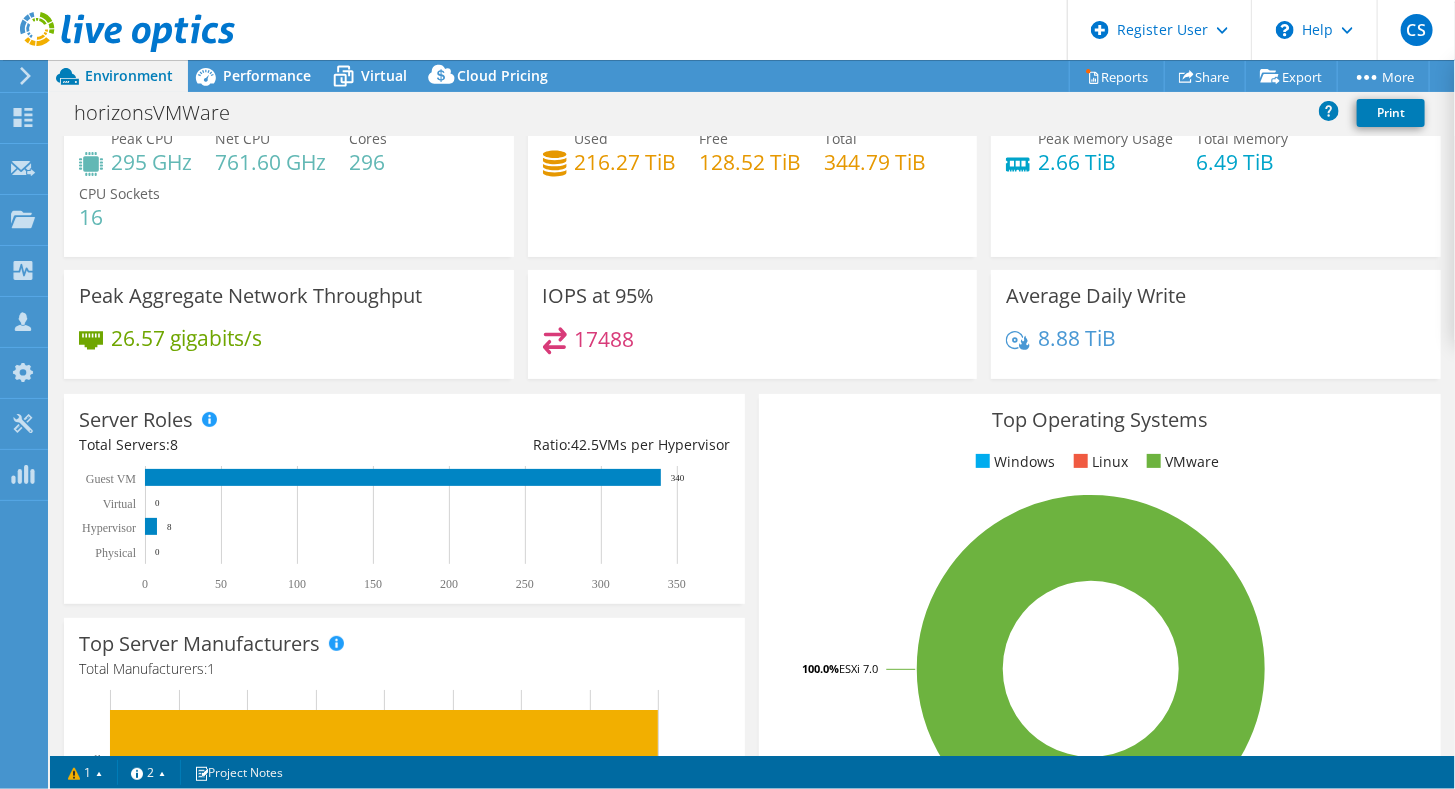 scroll, scrollTop: 0, scrollLeft: 0, axis: both 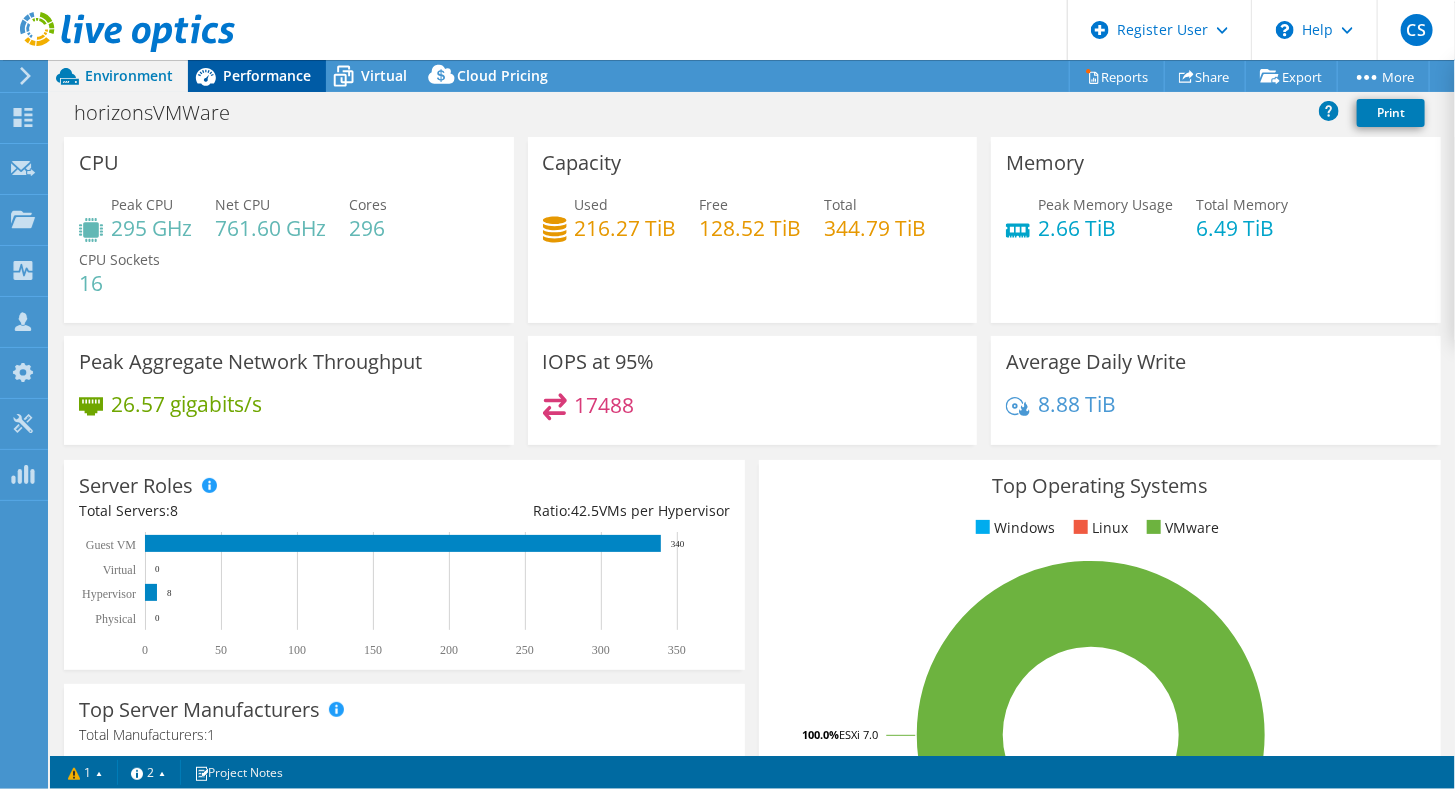 click on "Performance" at bounding box center [267, 75] 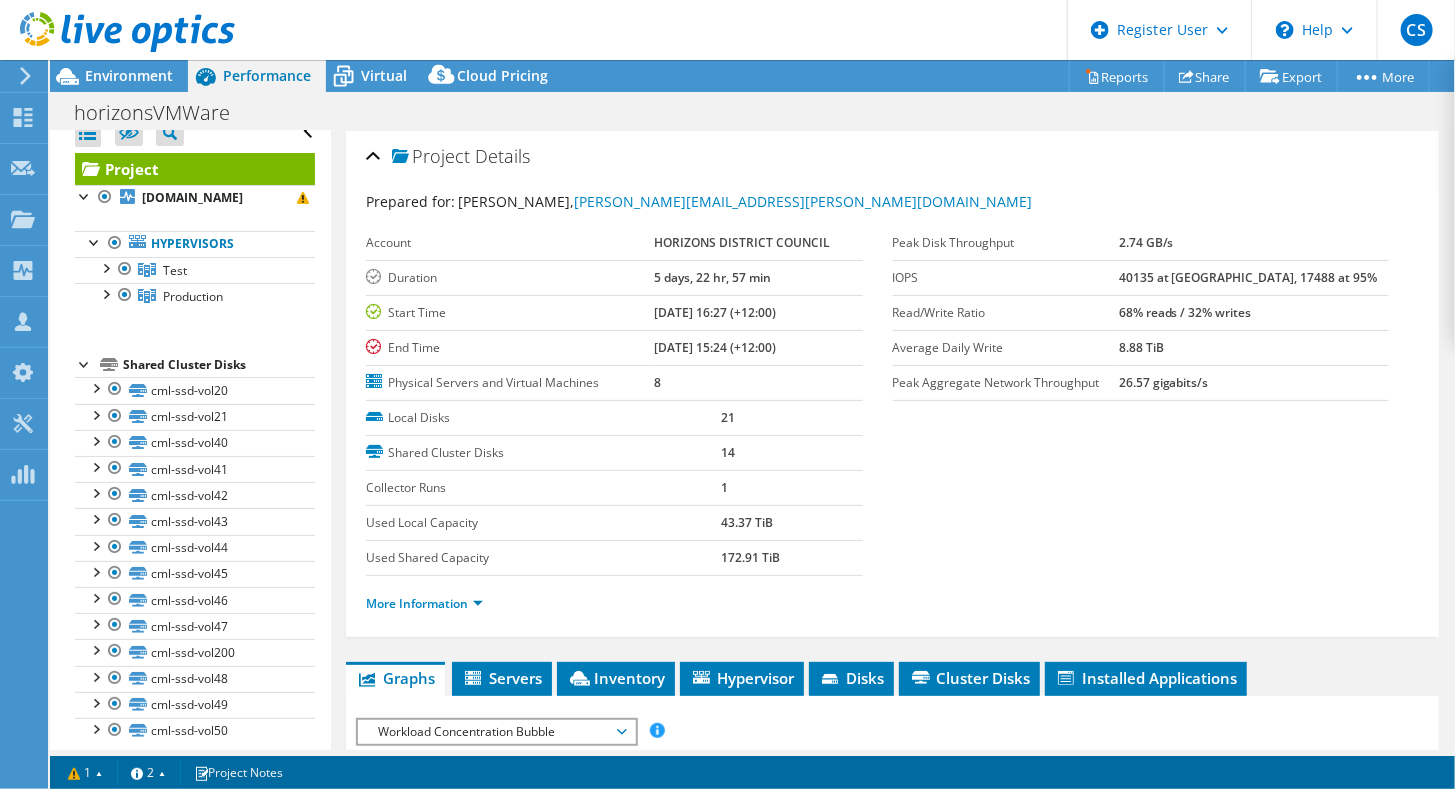 scroll, scrollTop: 30, scrollLeft: 0, axis: vertical 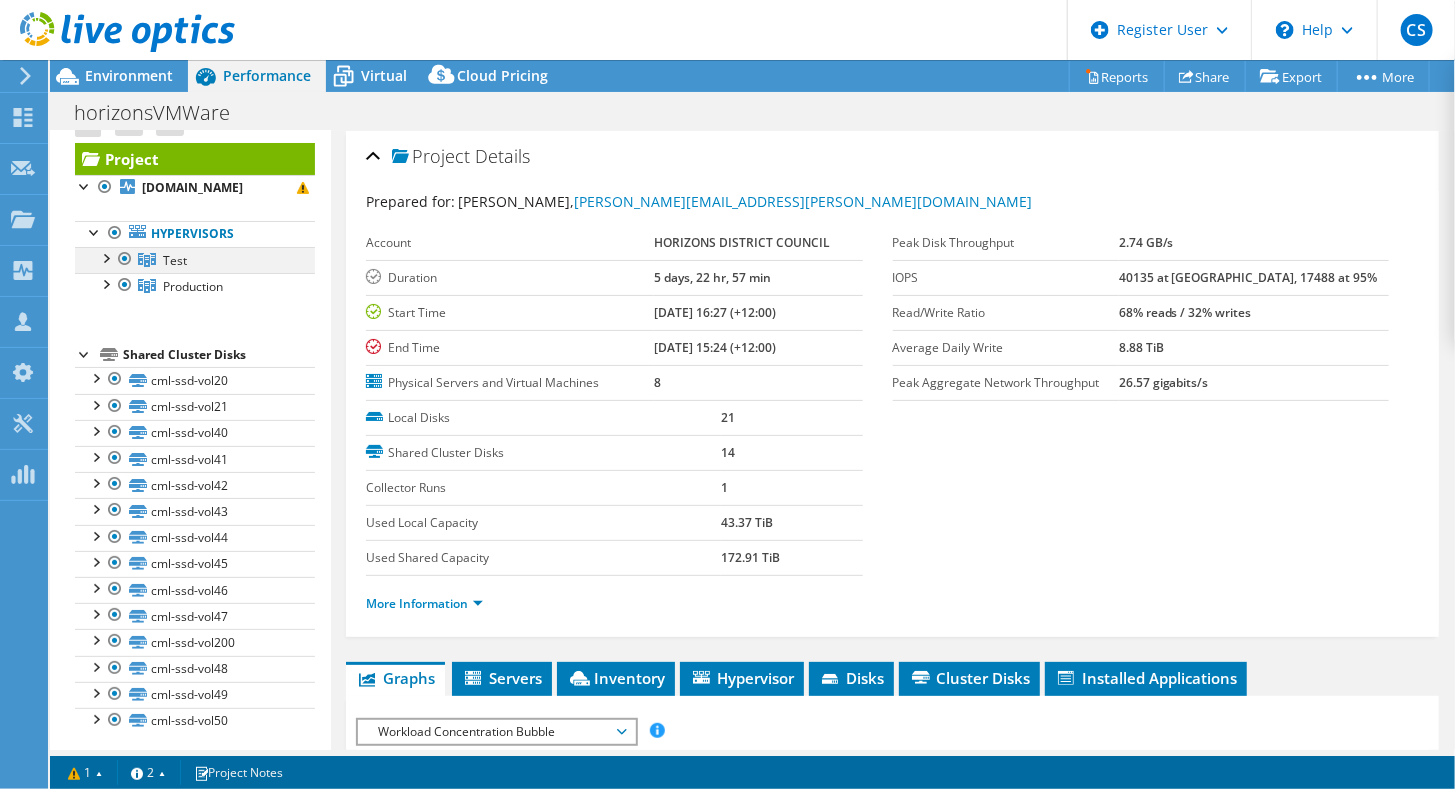 click at bounding box center (105, 257) 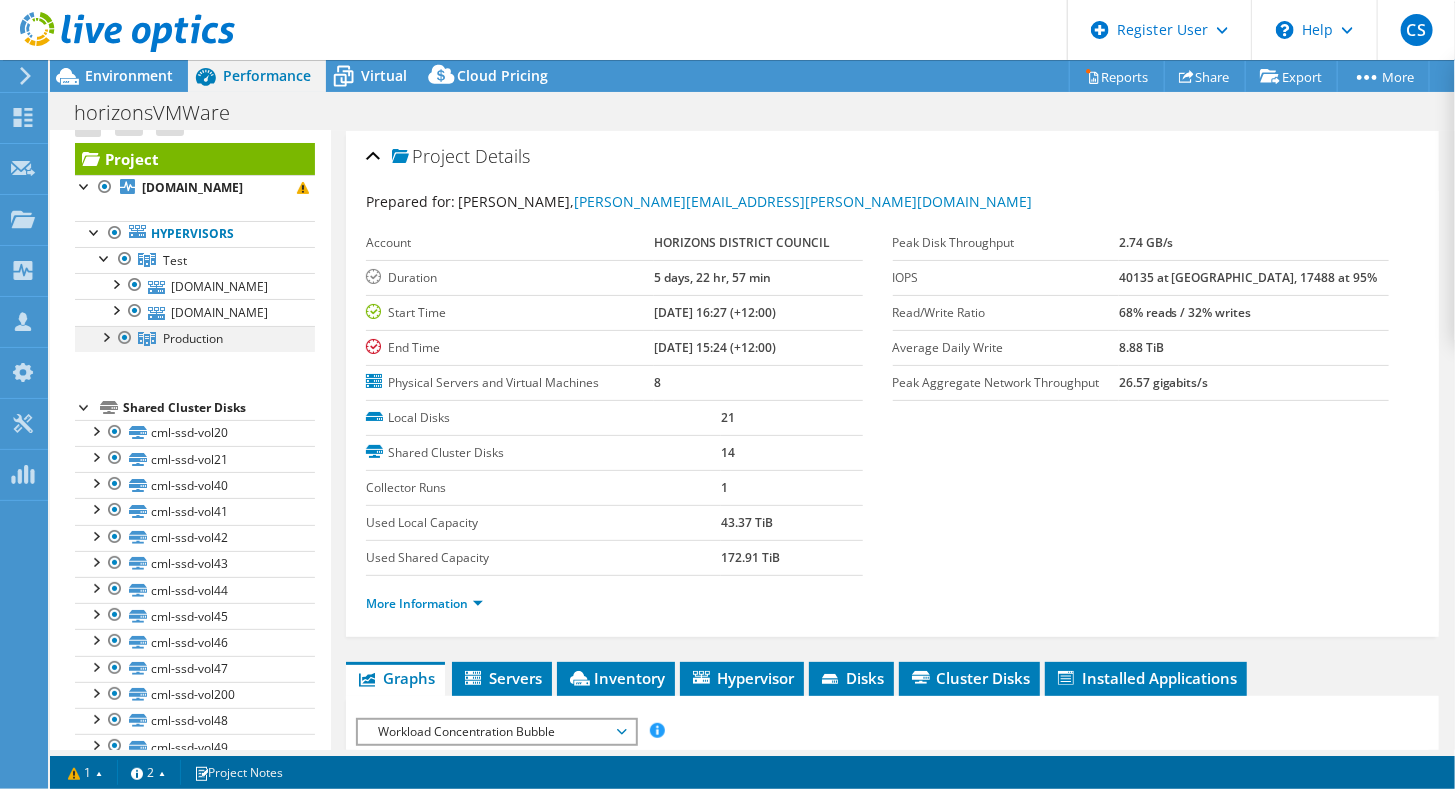 click at bounding box center [105, 336] 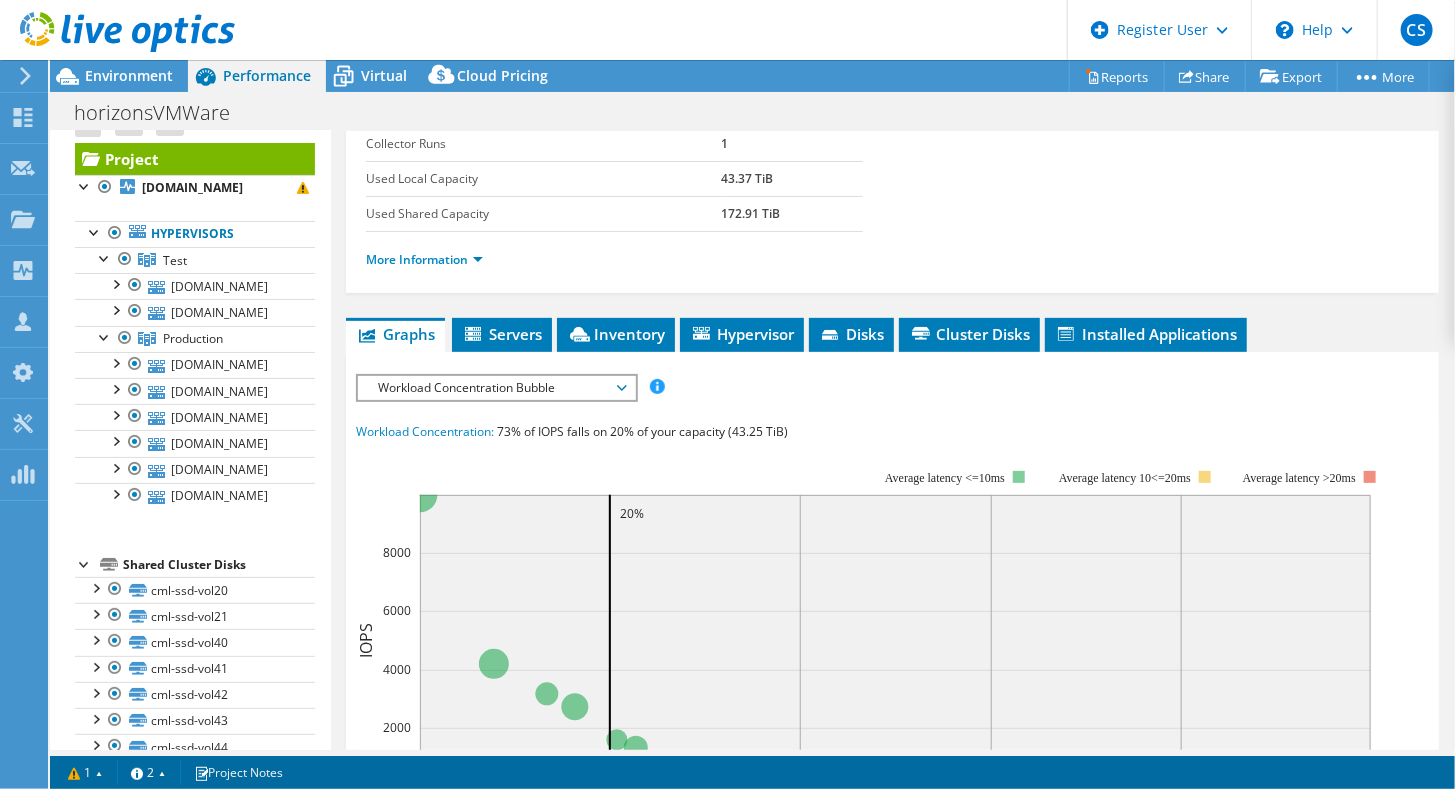 scroll, scrollTop: 500, scrollLeft: 0, axis: vertical 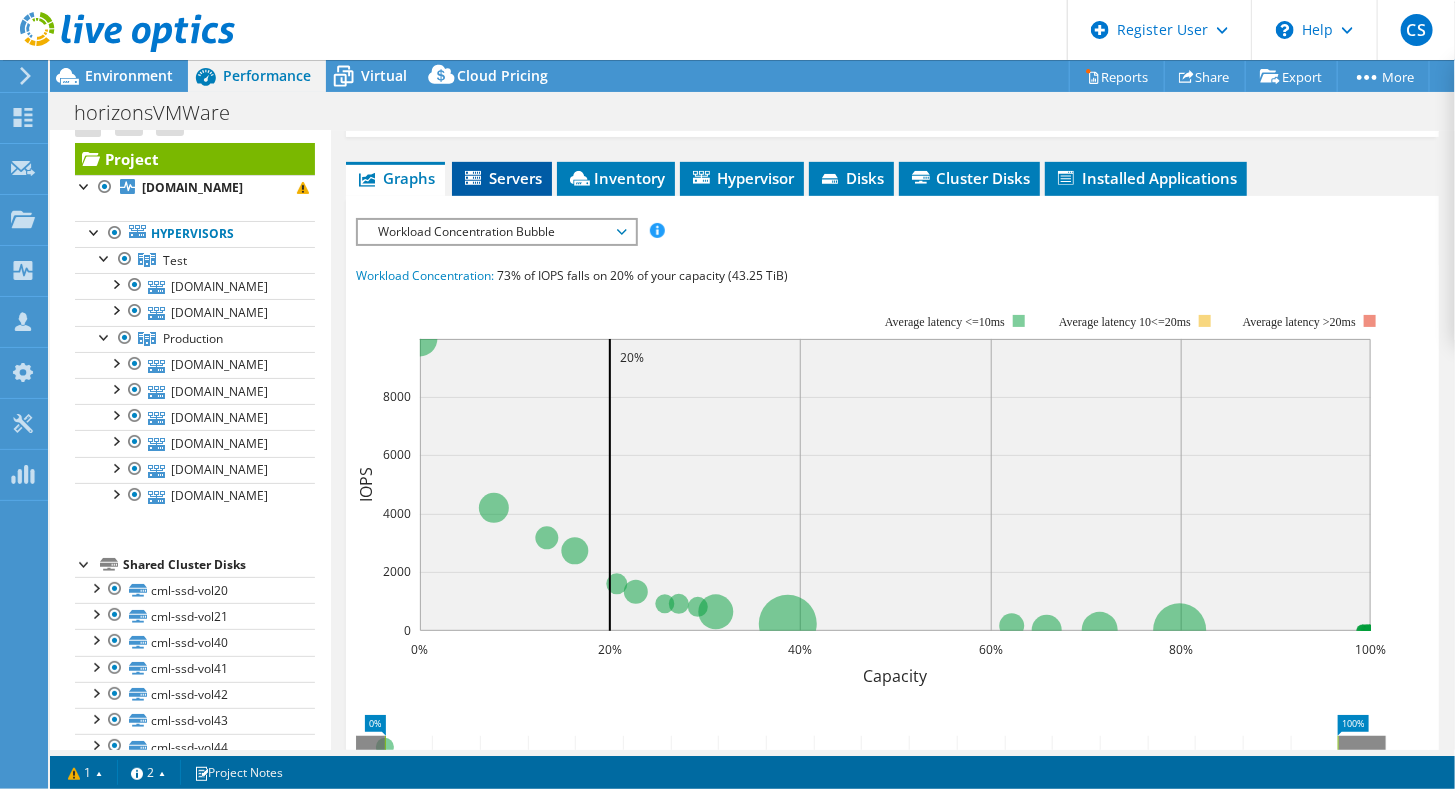 click on "Servers" at bounding box center (502, 178) 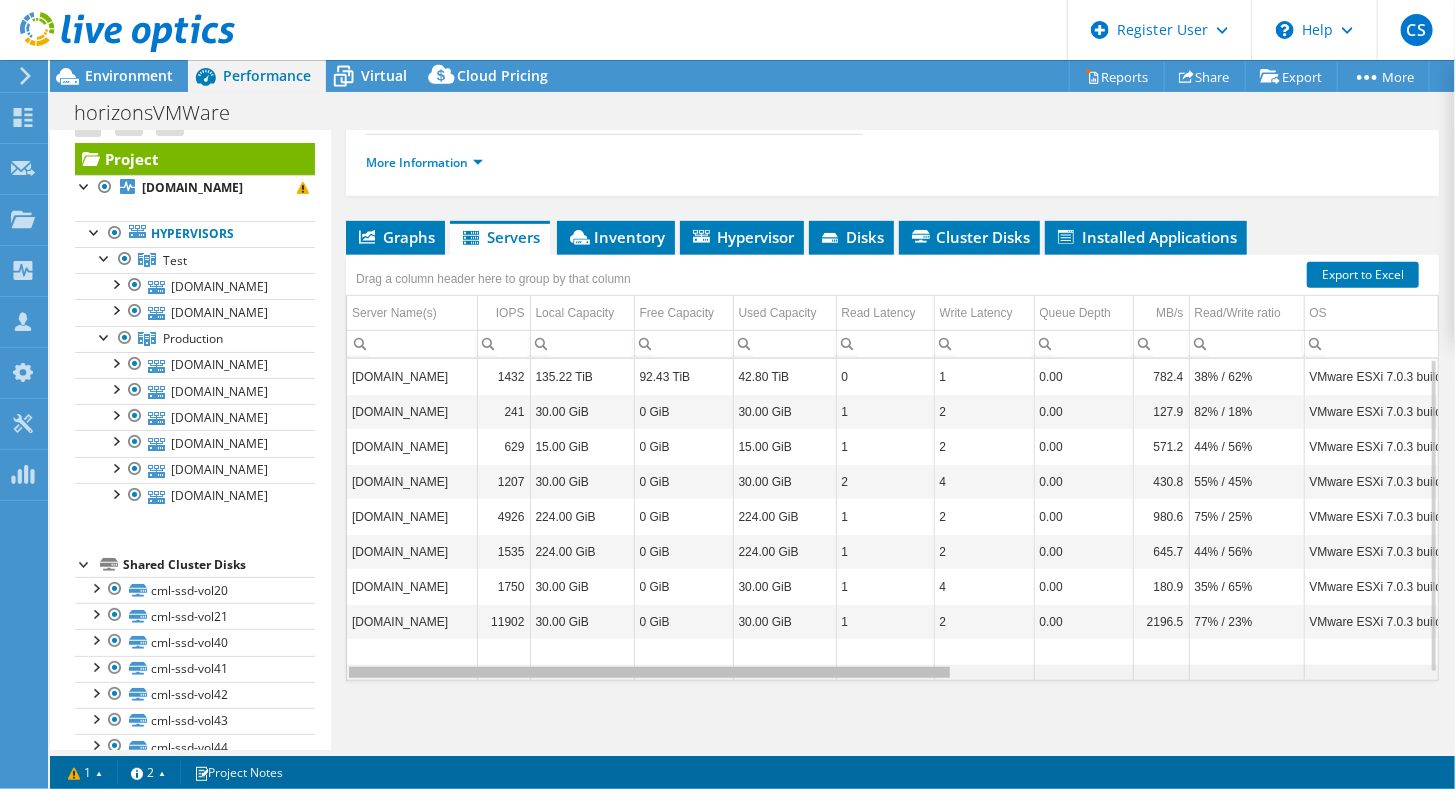 scroll, scrollTop: 0, scrollLeft: 118, axis: horizontal 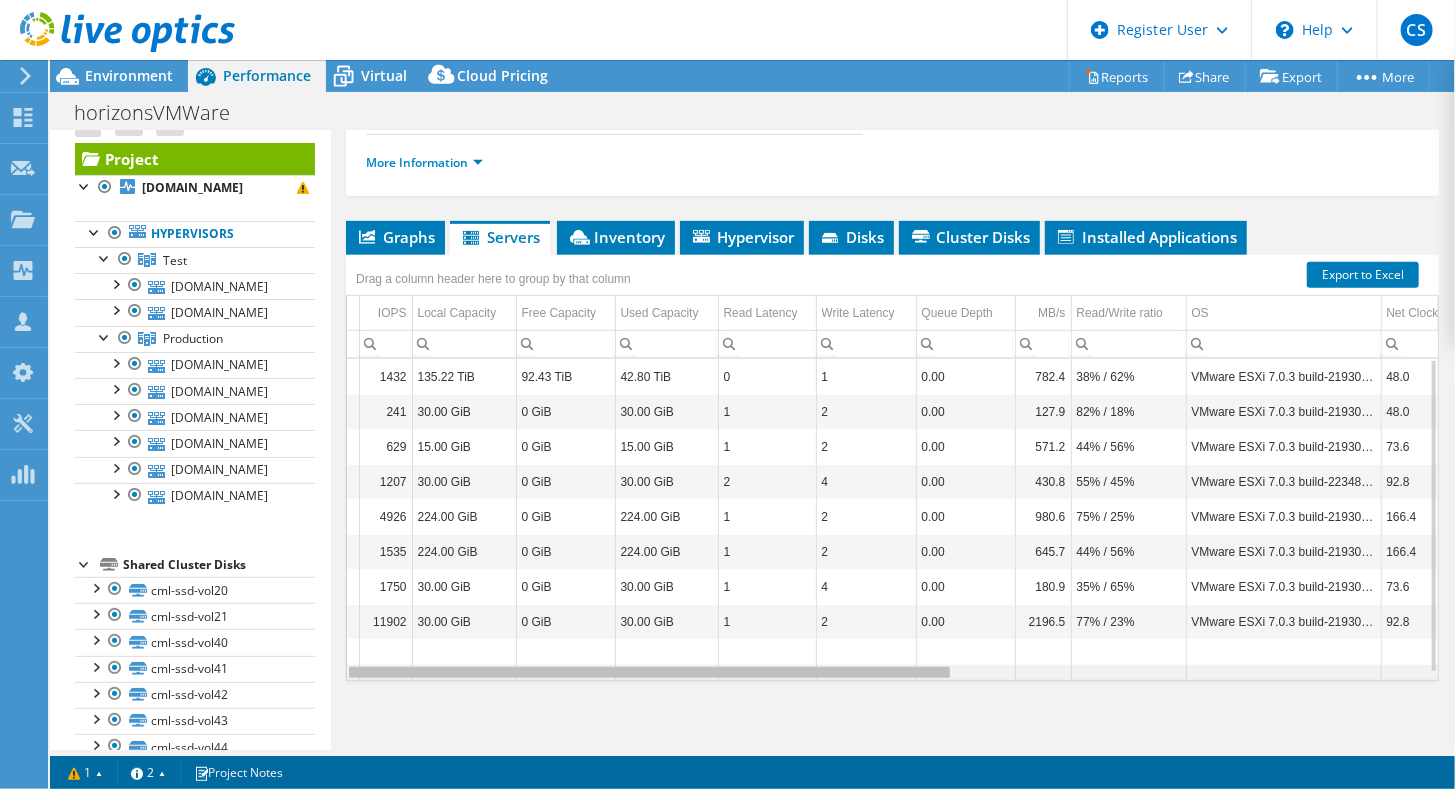 drag, startPoint x: 894, startPoint y: 668, endPoint x: 973, endPoint y: 667, distance: 79.00633 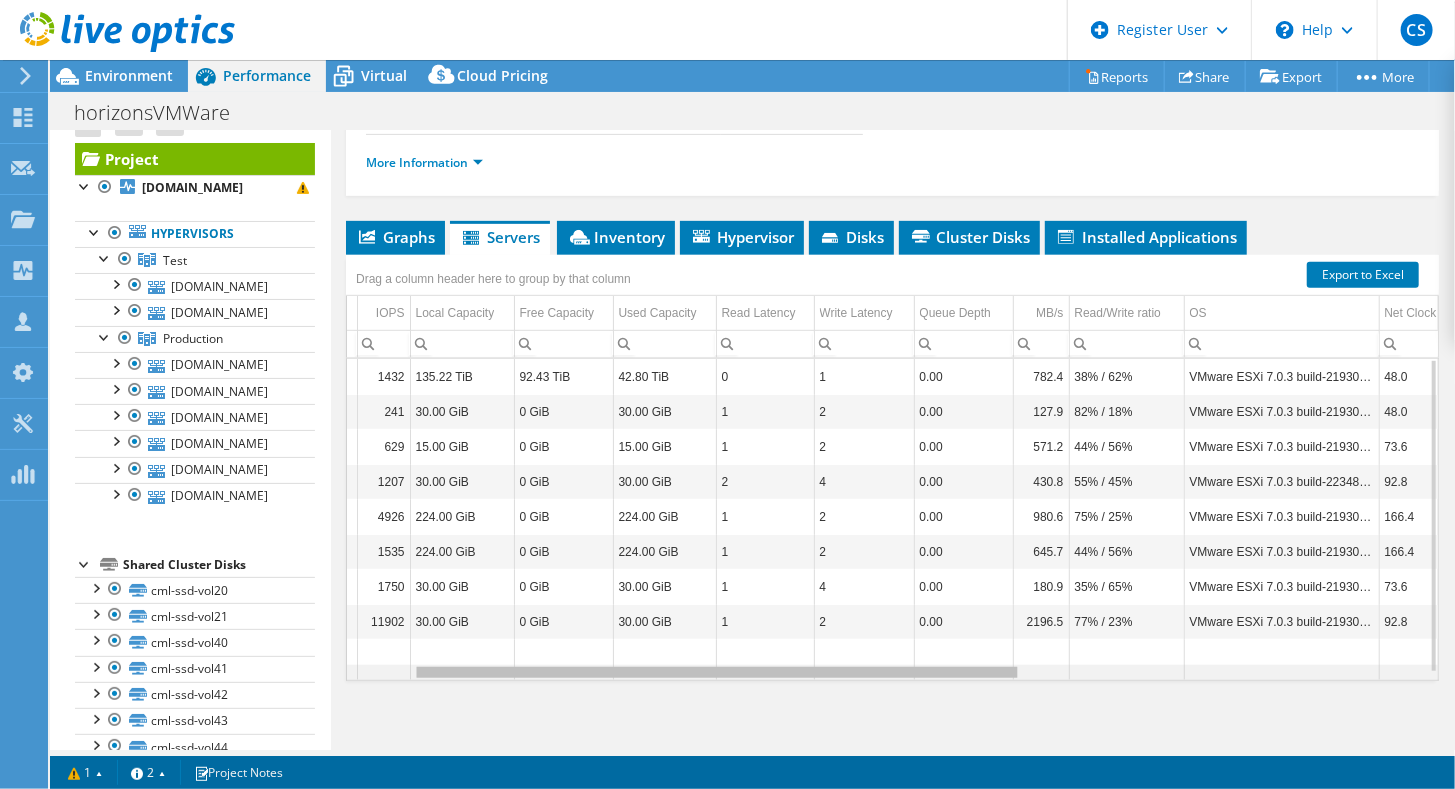 scroll, scrollTop: 0, scrollLeft: 192, axis: horizontal 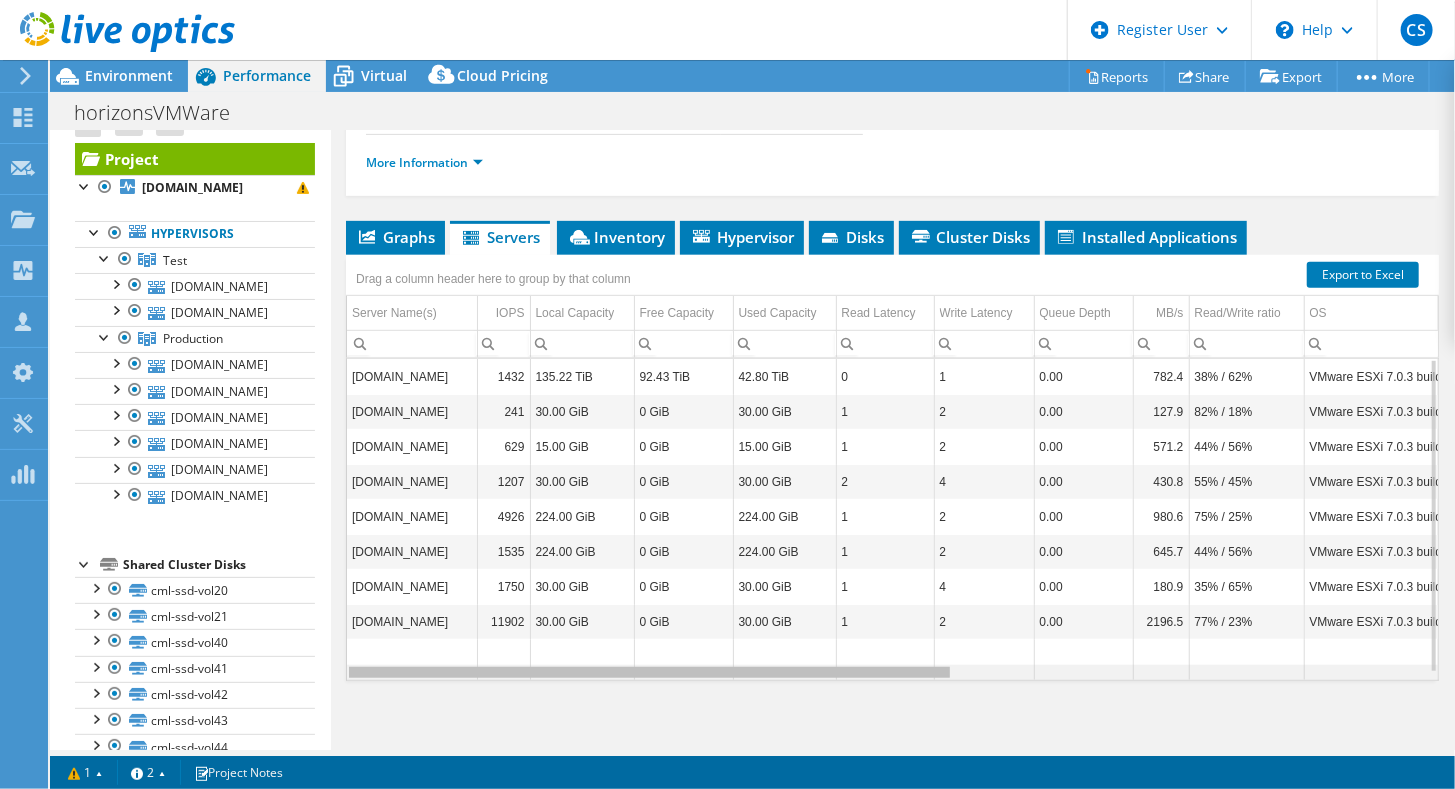 drag, startPoint x: 973, startPoint y: 667, endPoint x: 840, endPoint y: 681, distance: 133.73482 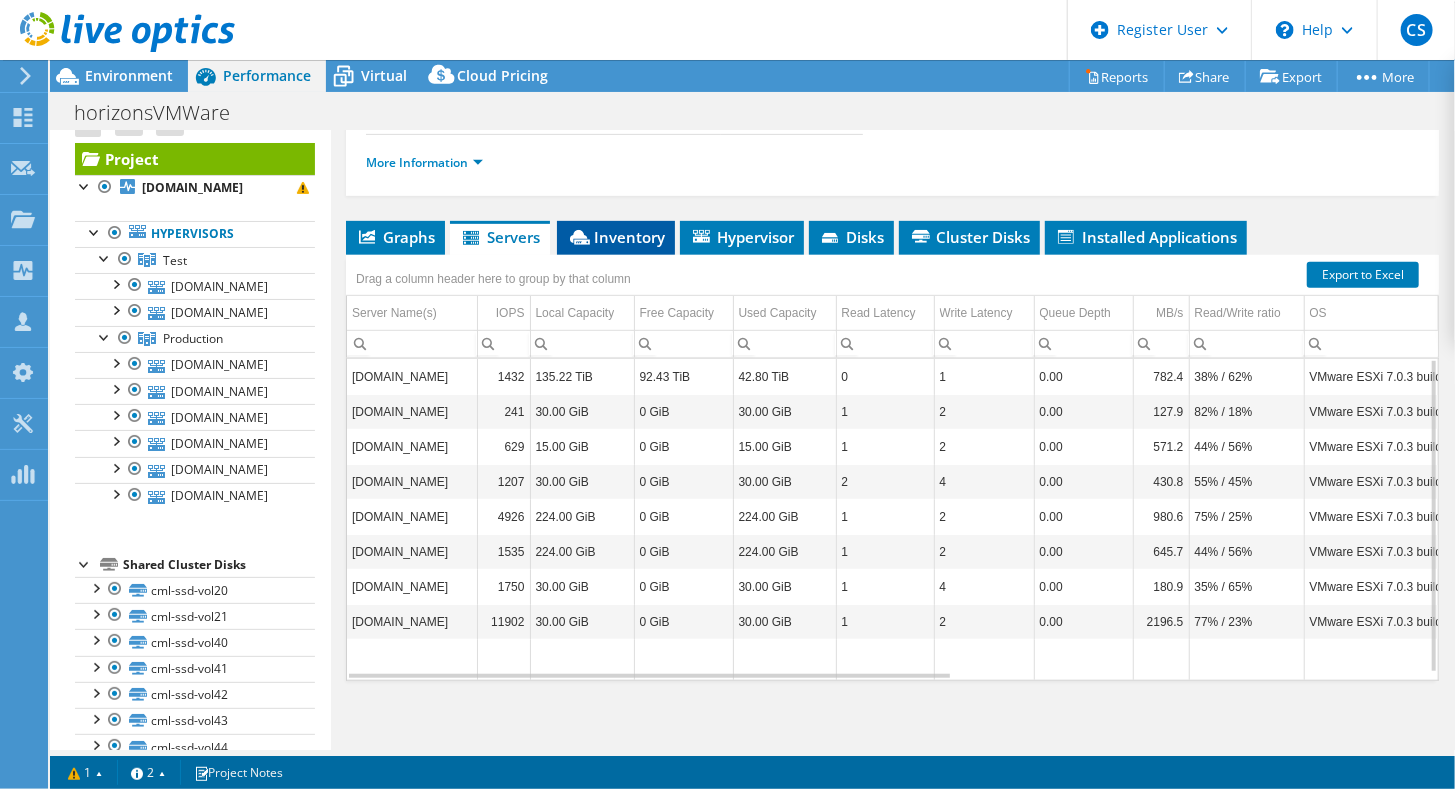click 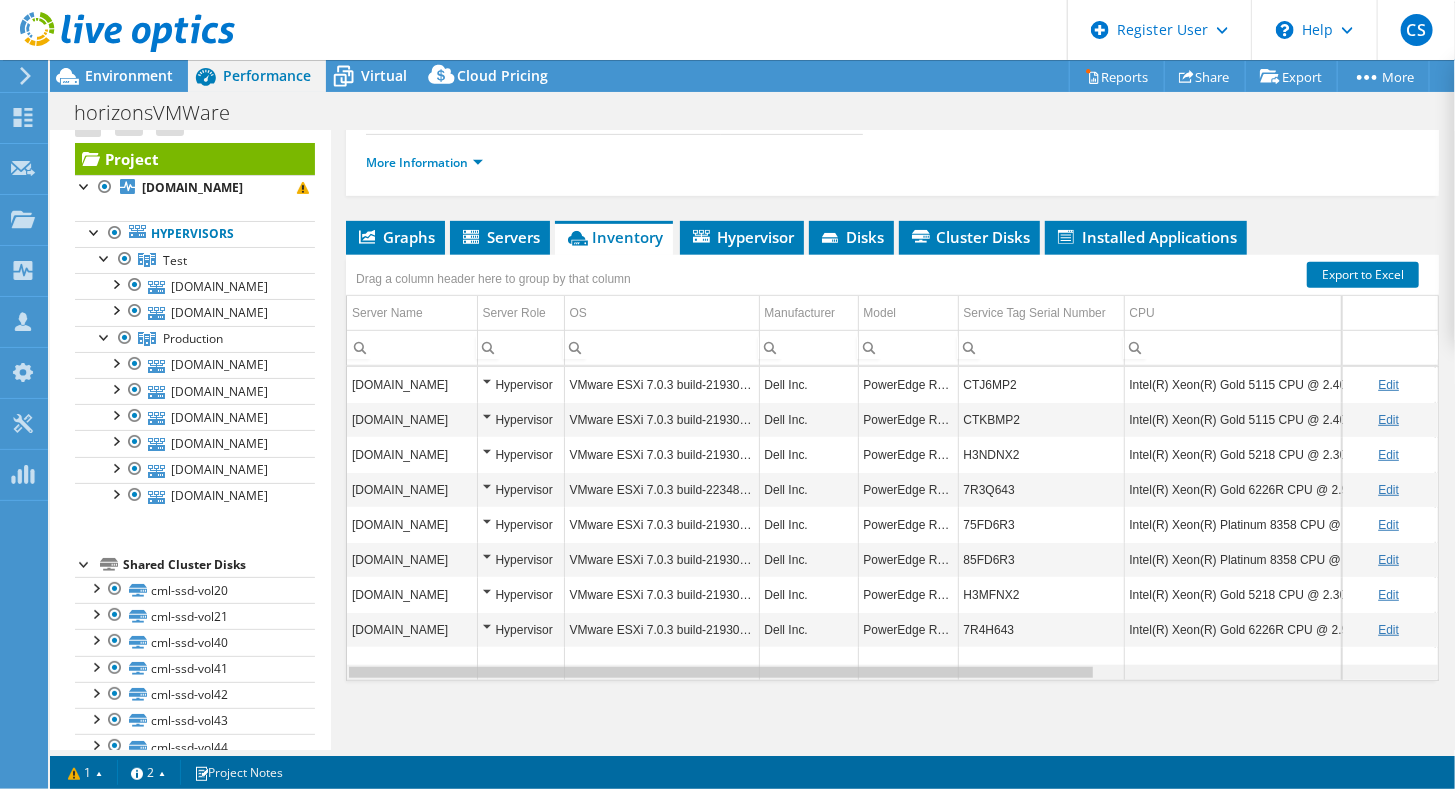 click at bounding box center [721, 672] 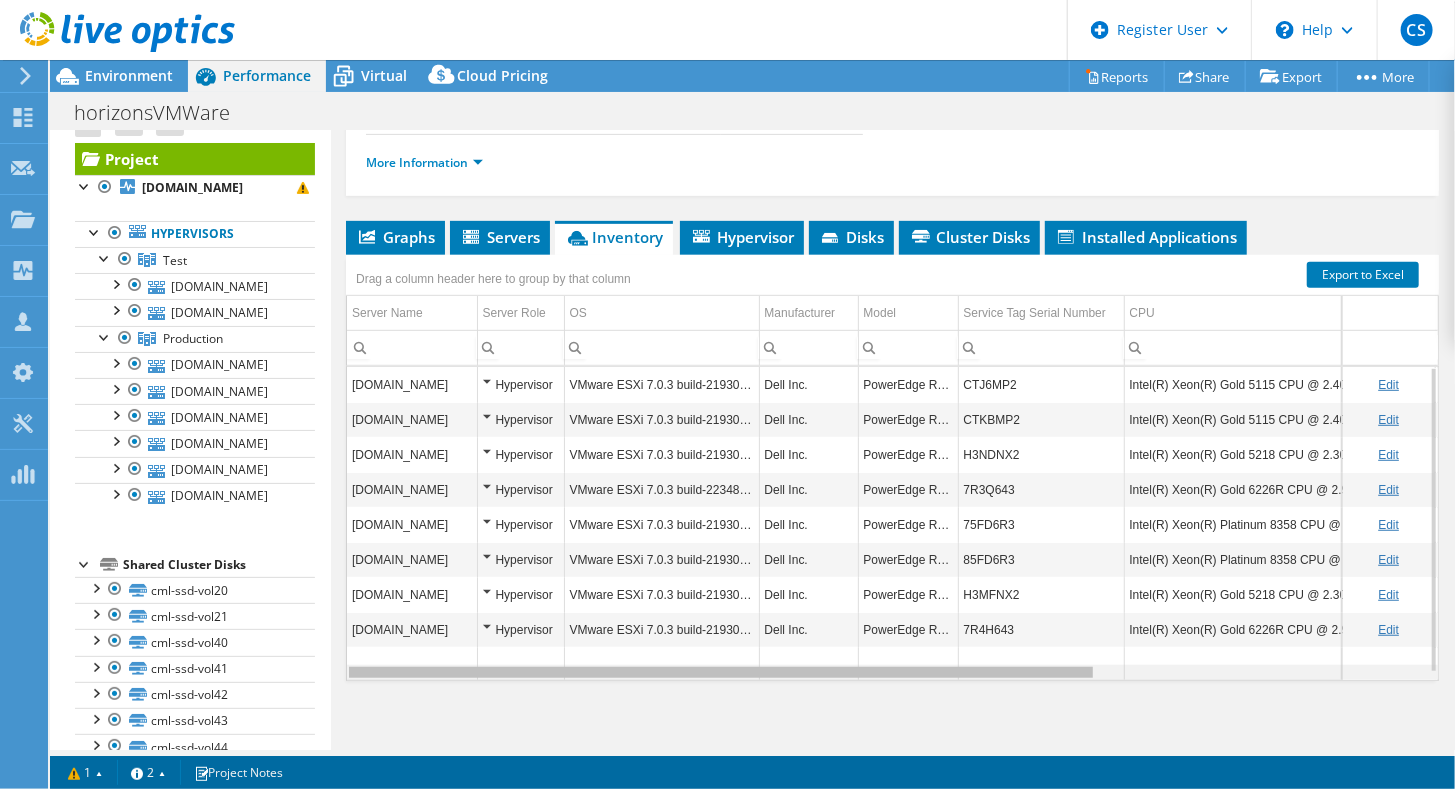 scroll, scrollTop: 0, scrollLeft: 82, axis: horizontal 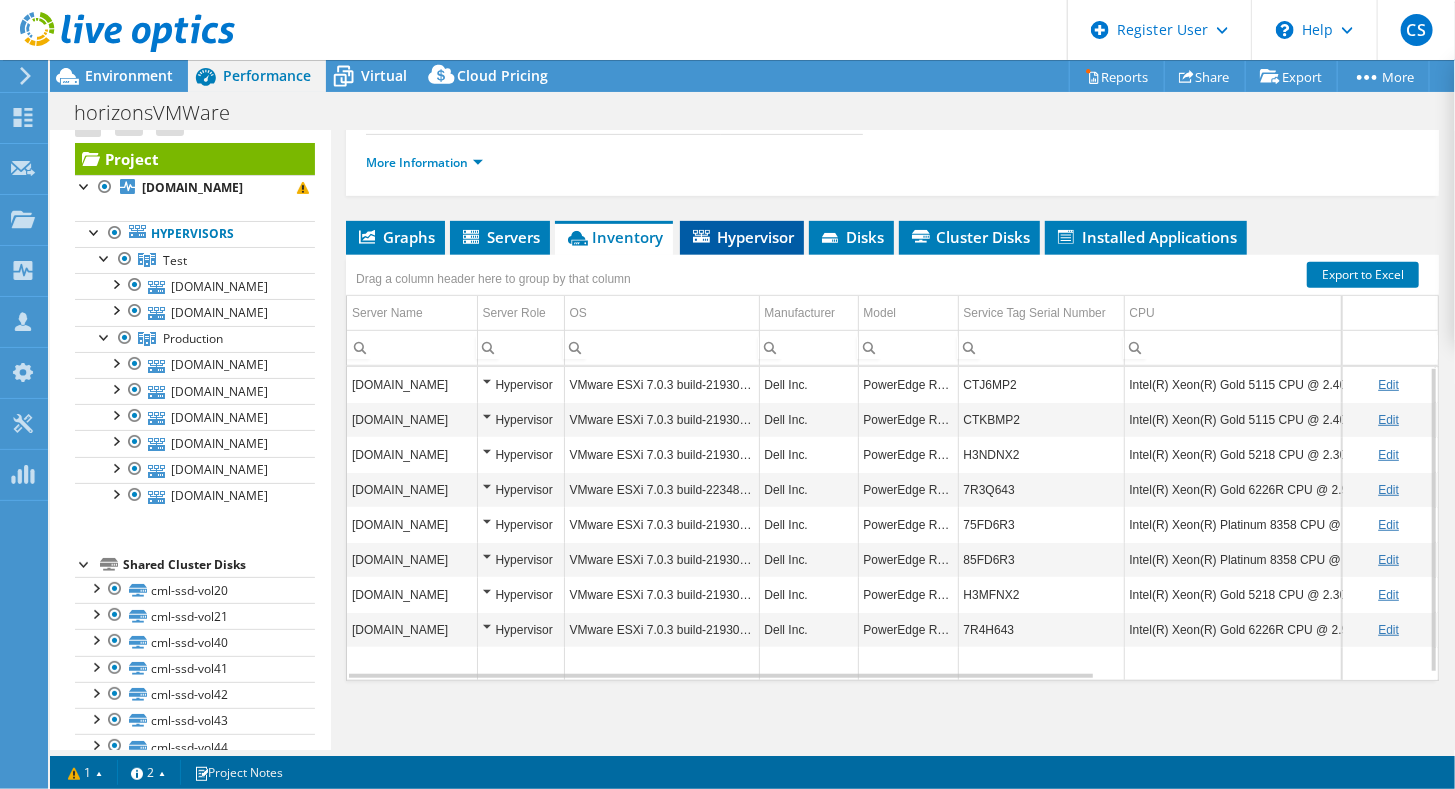 click on "Hypervisor" at bounding box center (742, 237) 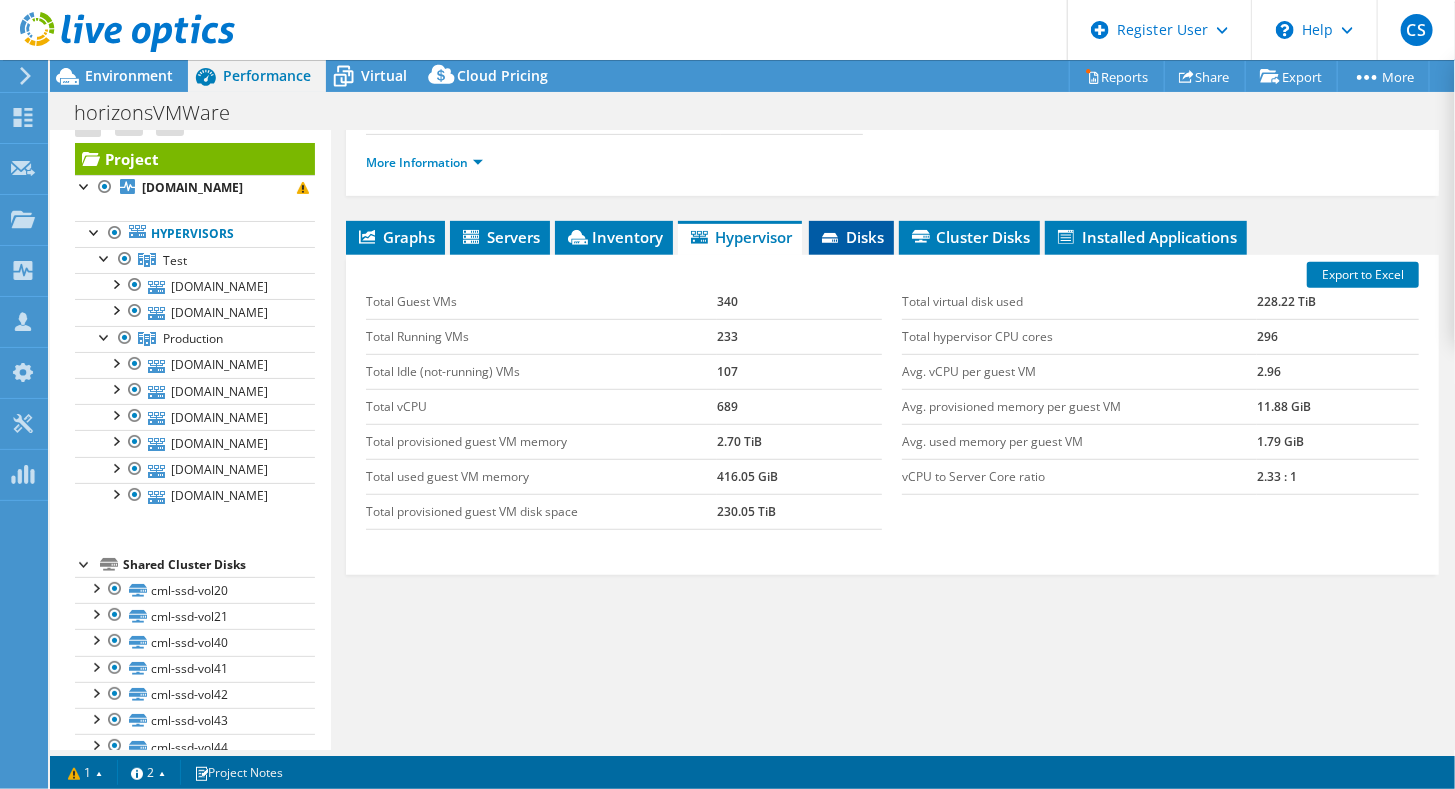click on "Disks" at bounding box center (851, 237) 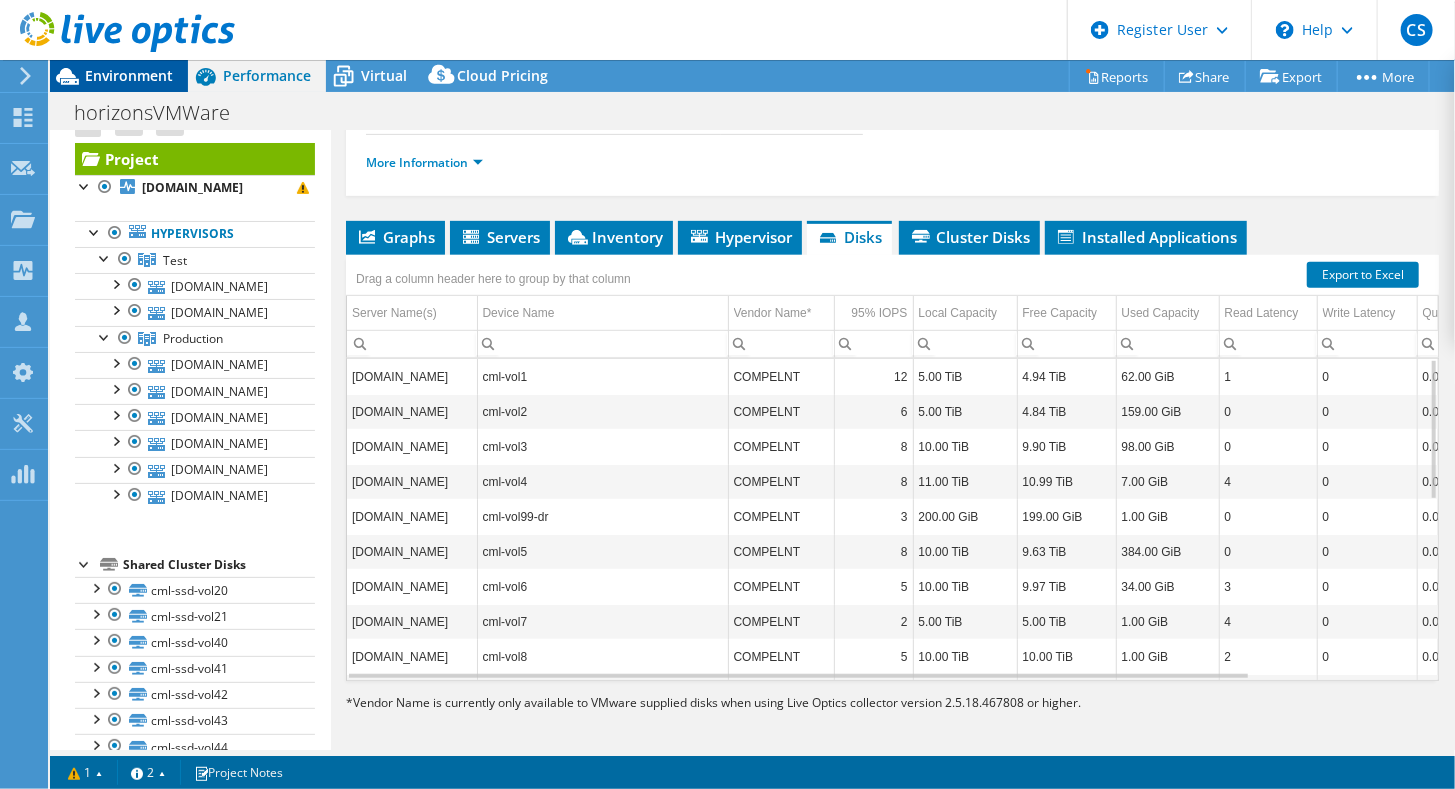 click on "Environment" at bounding box center [129, 75] 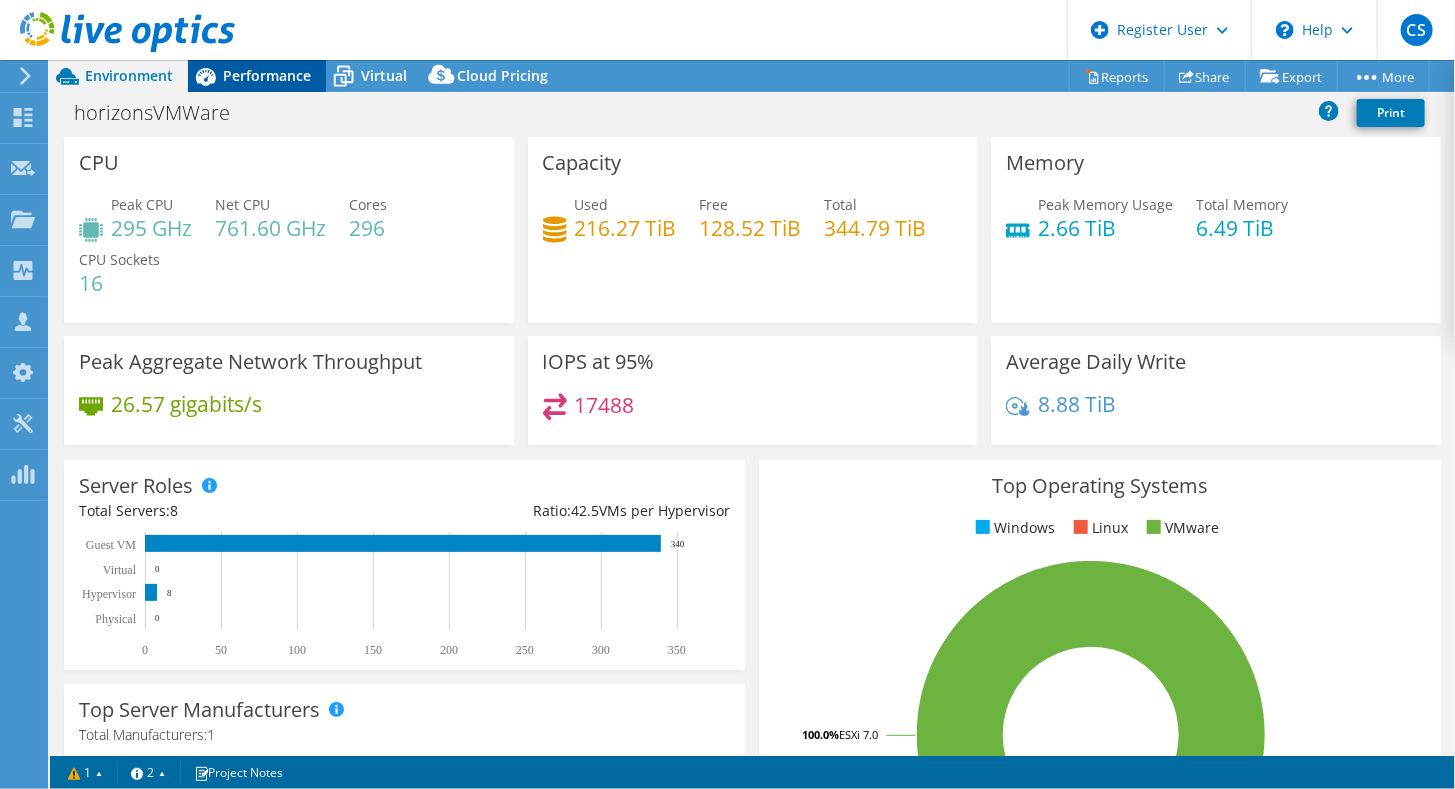 click on "Performance" at bounding box center [267, 75] 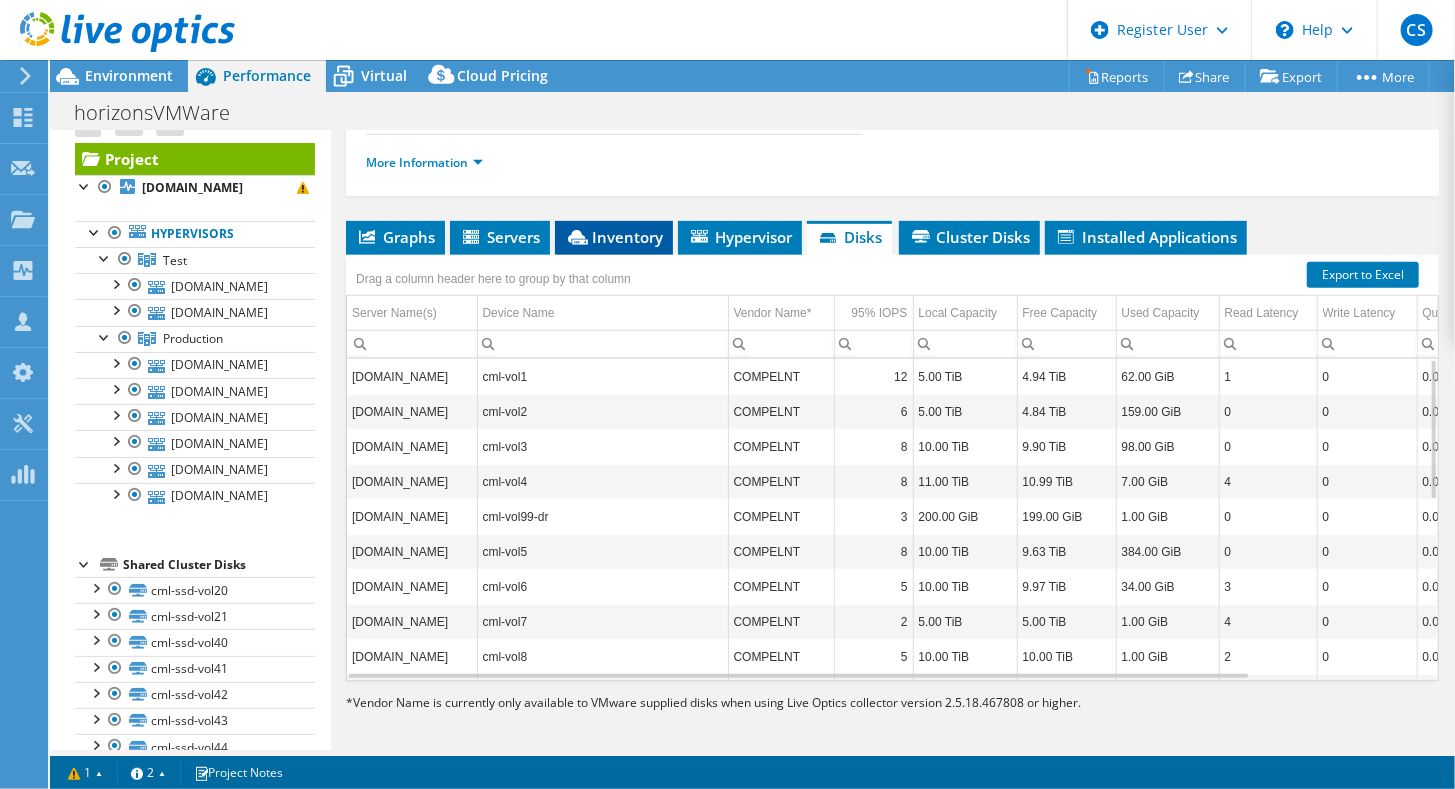 click on "Inventory" at bounding box center [614, 237] 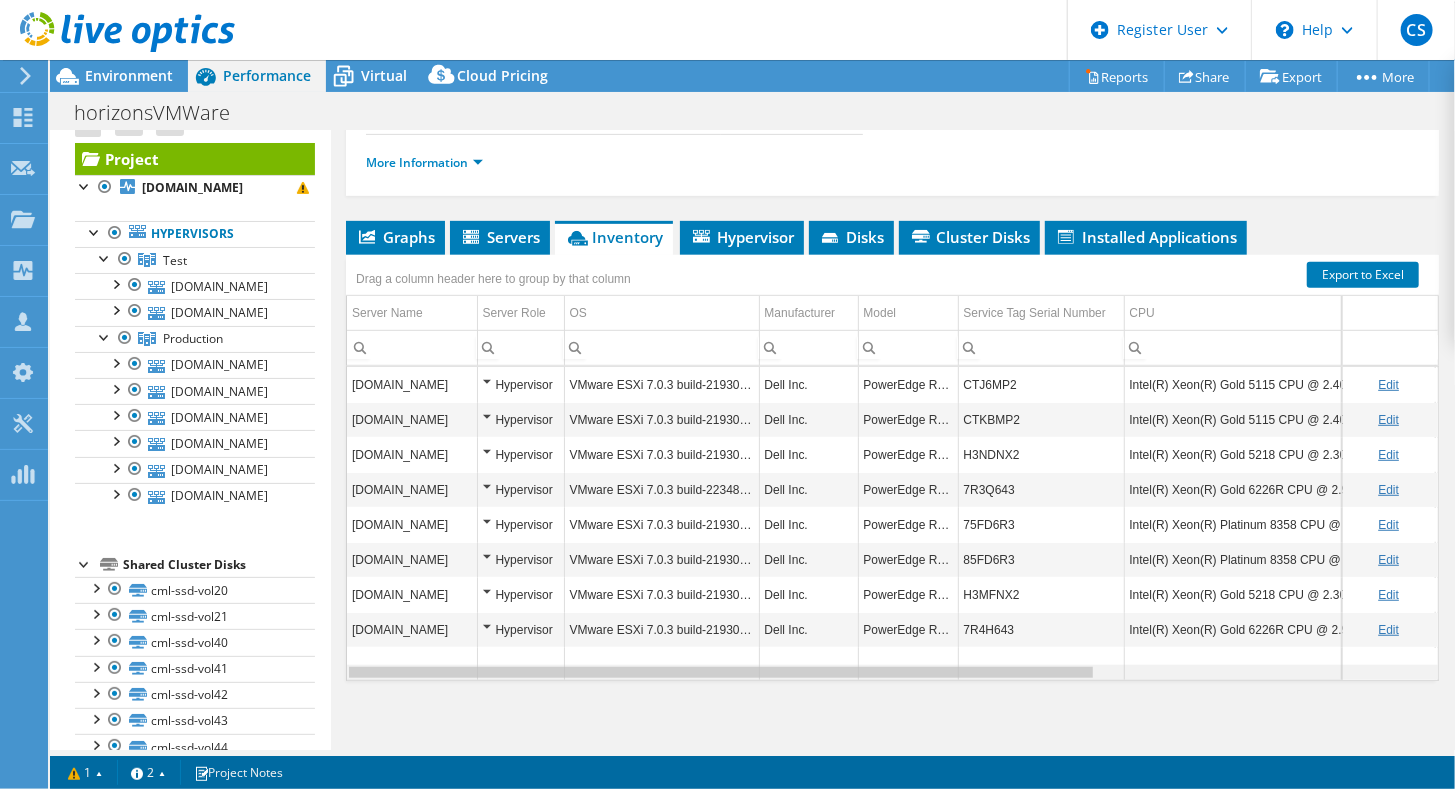 click at bounding box center [721, 672] 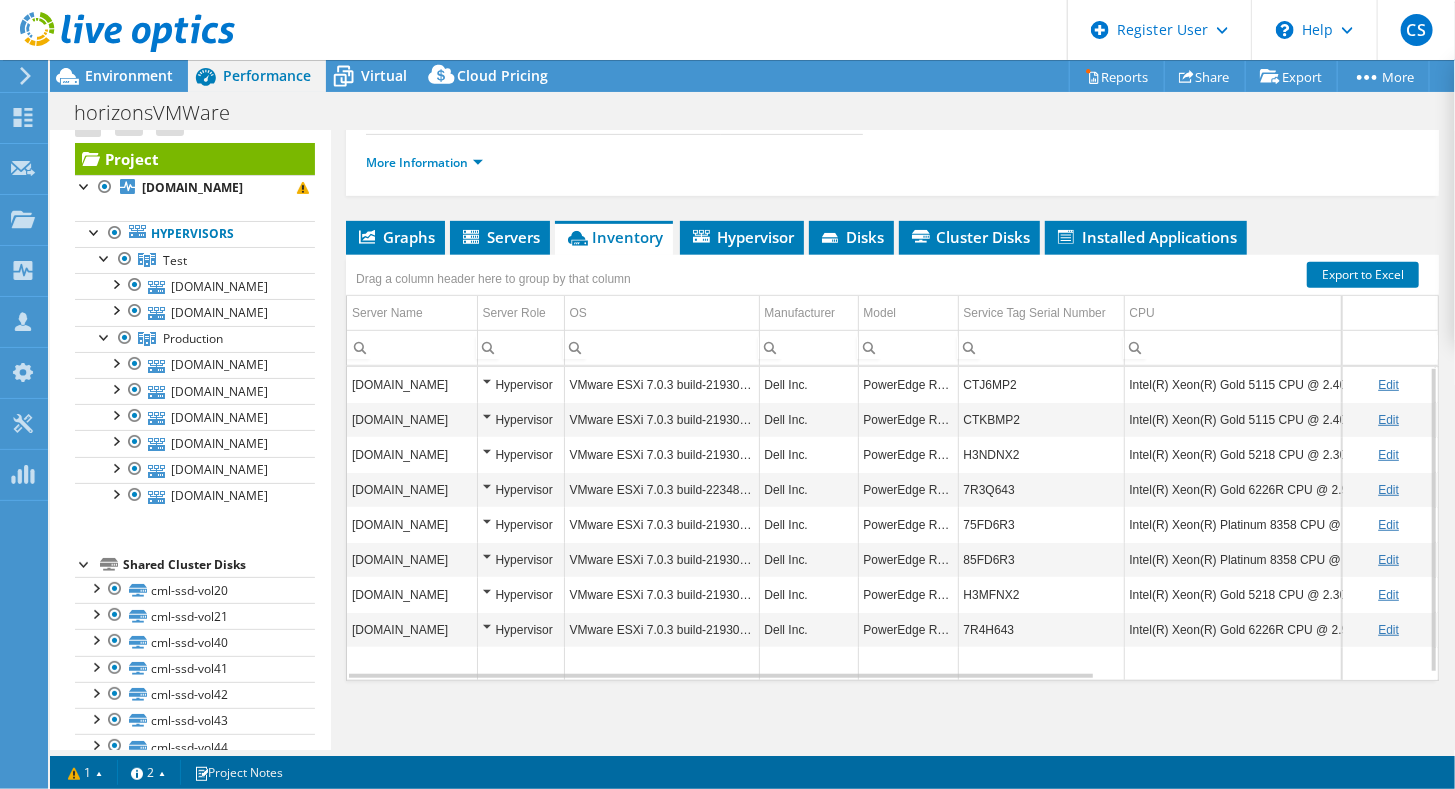 scroll, scrollTop: 0, scrollLeft: 0, axis: both 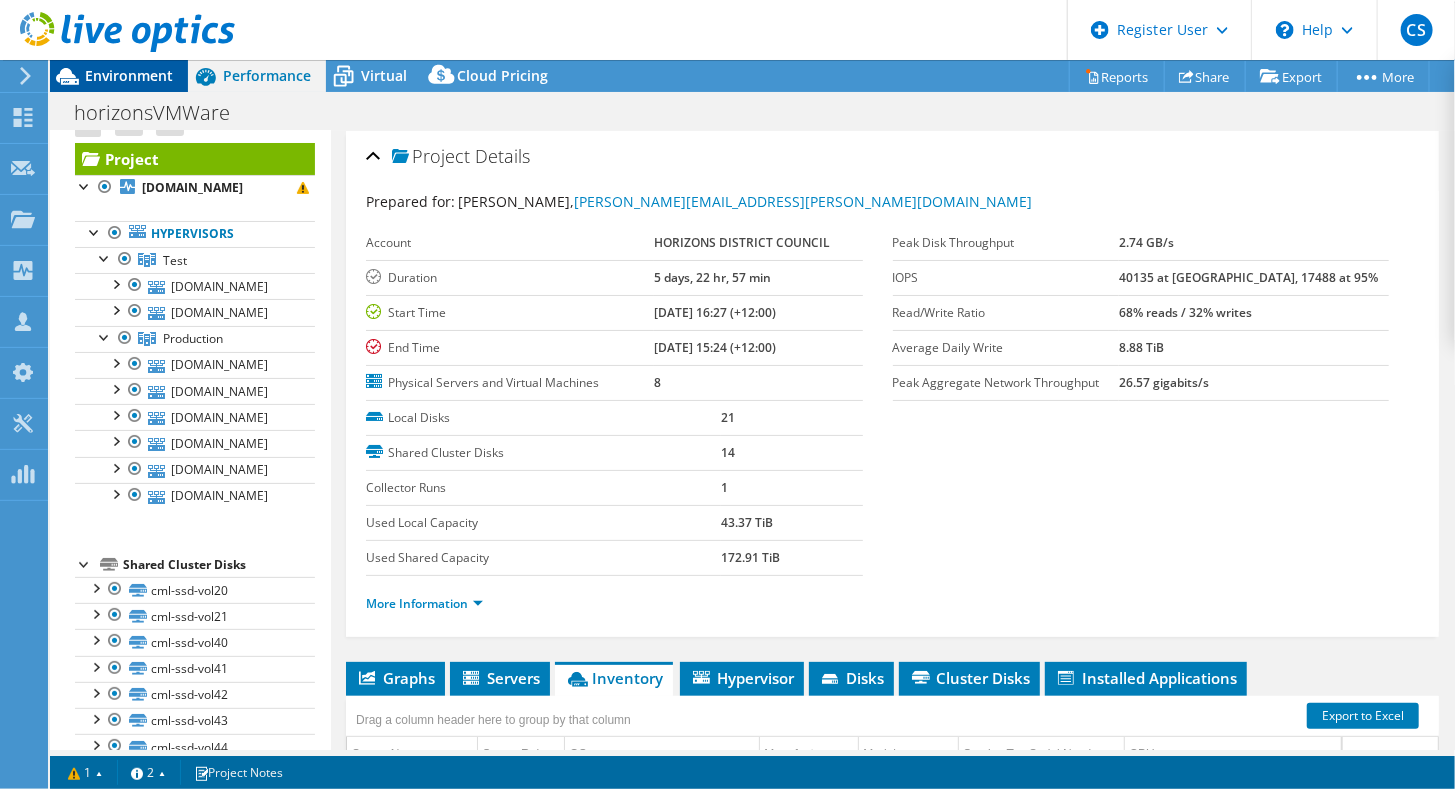 click on "Environment" at bounding box center (129, 75) 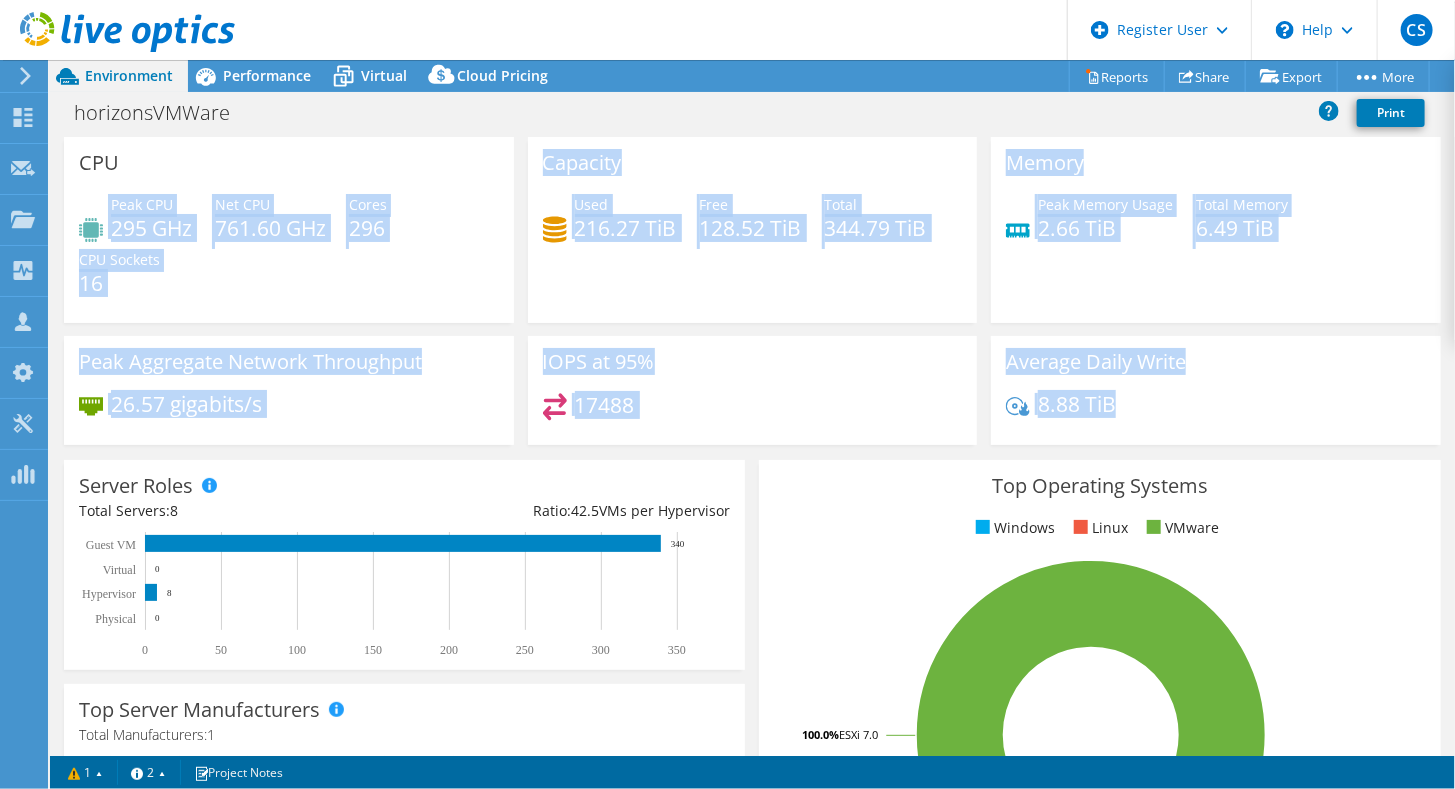 drag, startPoint x: 1226, startPoint y: 395, endPoint x: 177, endPoint y: 185, distance: 1069.8135 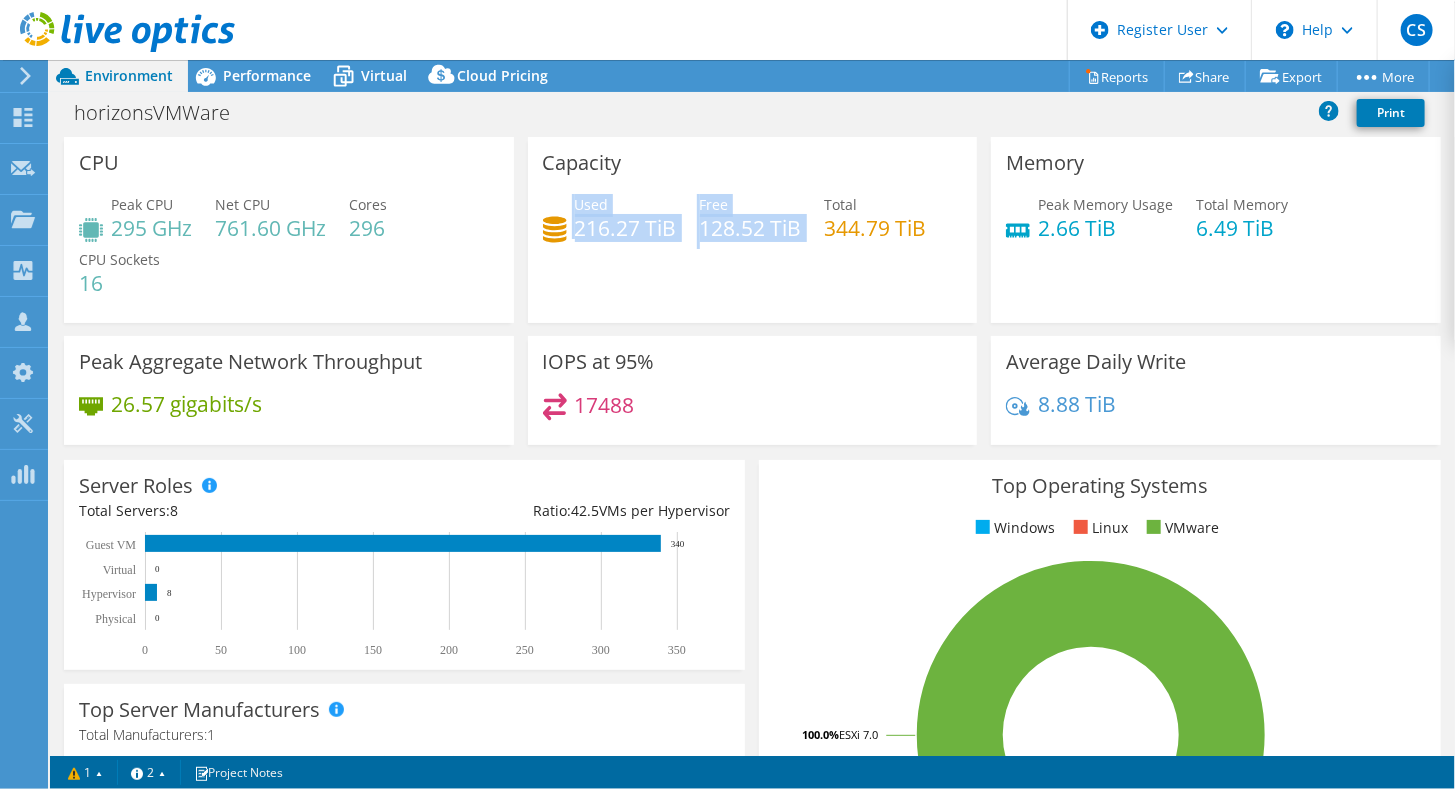 drag, startPoint x: 563, startPoint y: 211, endPoint x: 766, endPoint y: 312, distance: 226.73773 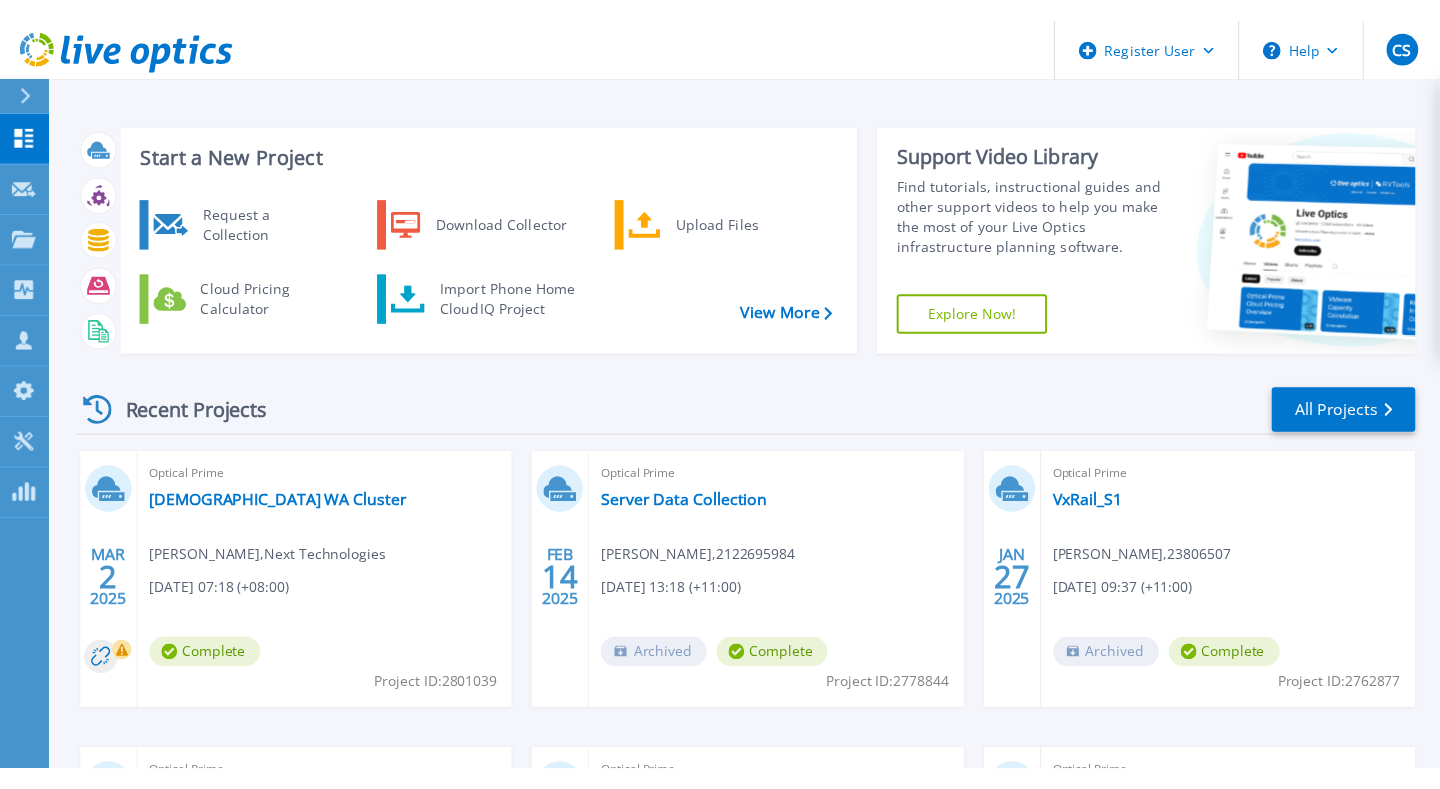 scroll, scrollTop: 0, scrollLeft: 0, axis: both 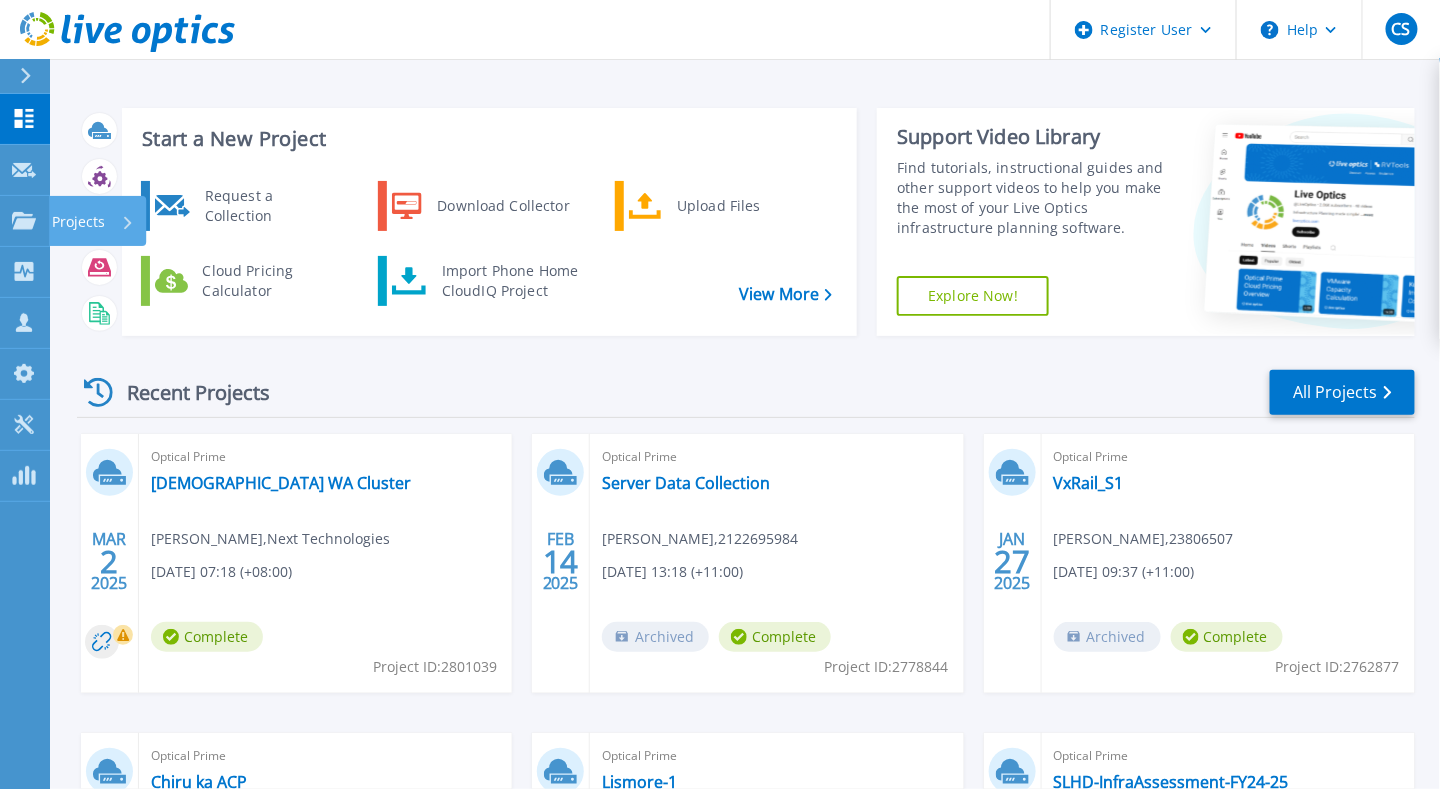 click on "Register User Help CS Dell User [PERSON_NAME] [PERSON_NAME][EMAIL_ADDRESS][PERSON_NAME][DOMAIN_NAME] Dell  My Profile Log Out Dashboard Dashboard Request Capture Request Capture Projects Projects Search Projects Upload SIOKIT & Files Optical Prime Collector Runs Collectors Collectors Download Collector Dossier Data Domain Local Summary Customers Customers Request Capture Register New User Register New Partner User Search & Manage Users My Profile My Profile Tools Tools PowerSizer PowerSizer Start a New Project     Request a Collection     Download Collector     Upload Files     Cloud Pricing Calculator     Import Phone Home CloudIQ Project View More  Support Video Library Find tutorials, instructional guides and other support videos to help you make the most of your Live Optics infrastructure planning software. Explore Now! Recent Projects All Projects [DATE] Optical Prime BaptistCare WA Cluster [PERSON_NAME] ,  Next Technologies [DATE] 07:18 (+08:00) Complete Project ID:  2801039 [DATE] Optical Prime [PERSON_NAME]" at bounding box center [720, 356] 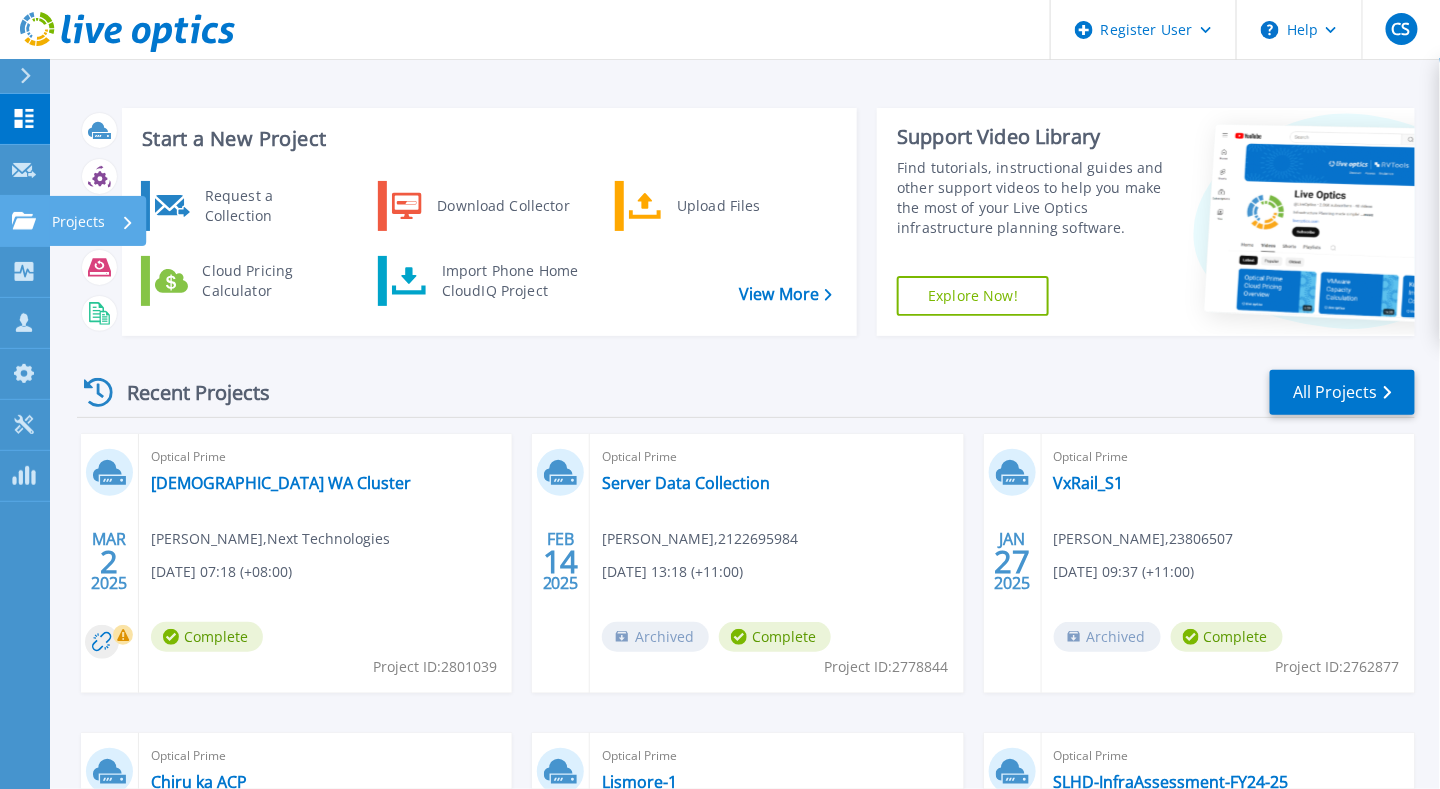 click 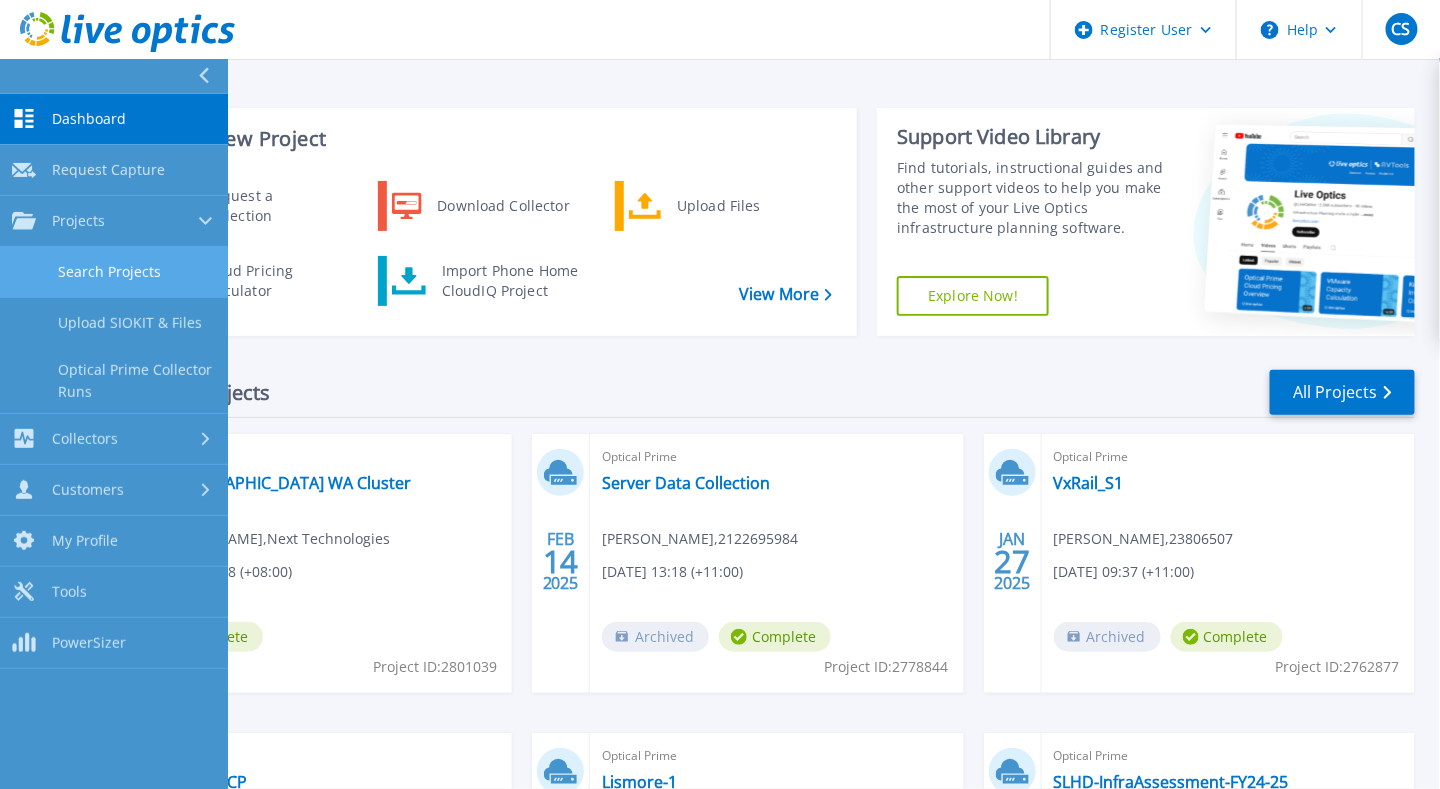 click on "Search Projects" at bounding box center (114, 272) 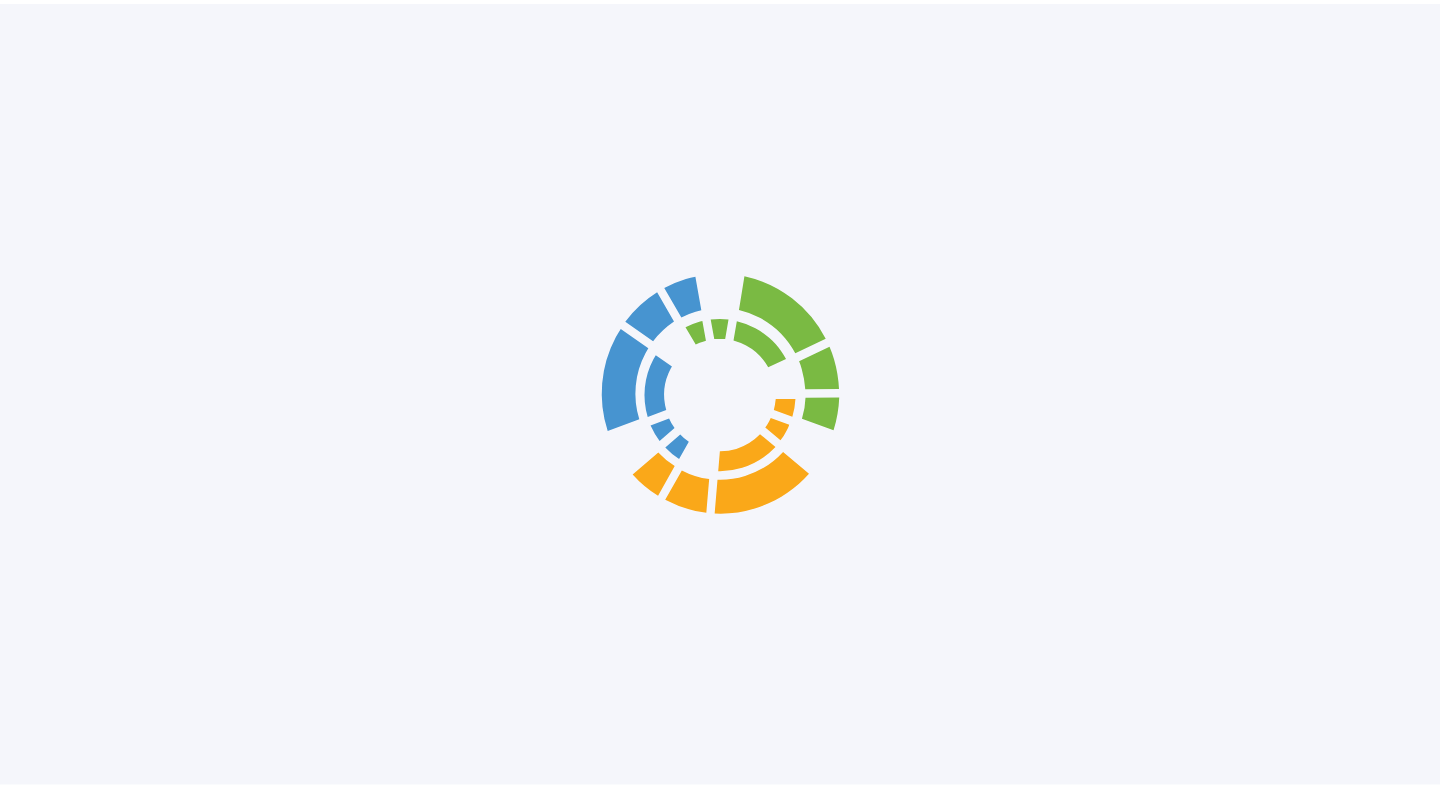 scroll, scrollTop: 0, scrollLeft: 0, axis: both 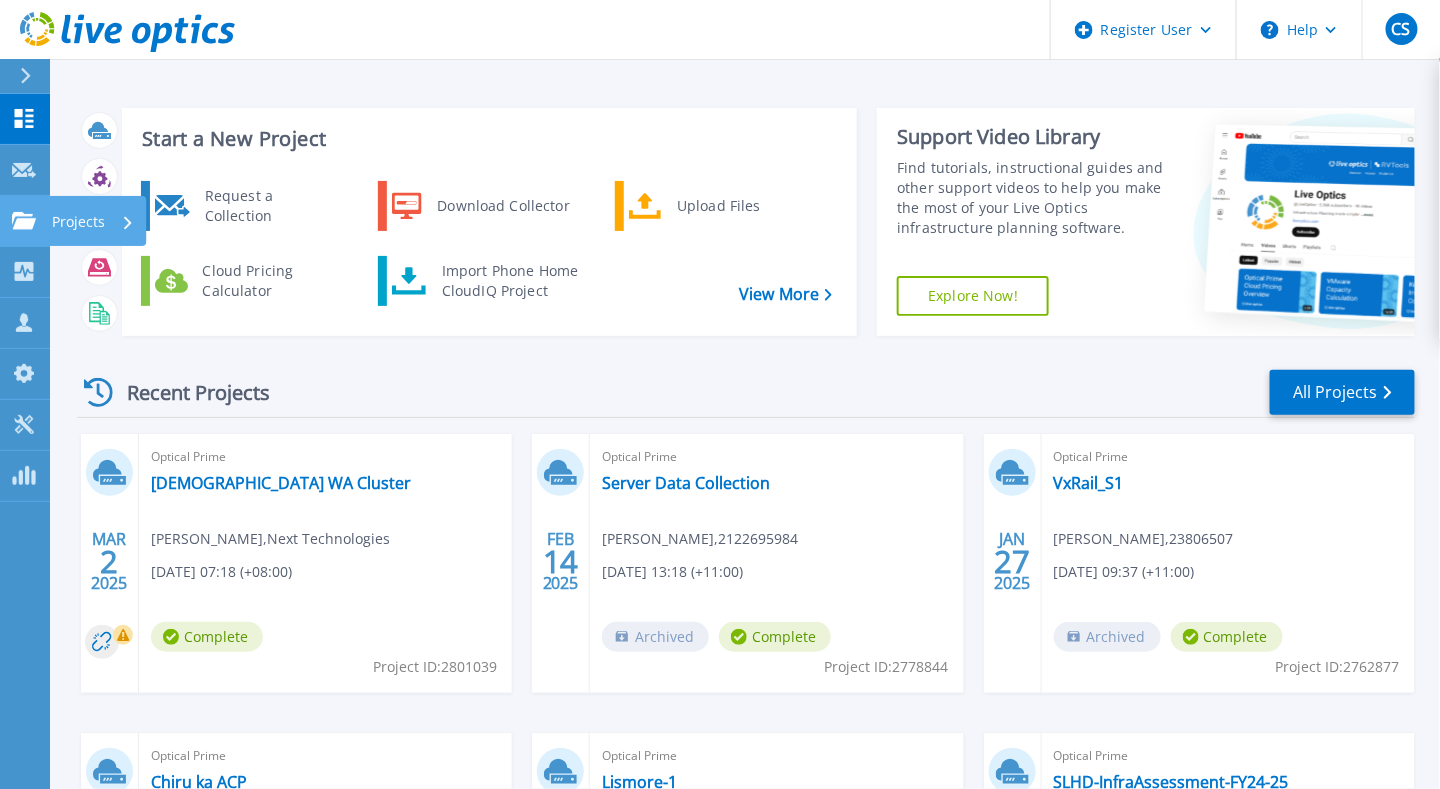 click 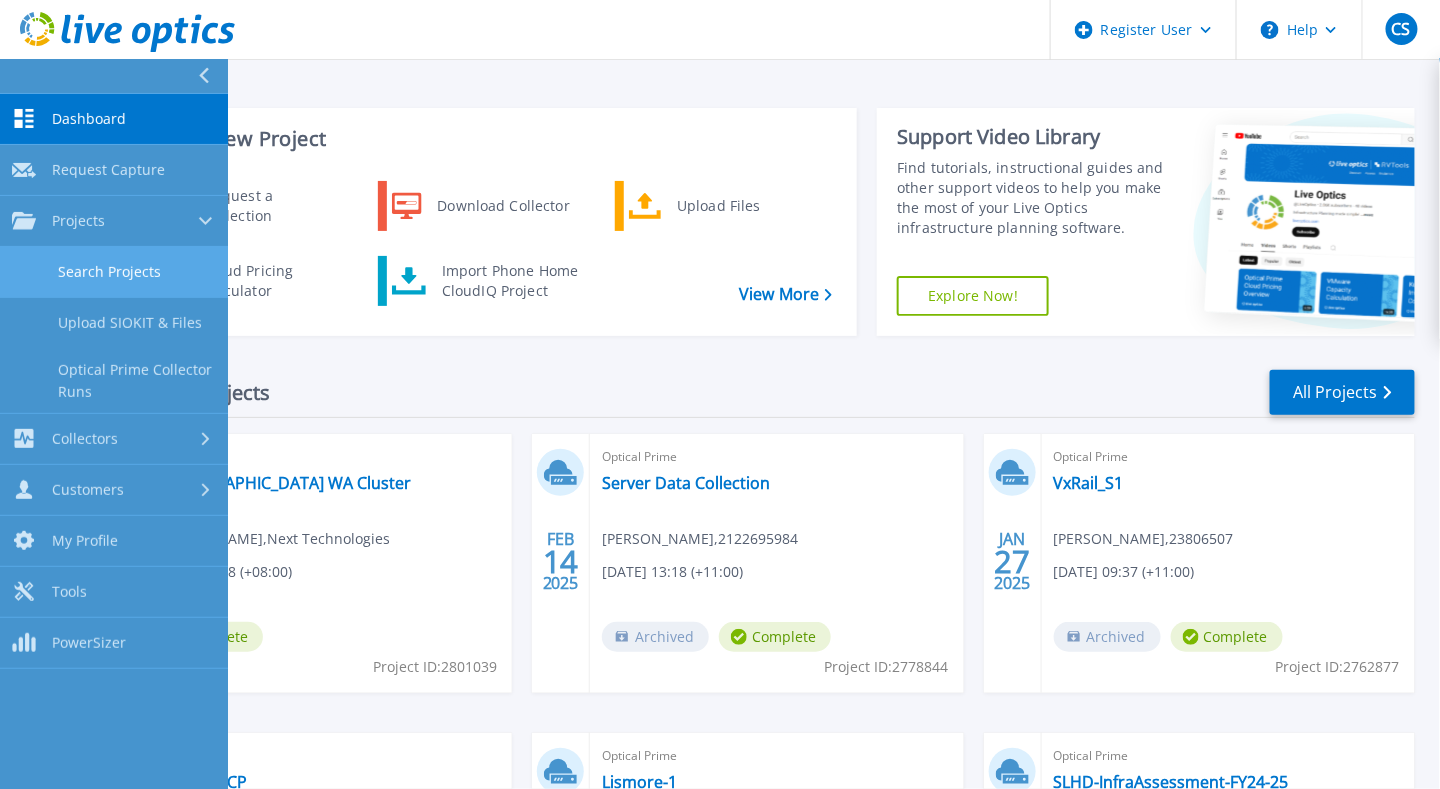 click on "Search Projects" at bounding box center [114, 272] 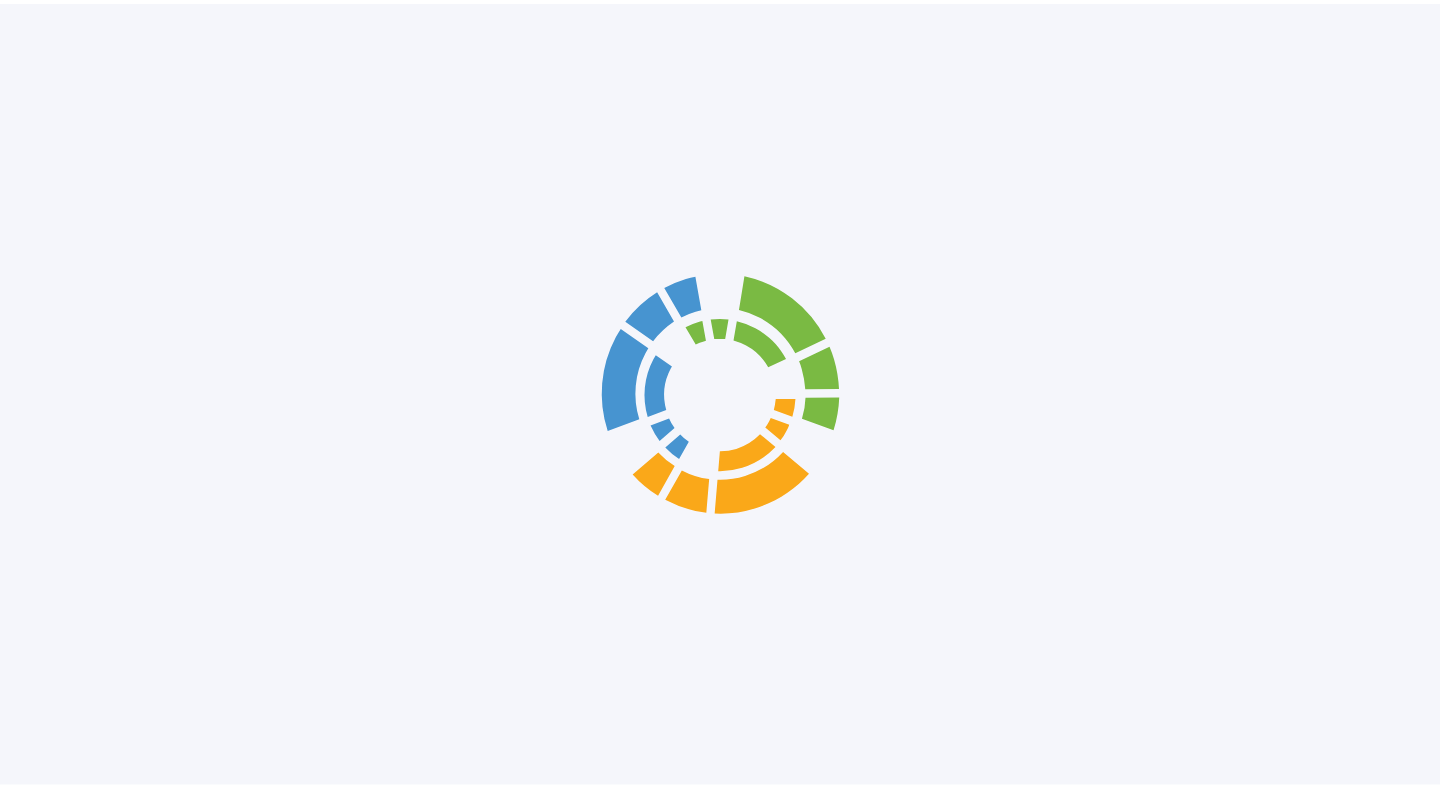 scroll, scrollTop: 0, scrollLeft: 0, axis: both 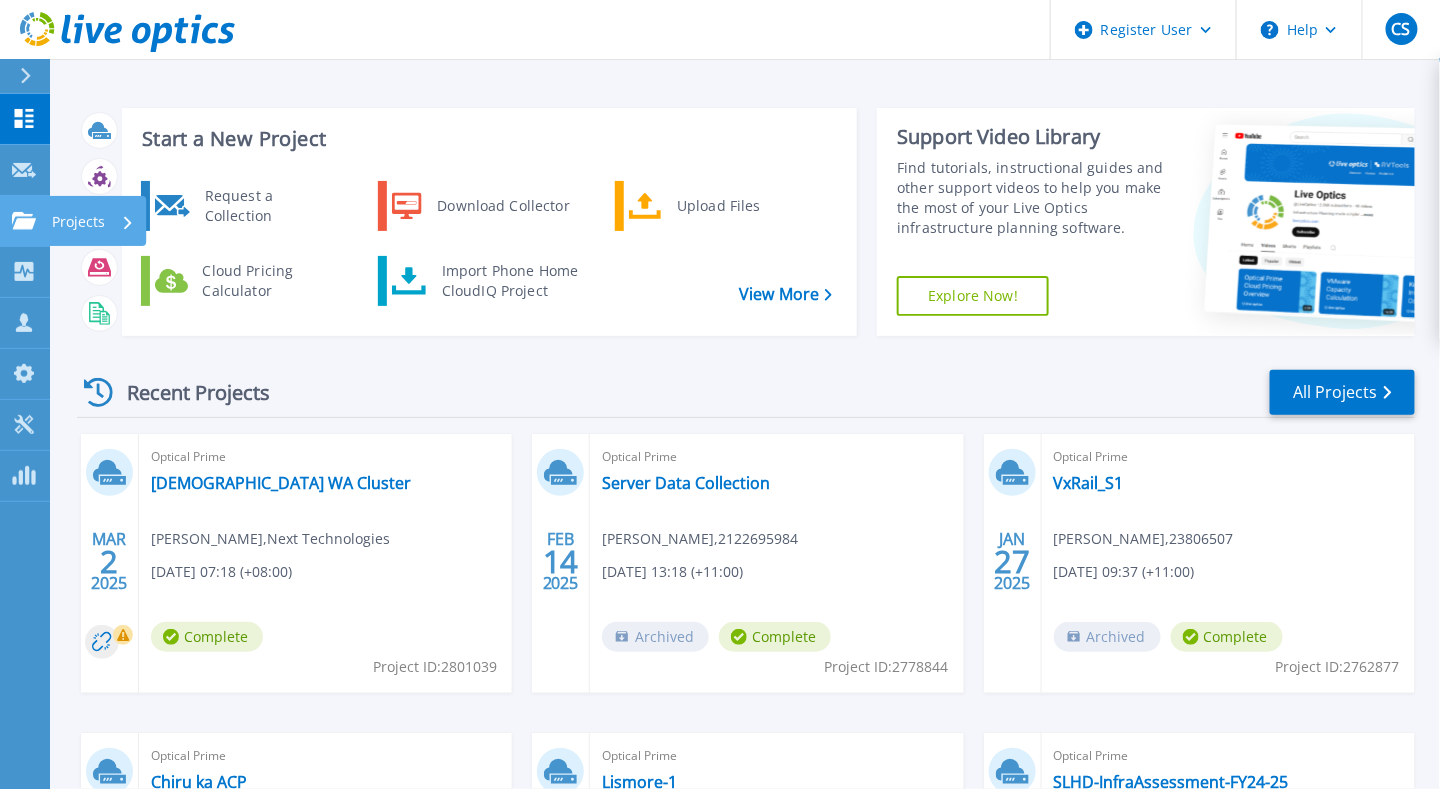click 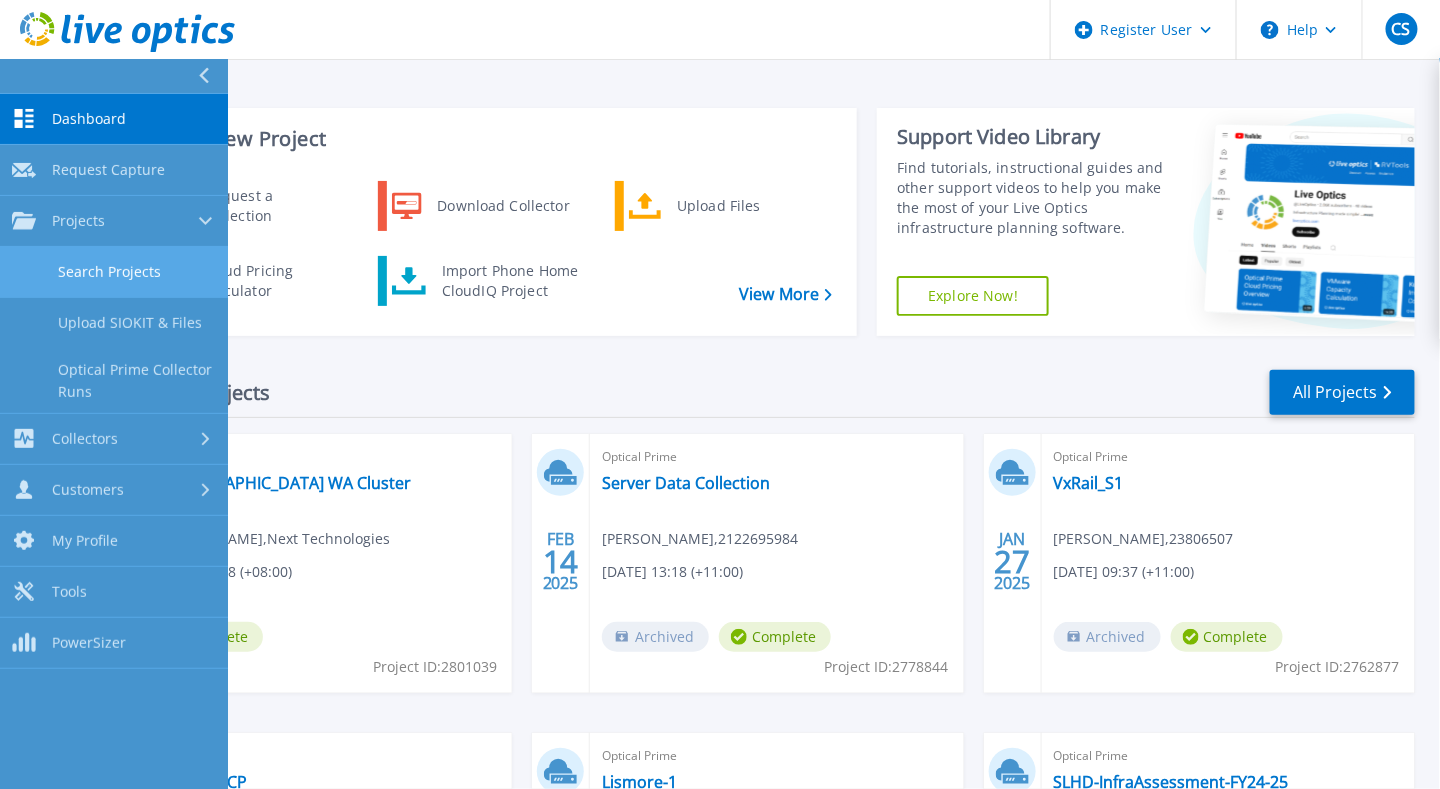 click on "Search Projects" at bounding box center (114, 272) 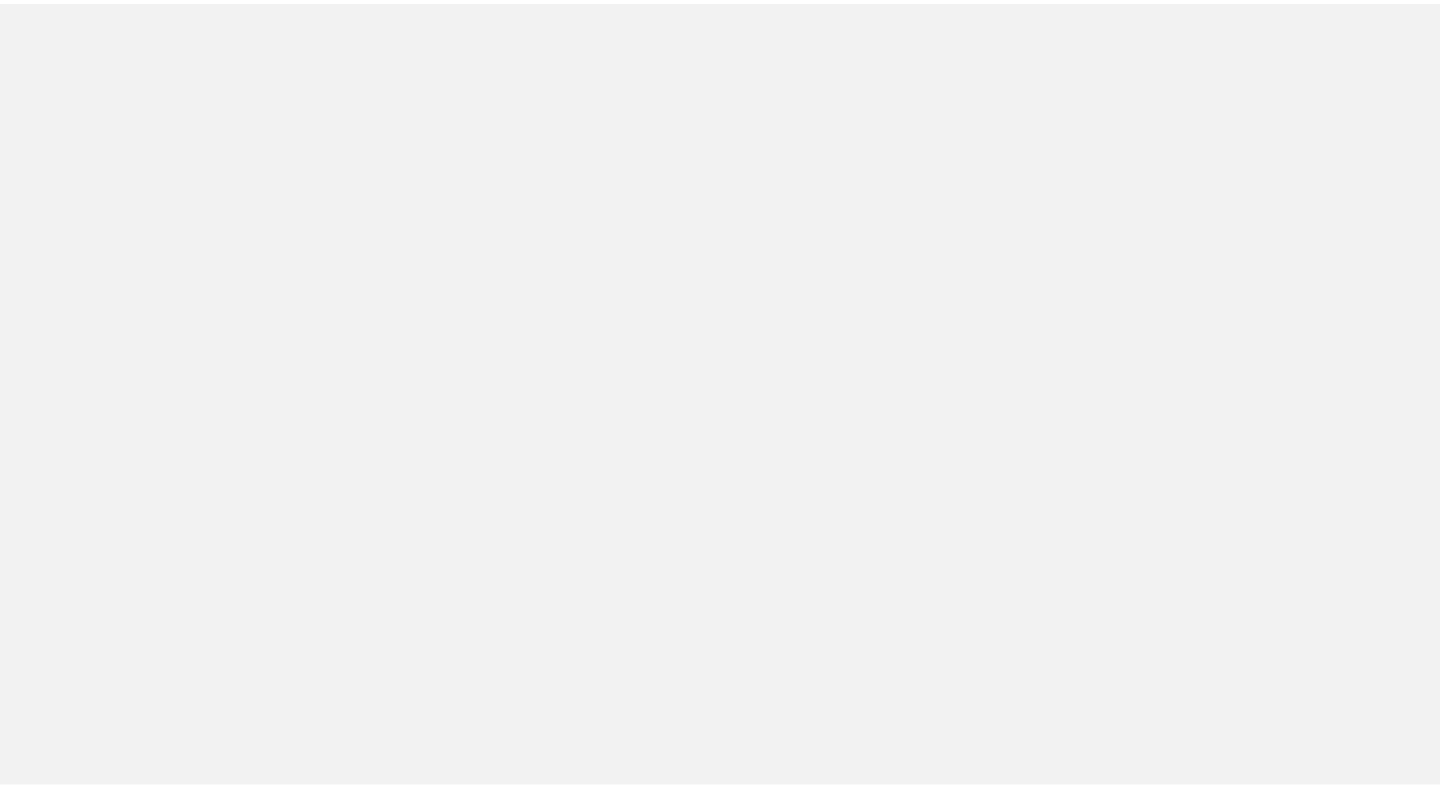 scroll, scrollTop: 0, scrollLeft: 0, axis: both 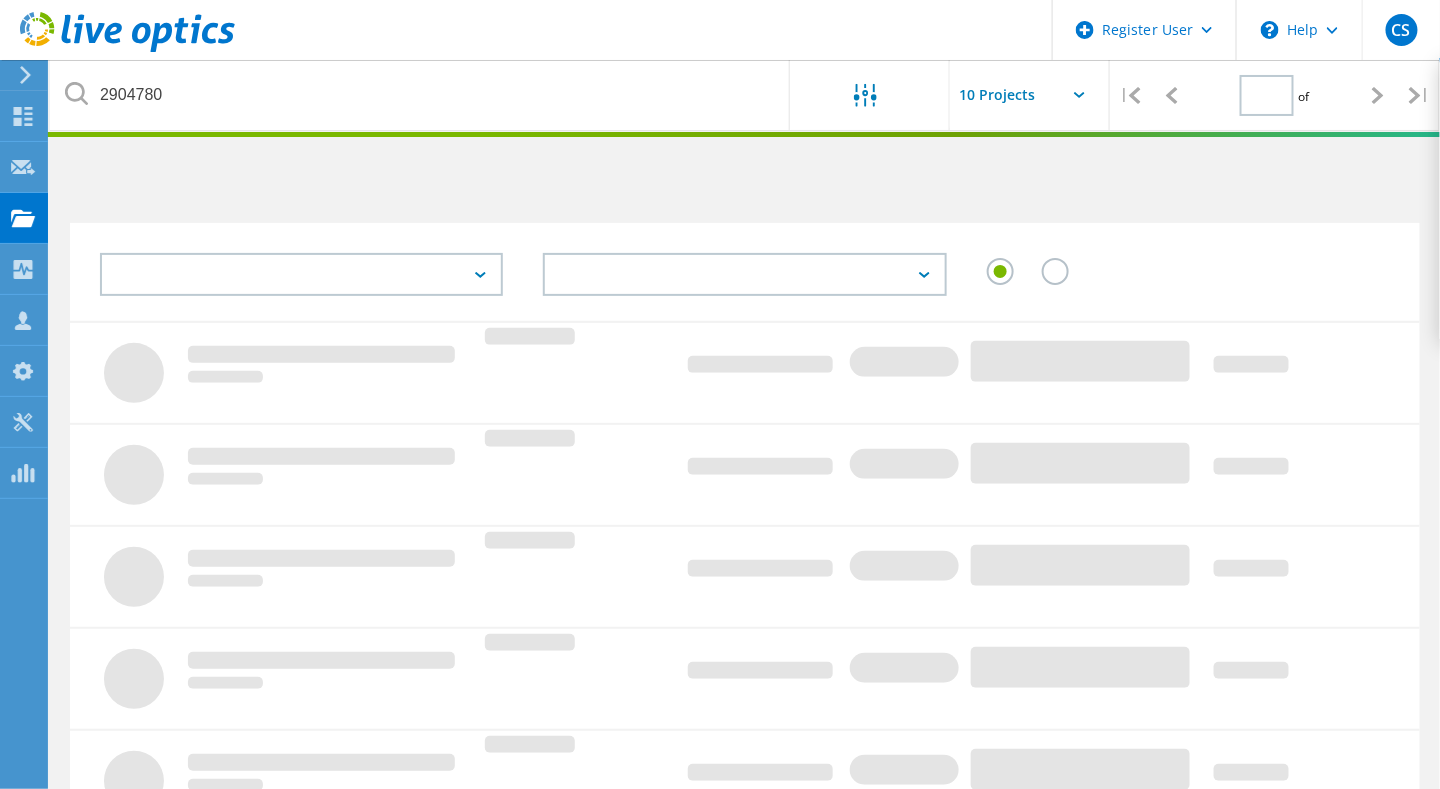 type on "1" 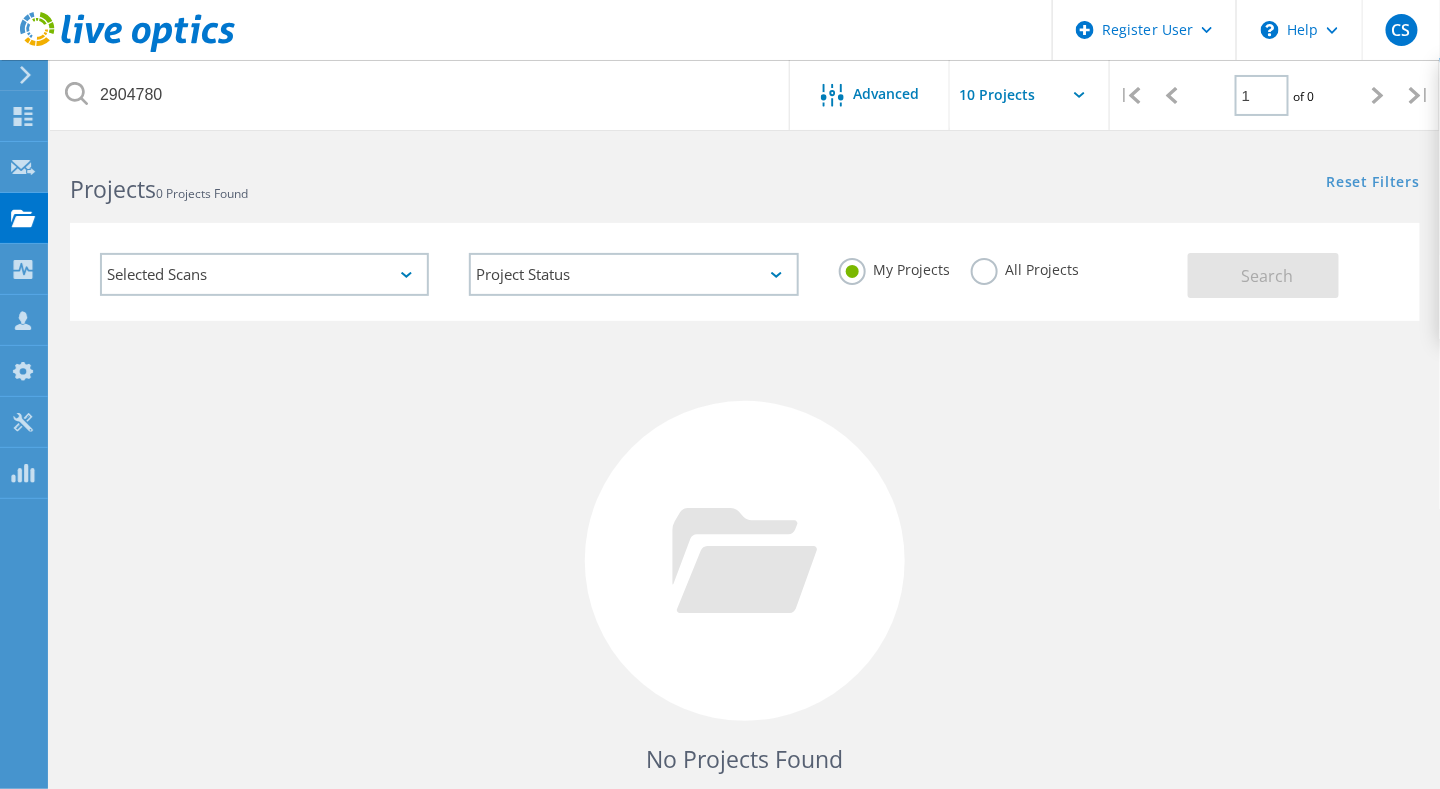 click on "All Projects" 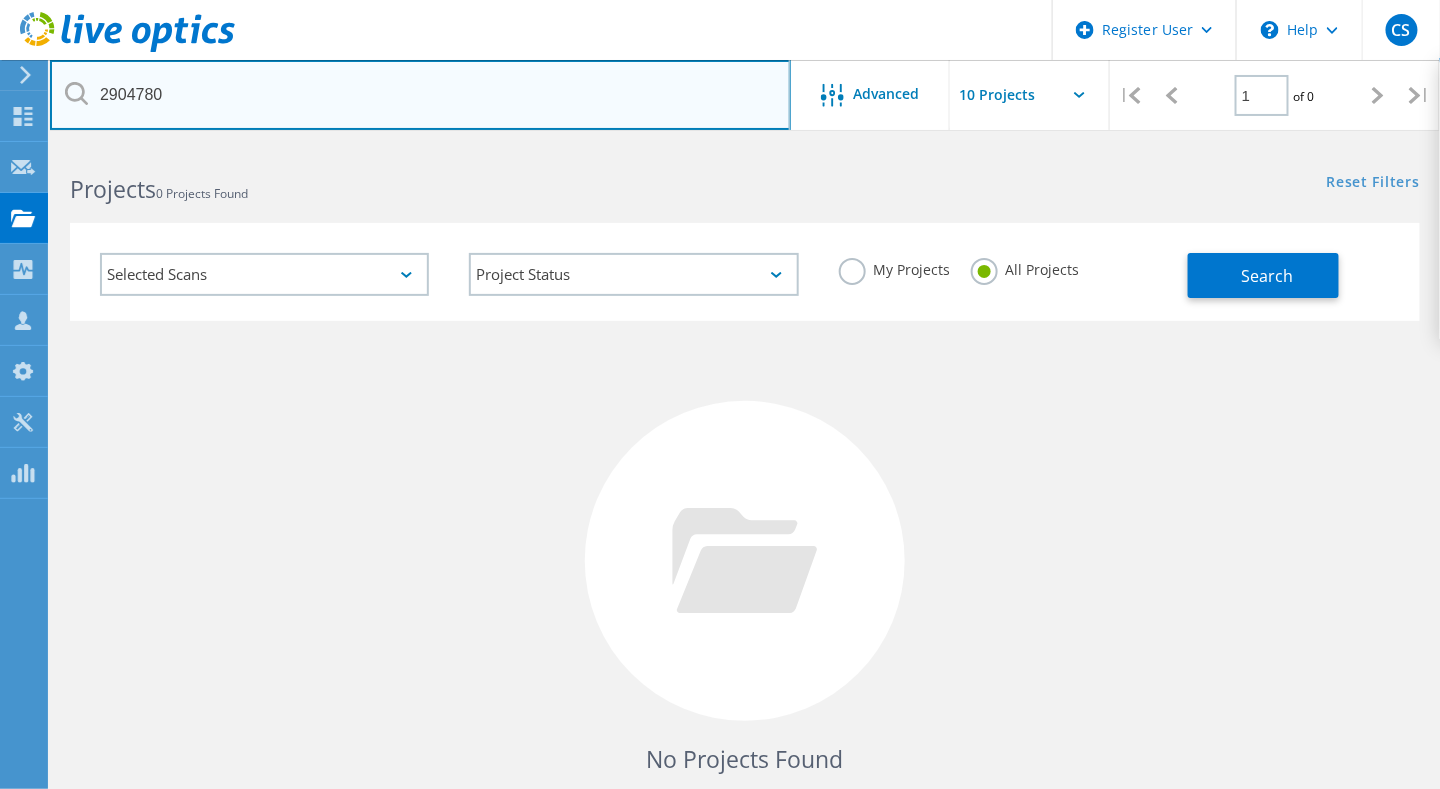 click on "2904780" at bounding box center (420, 95) 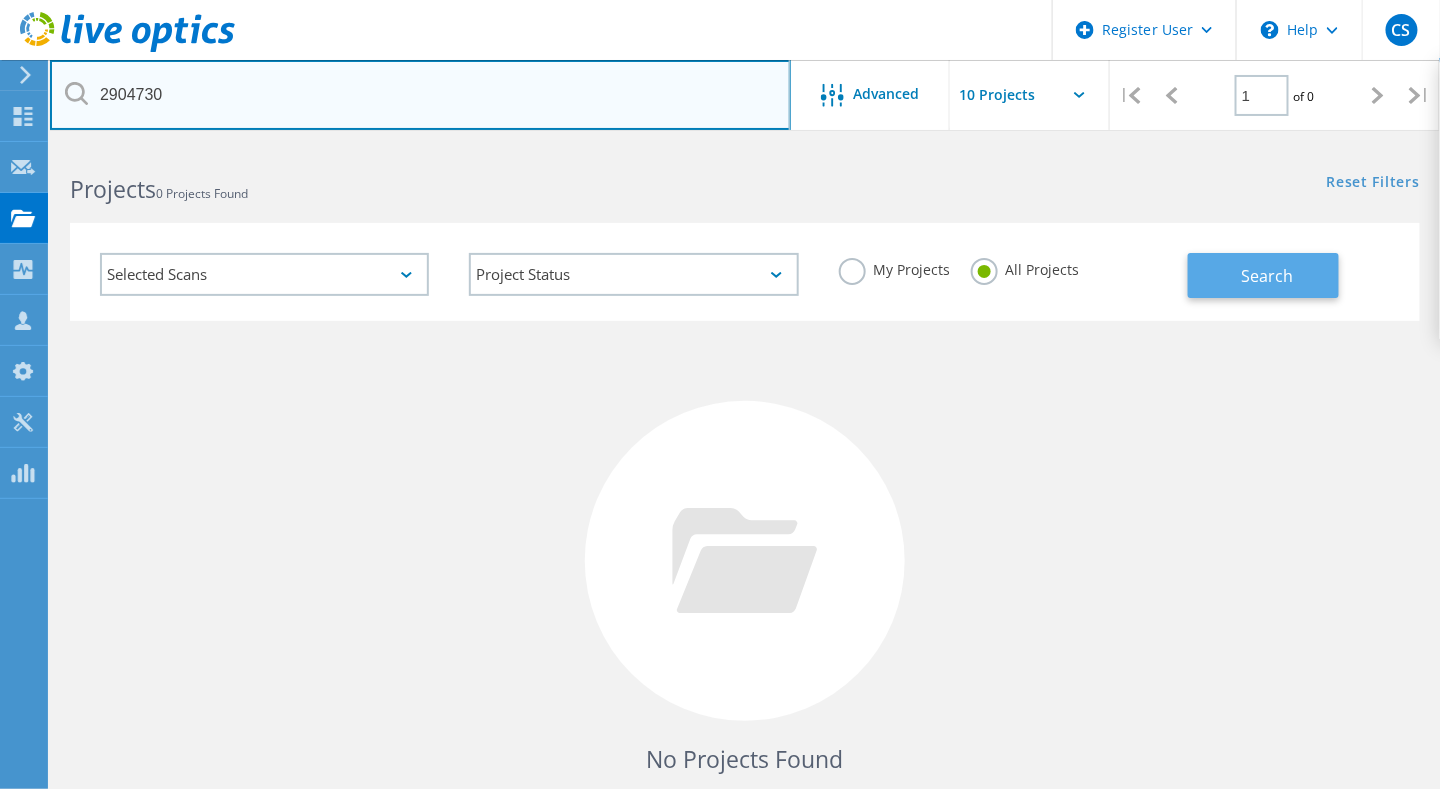 type on "2904730" 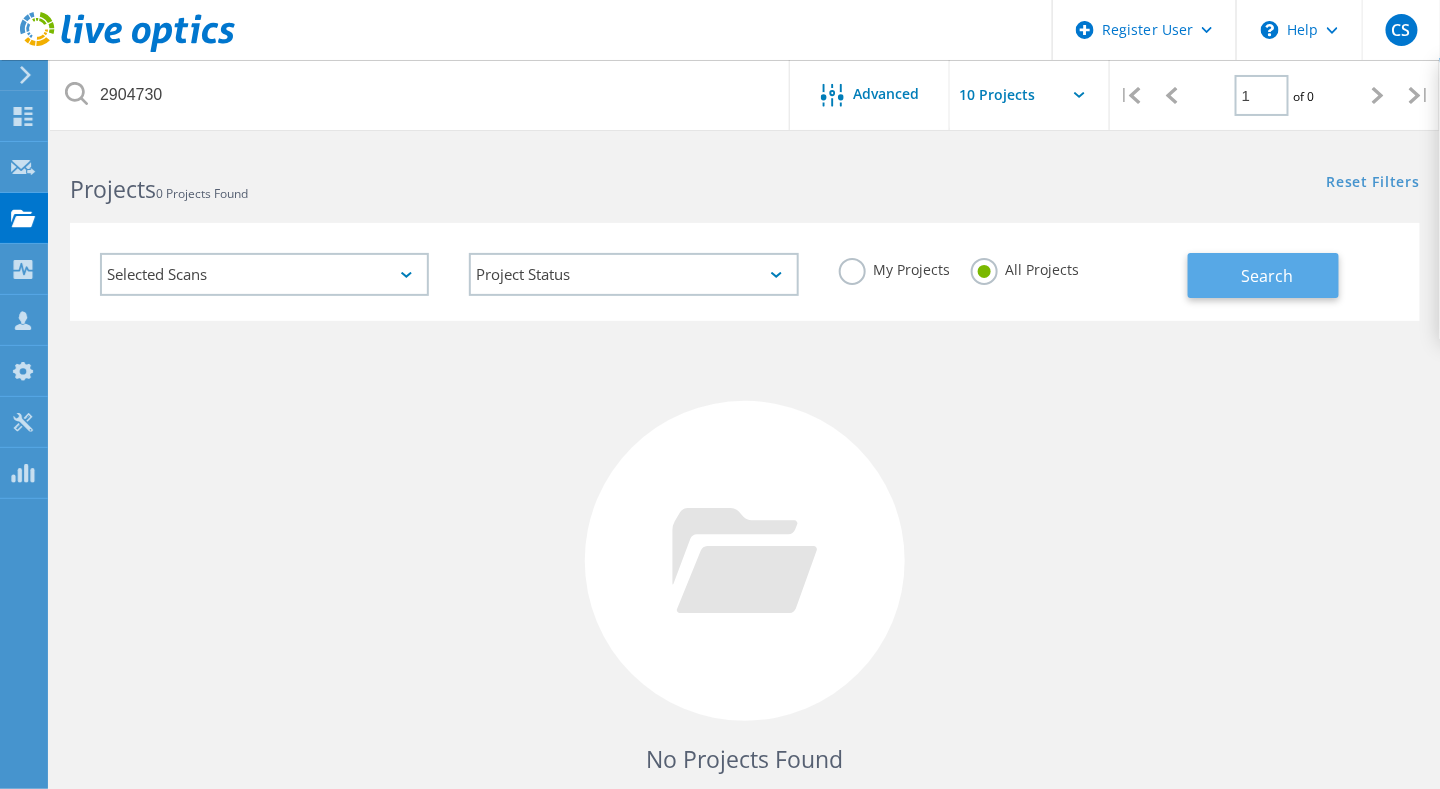 click on "Search" 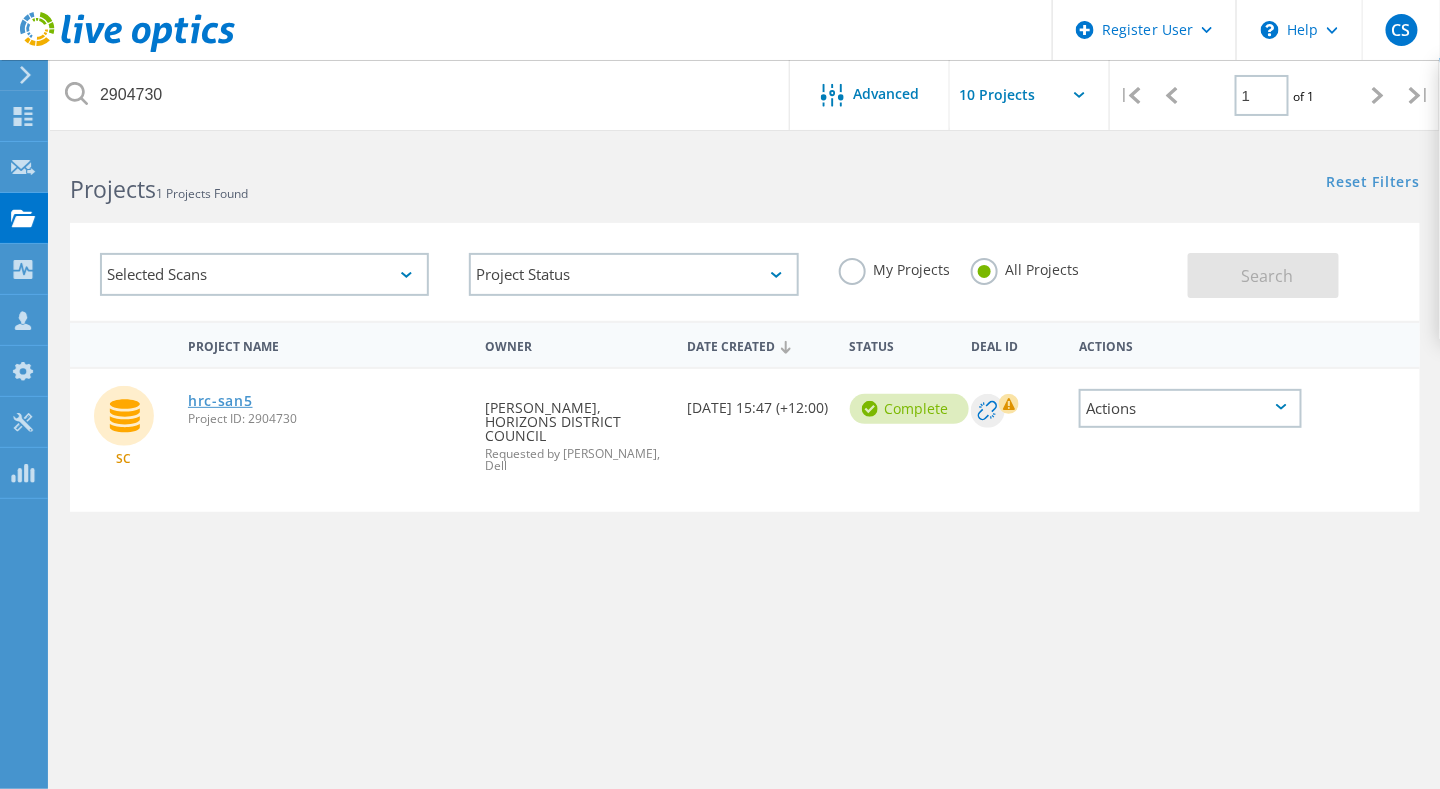 click on "hrc-san5" 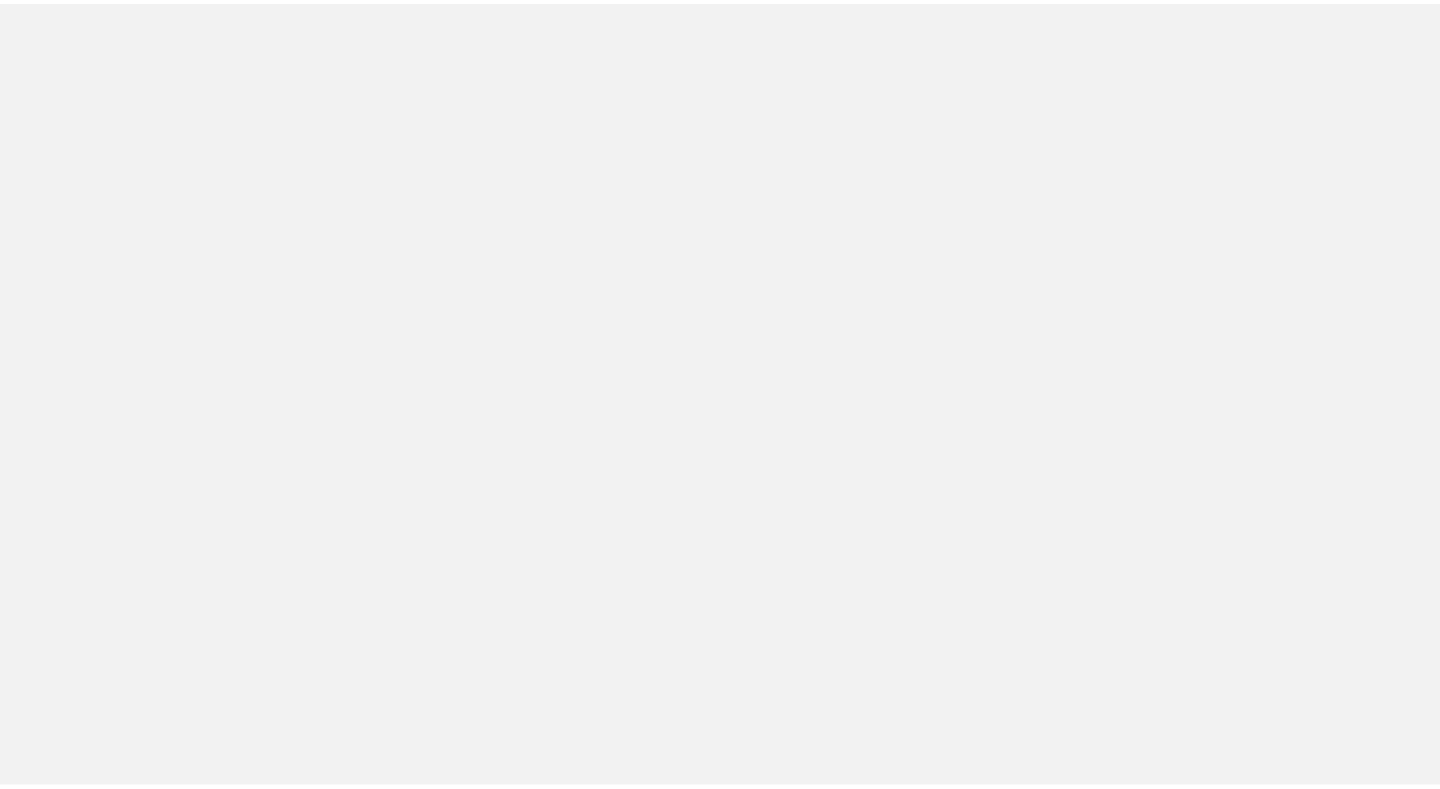 scroll, scrollTop: 0, scrollLeft: 0, axis: both 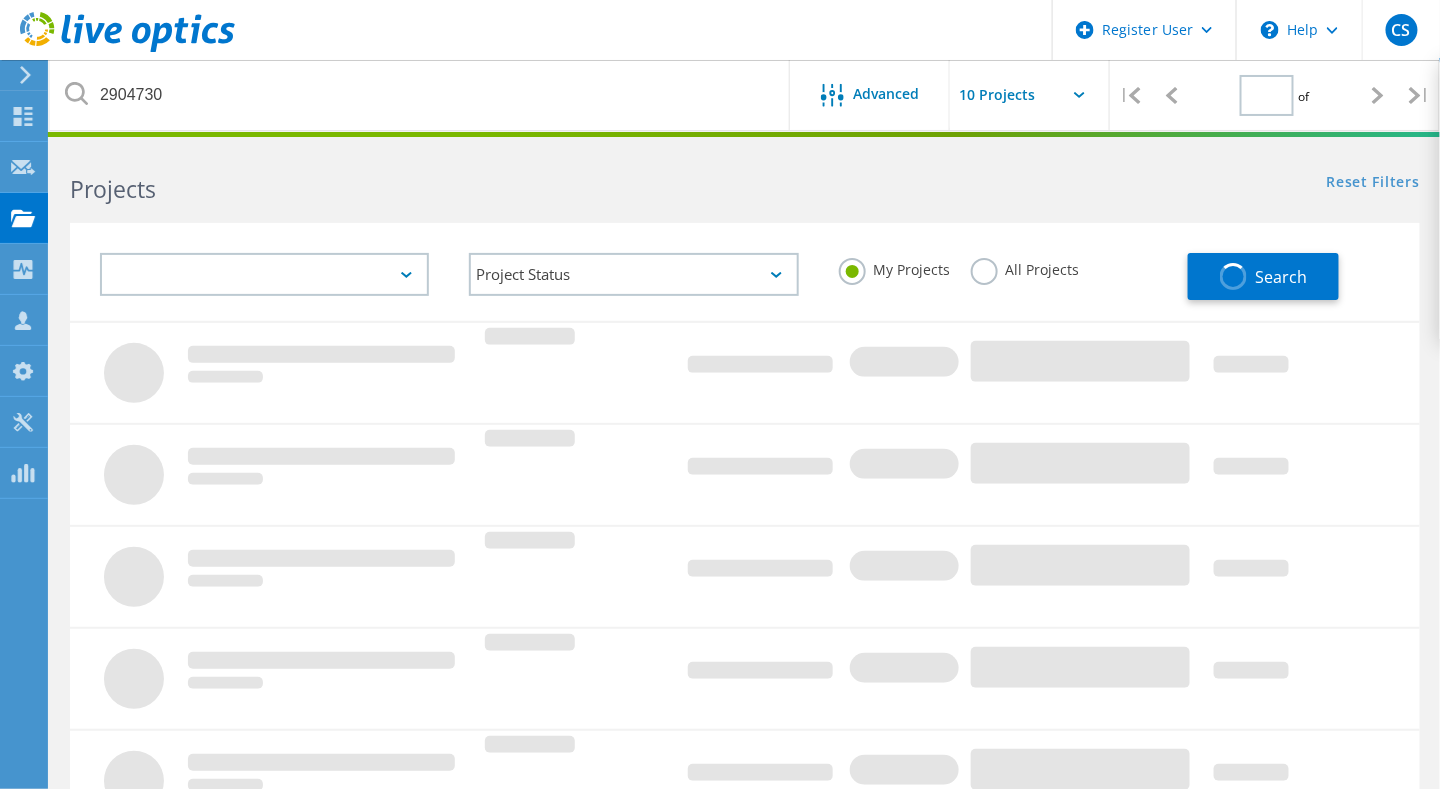 type on "1" 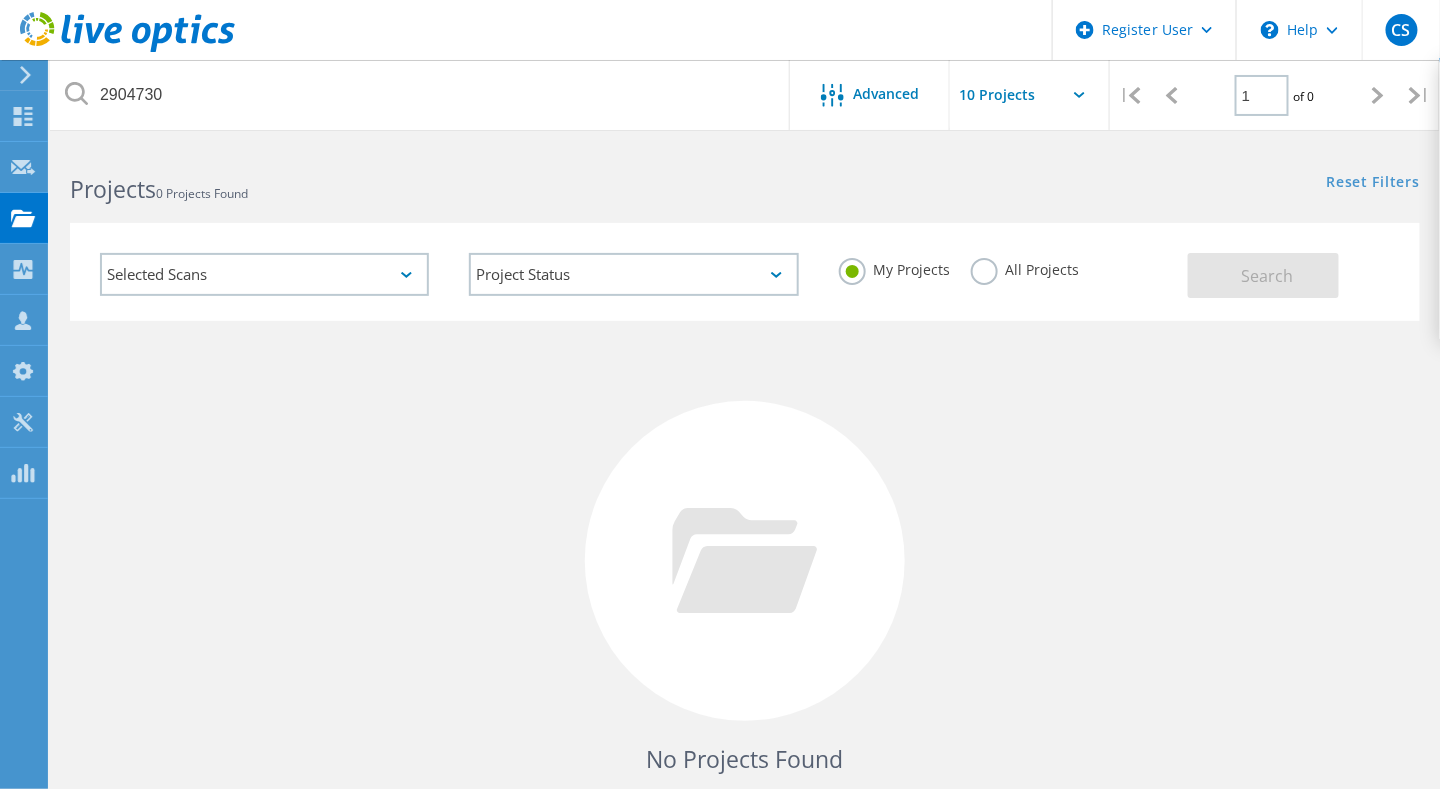 click on "All Projects" 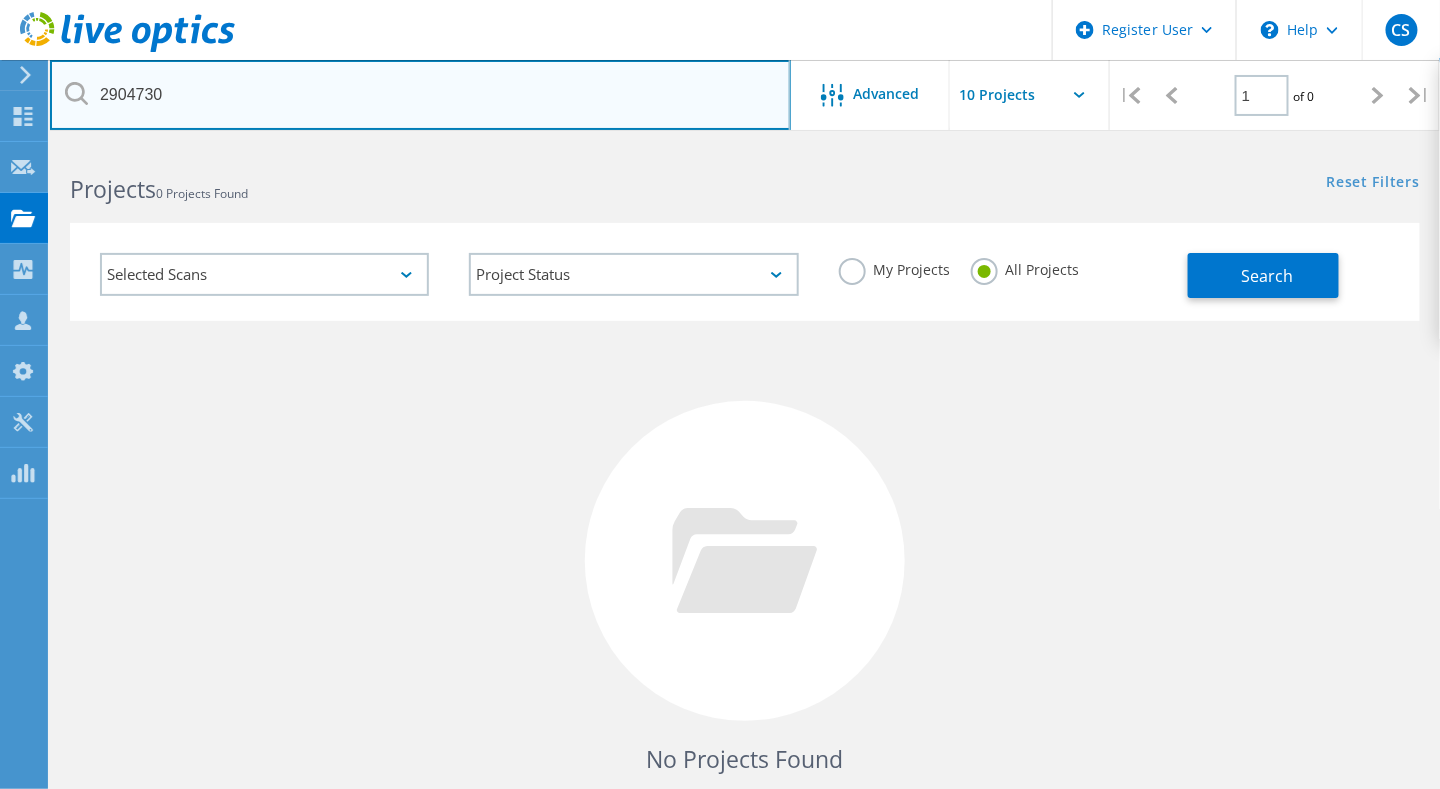 click on "2904730" at bounding box center (420, 95) 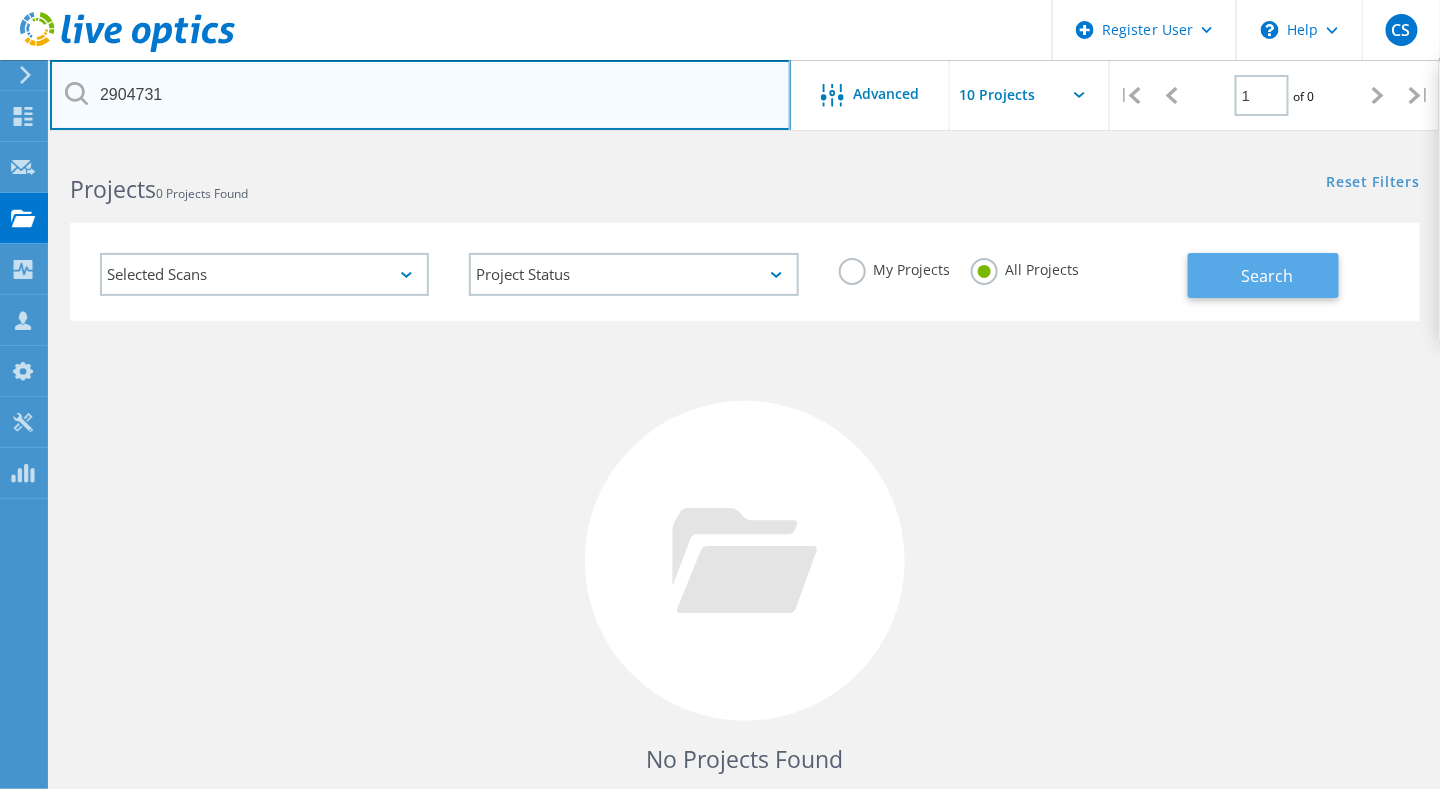 type on "2904731" 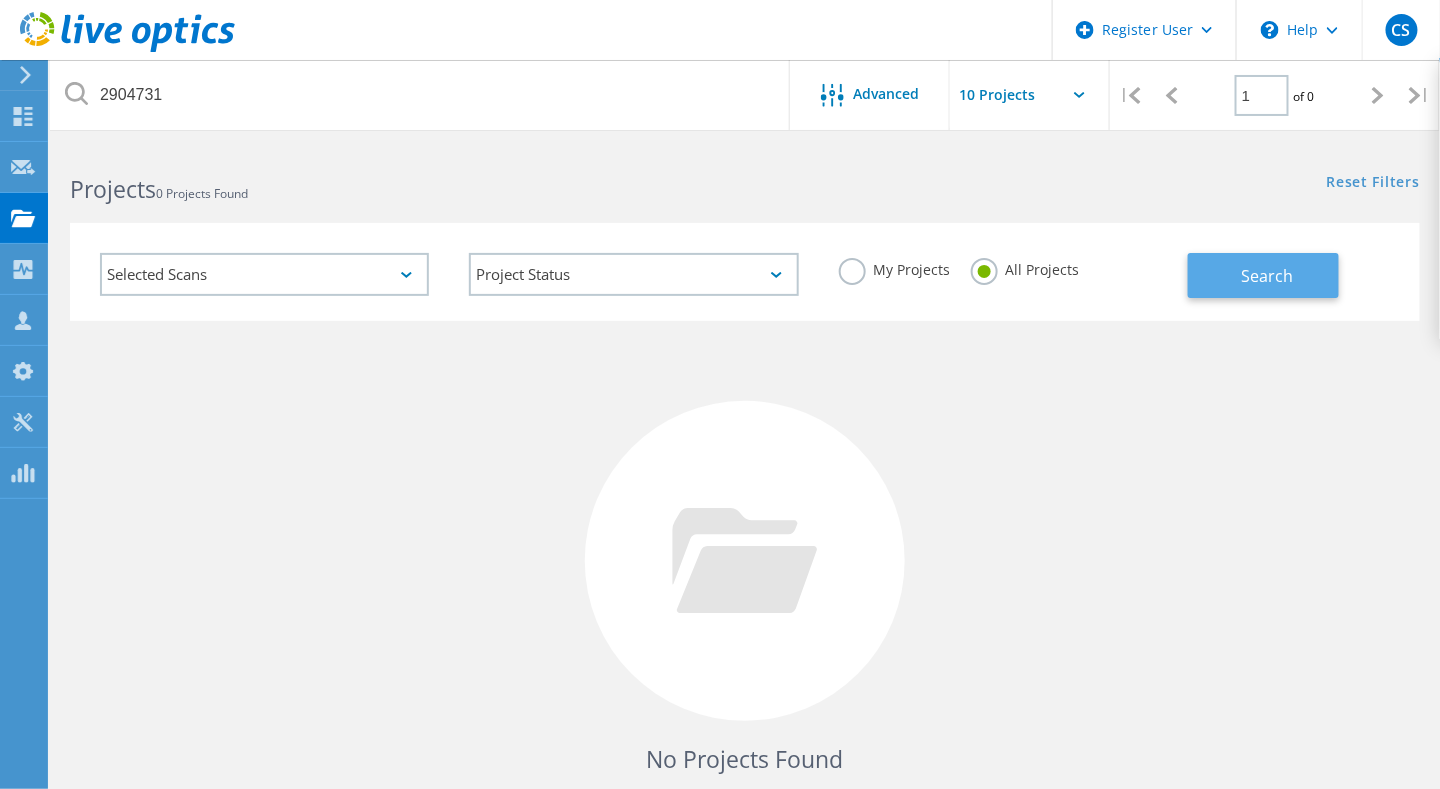 click on "Search" 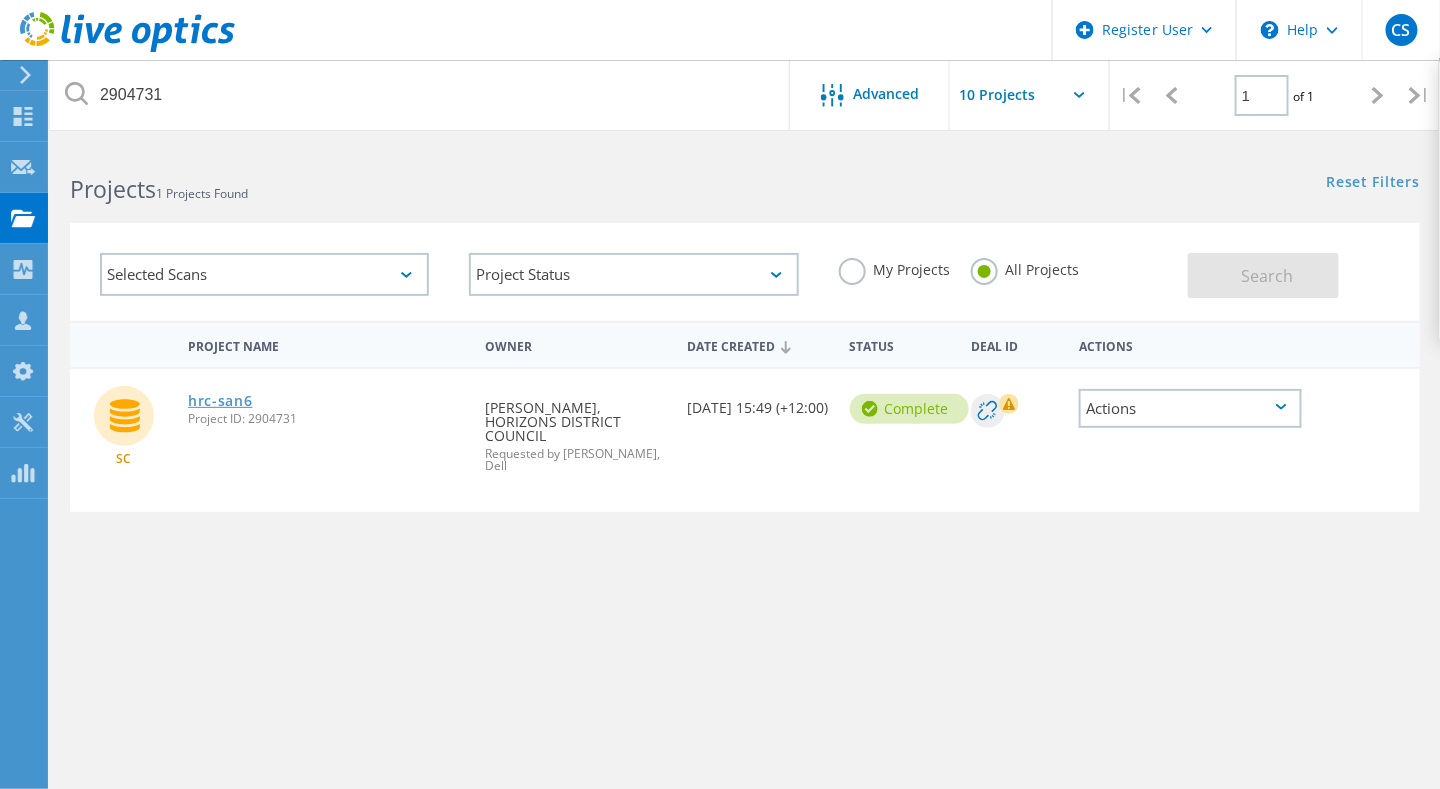 click on "hrc-san6" 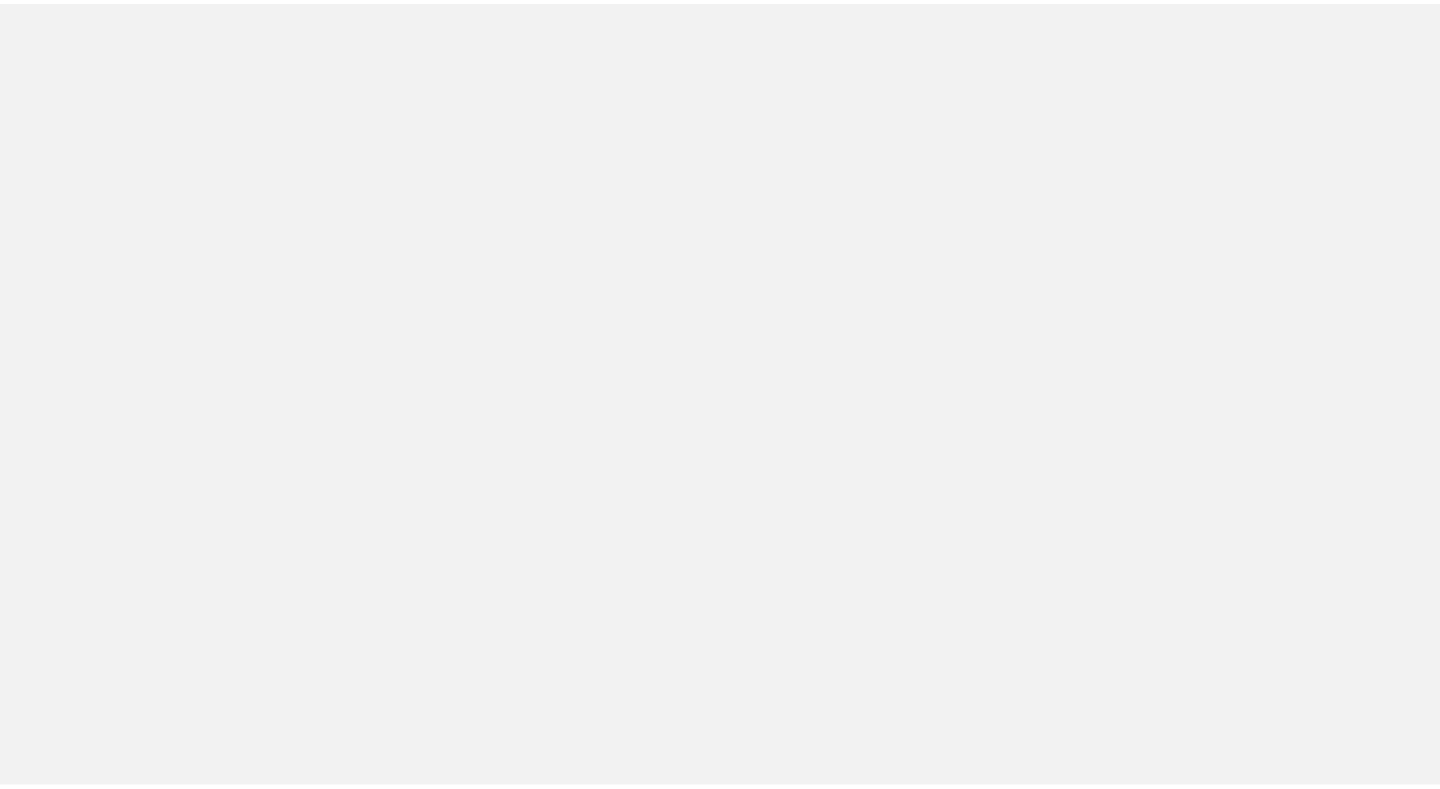 scroll, scrollTop: 0, scrollLeft: 0, axis: both 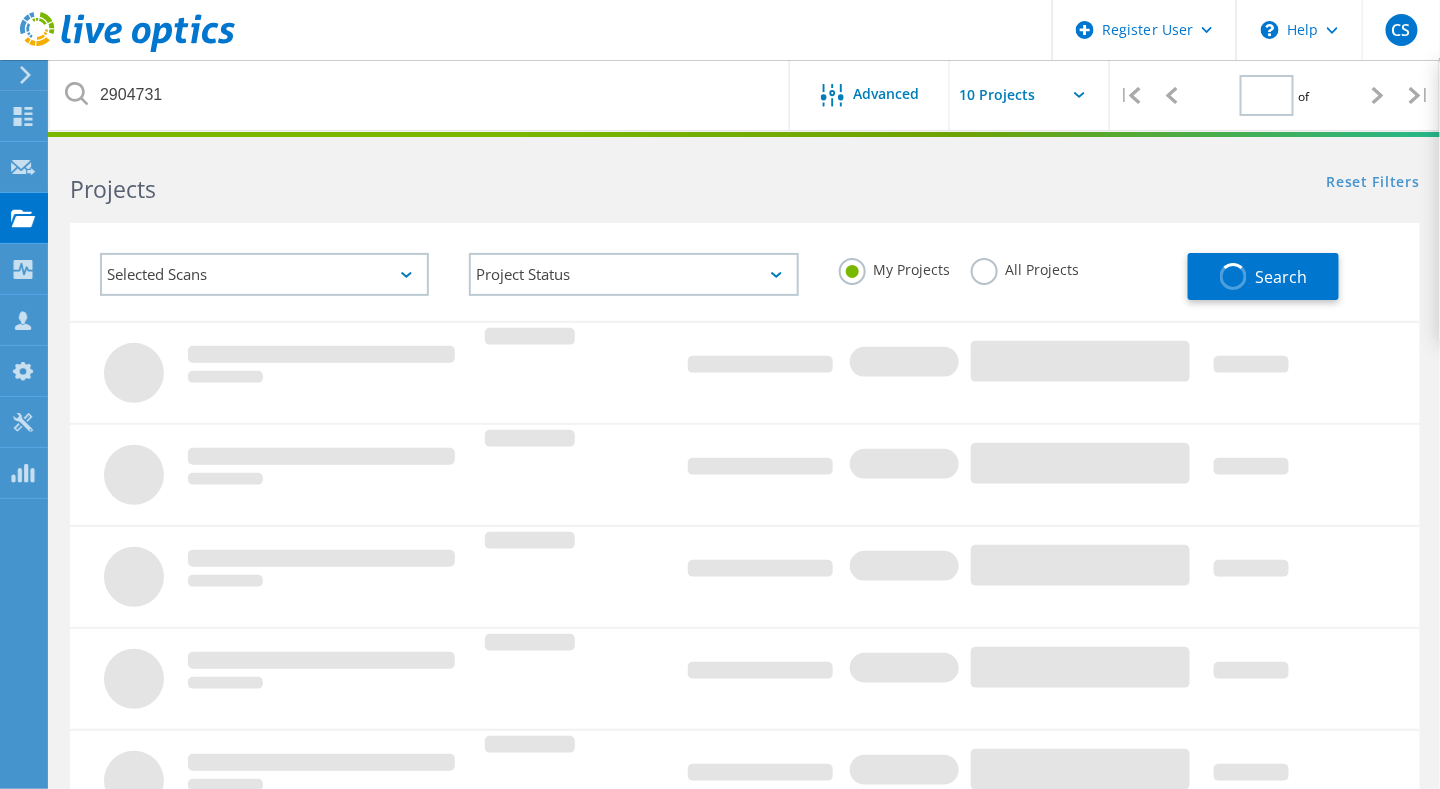 type on "1" 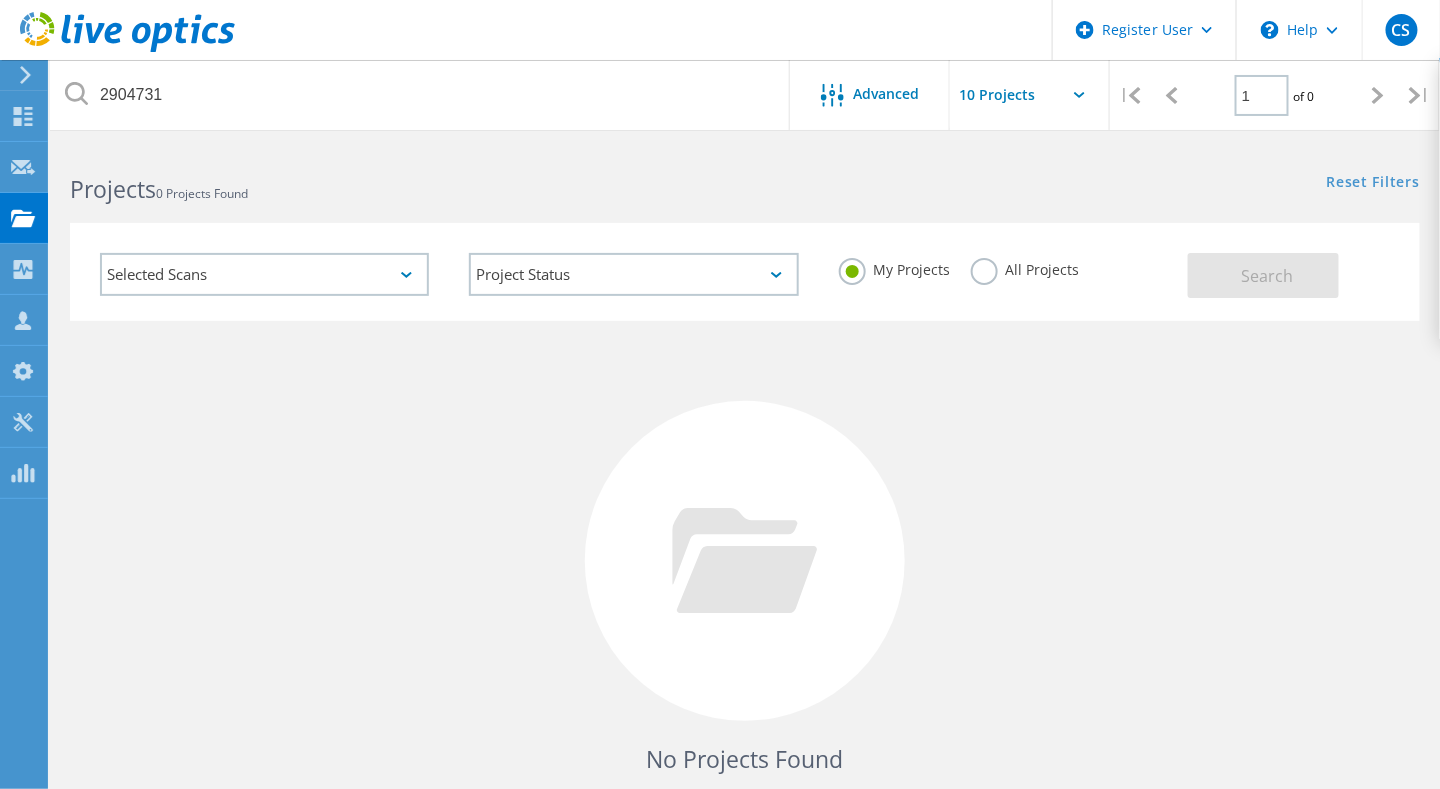 click on "All Projects" 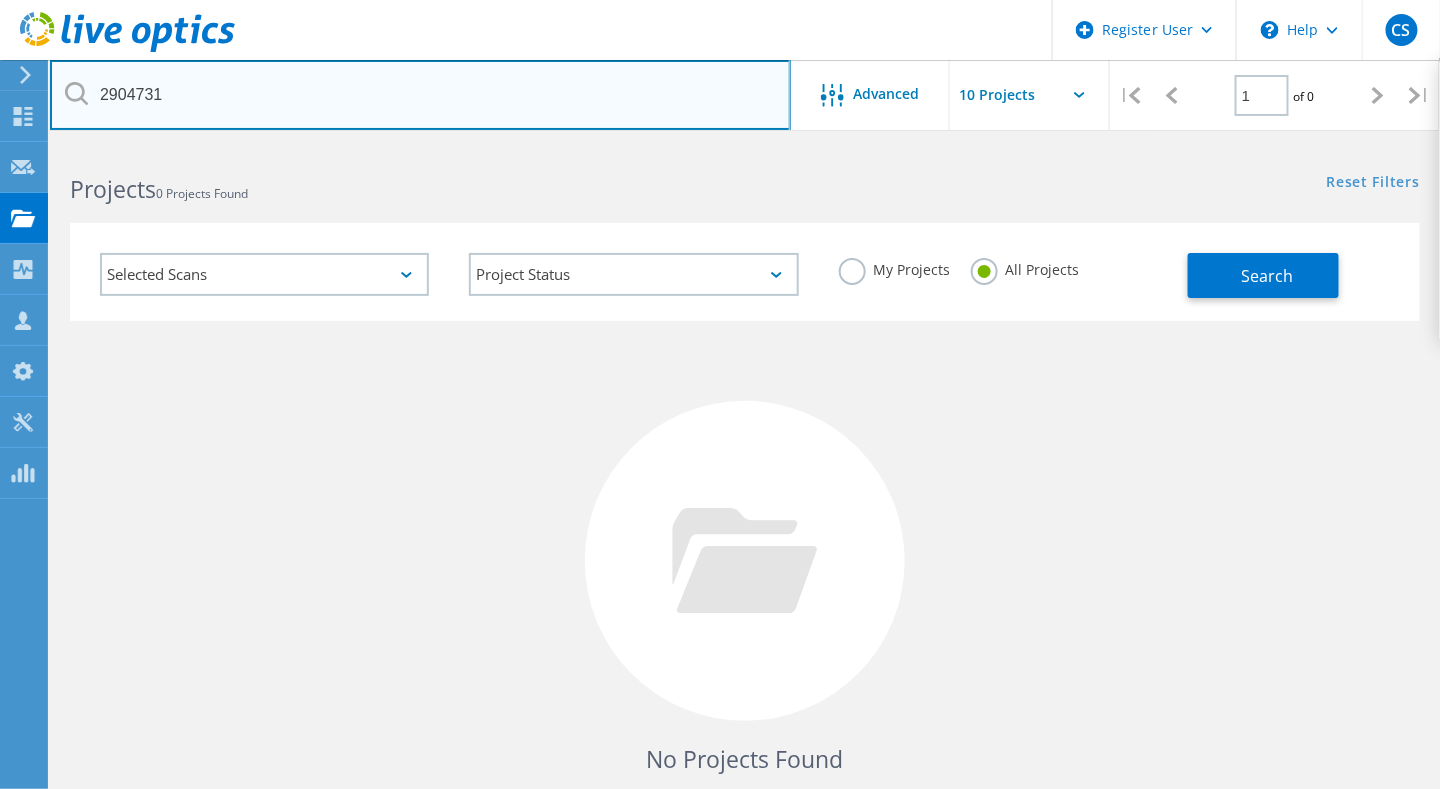 click on "2904731" at bounding box center [420, 95] 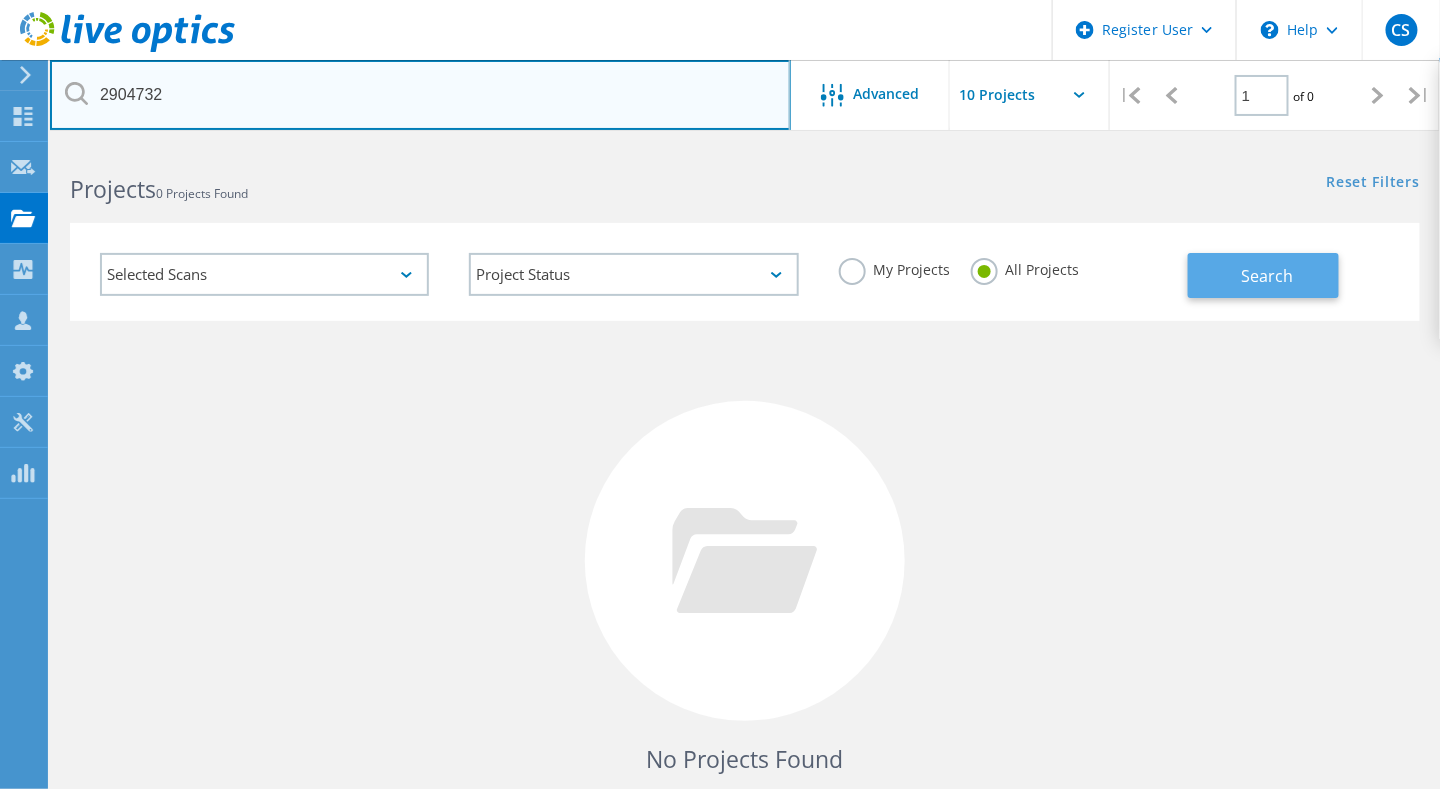 type on "2904732" 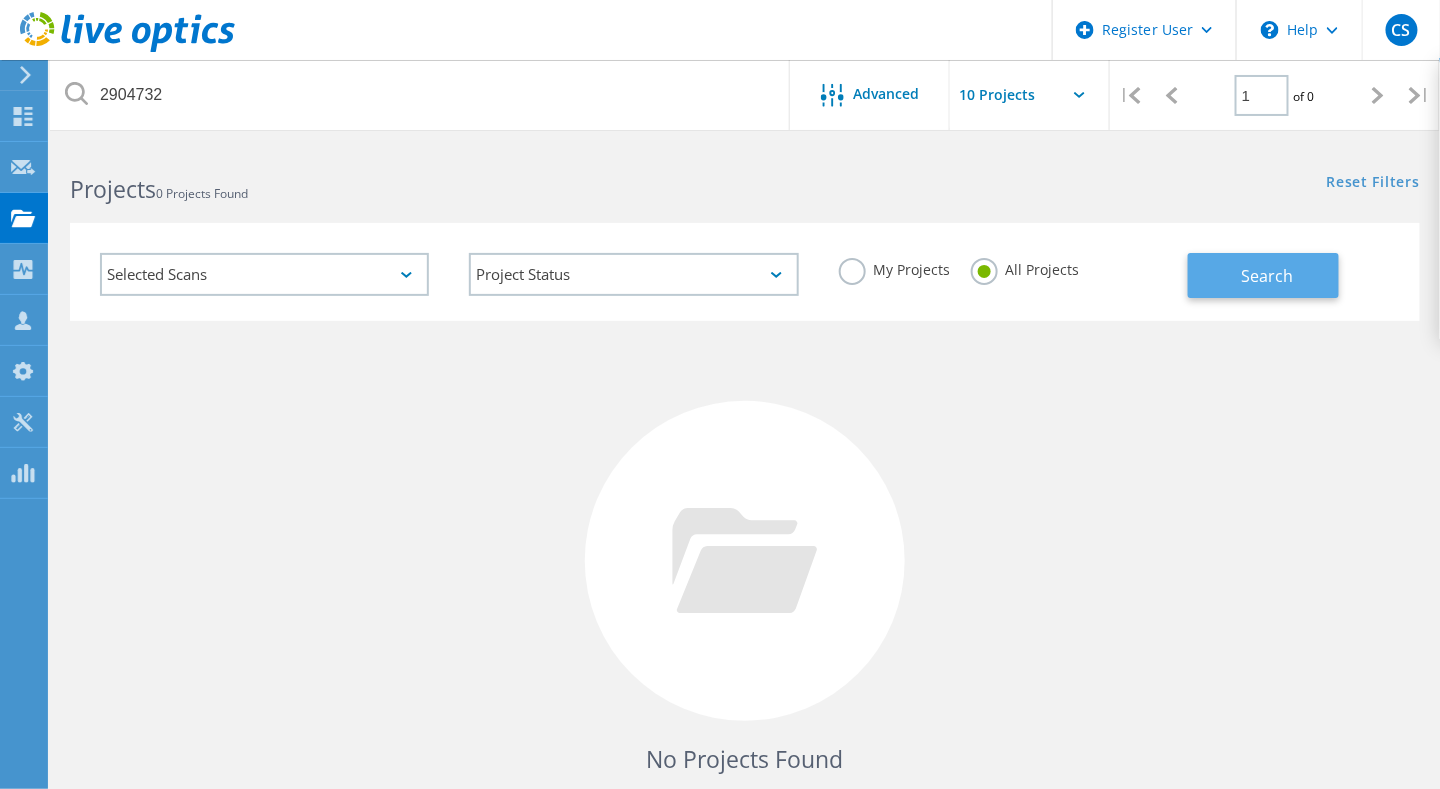 click on "Search" 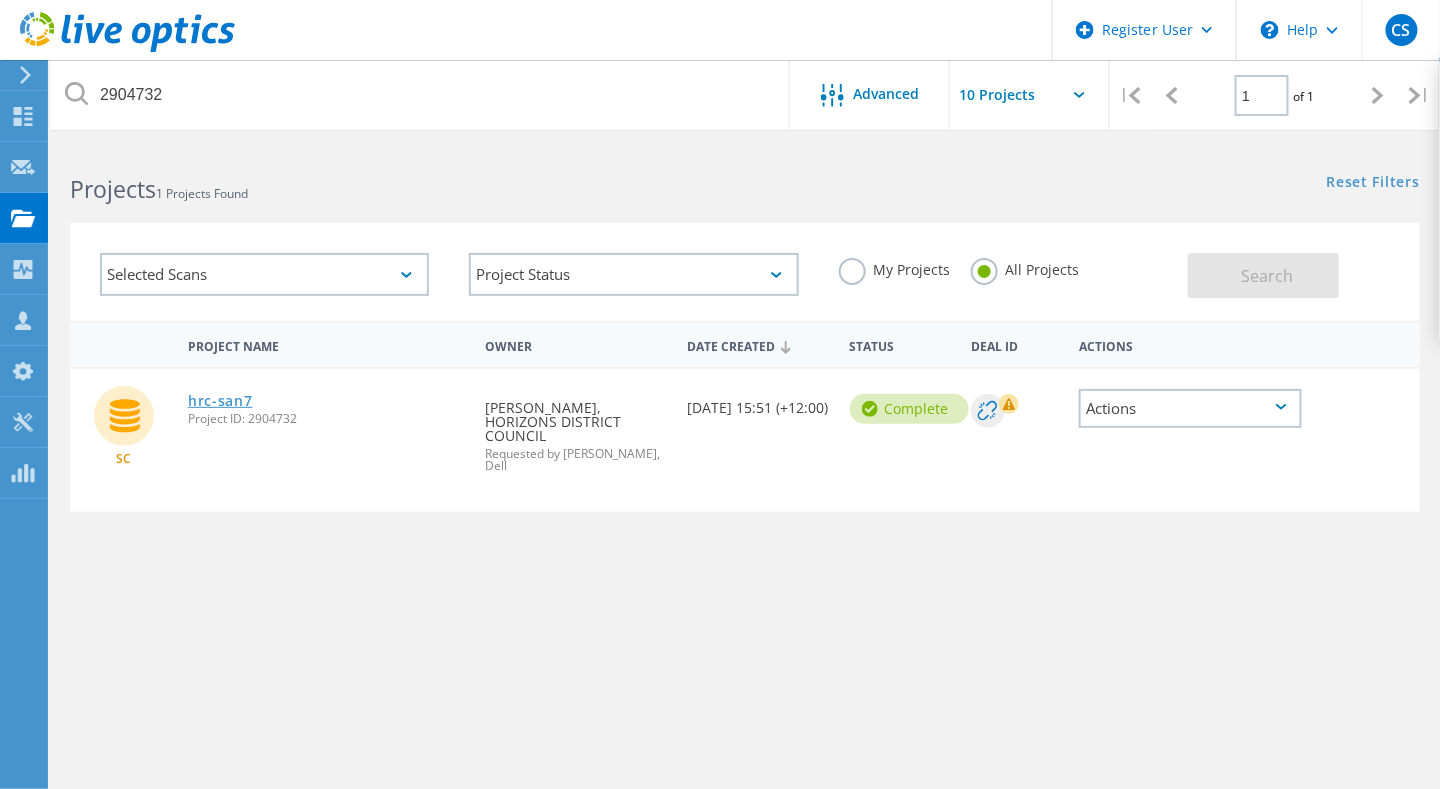 click on "hrc-san7" 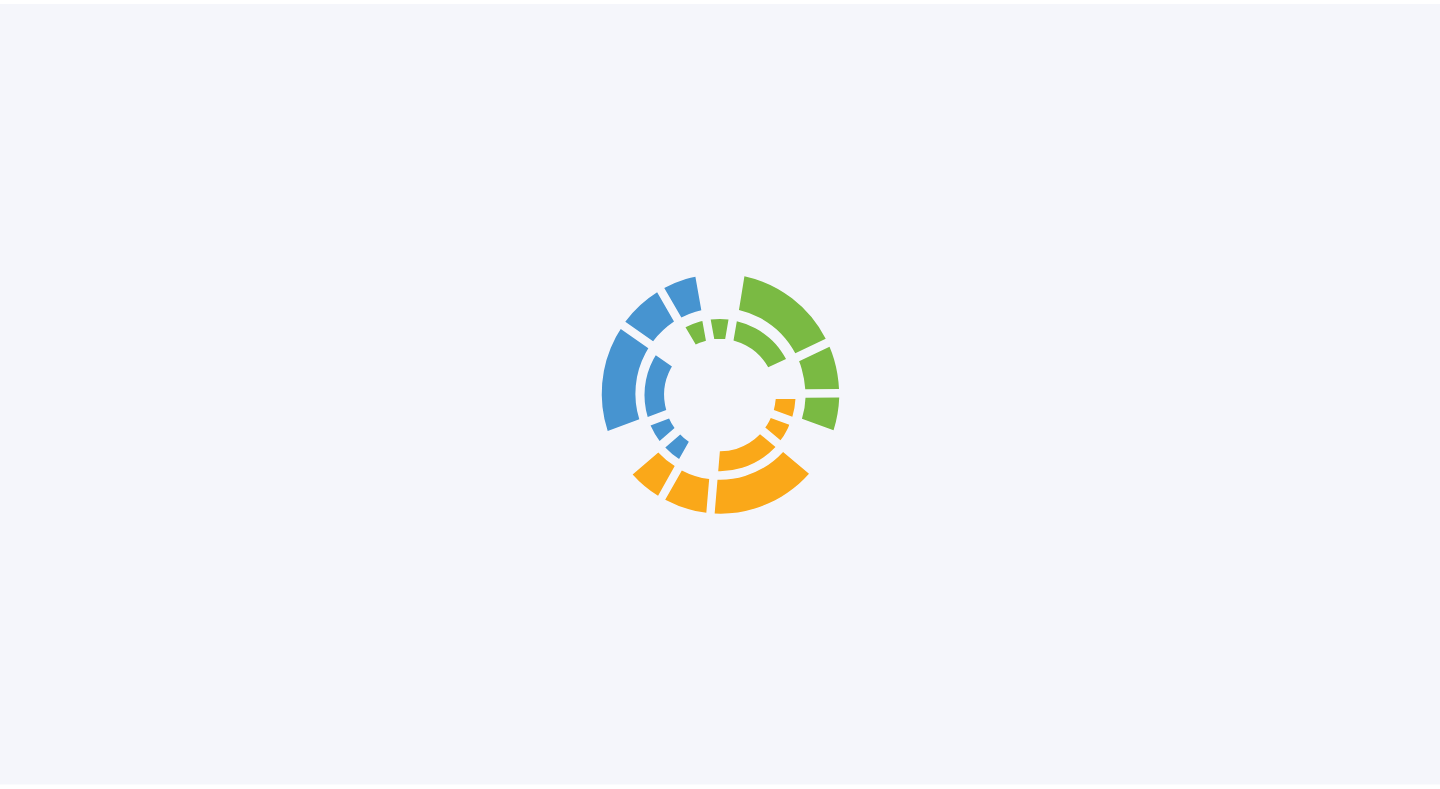 scroll, scrollTop: 0, scrollLeft: 0, axis: both 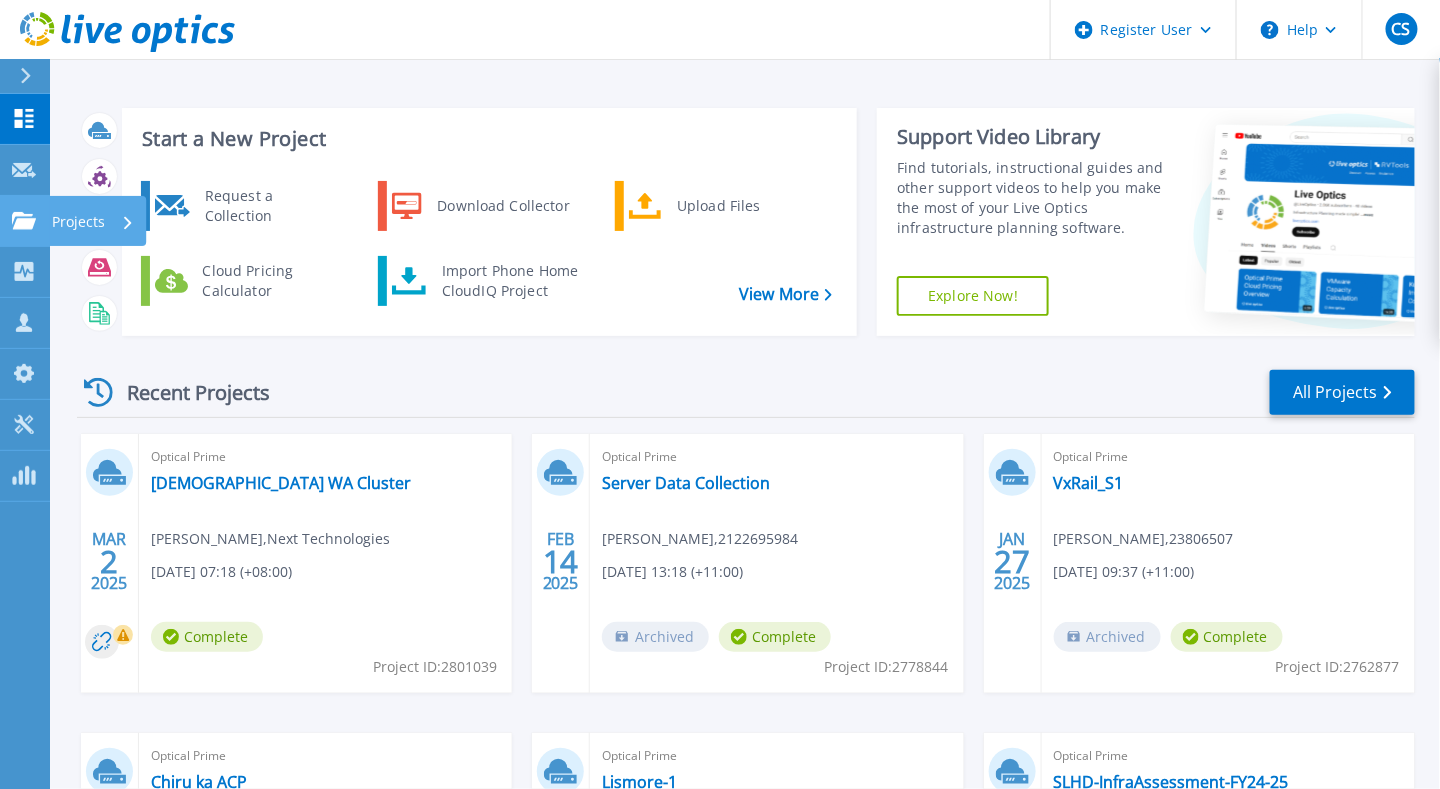 click on "Projects Projects" at bounding box center [25, 221] 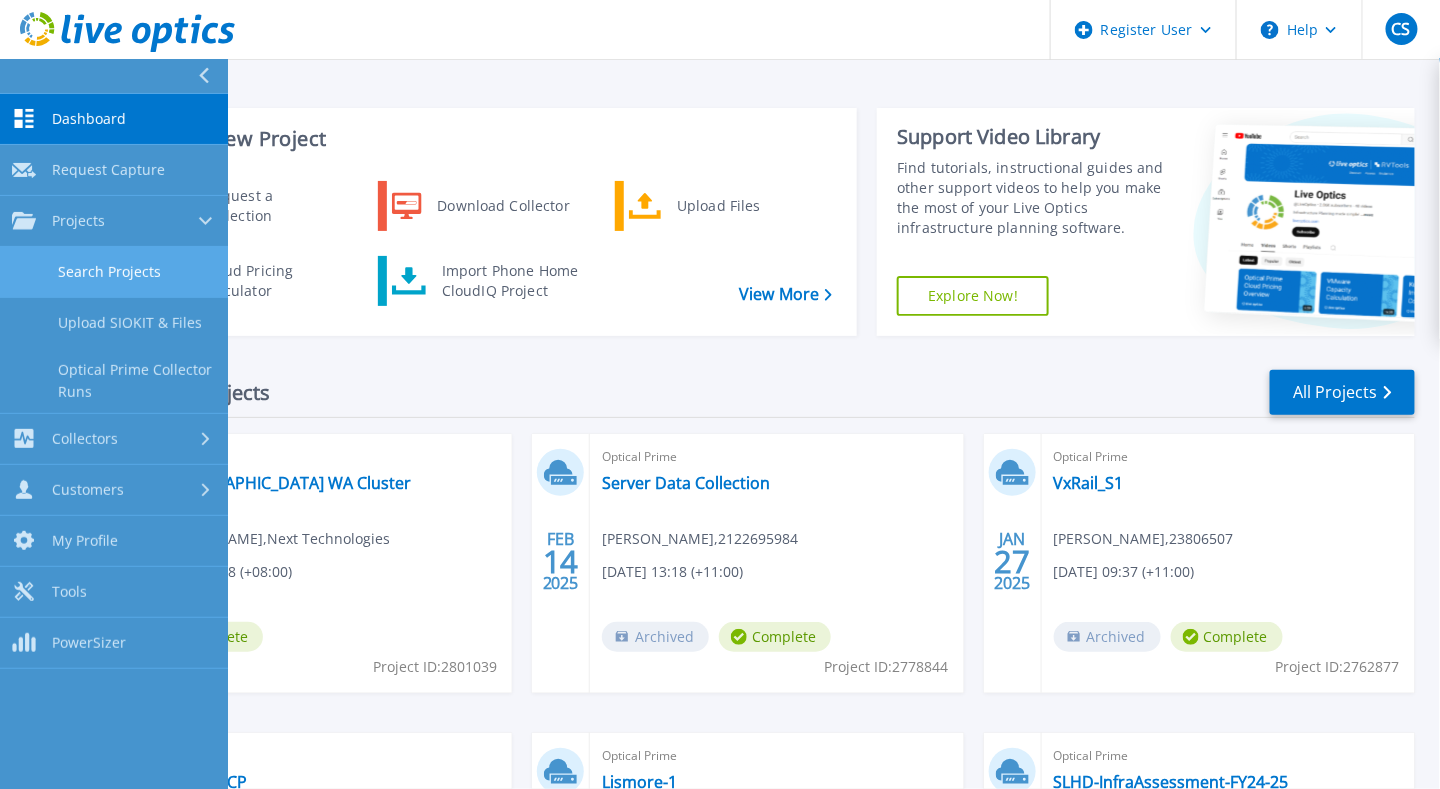 click on "Search Projects" at bounding box center [114, 272] 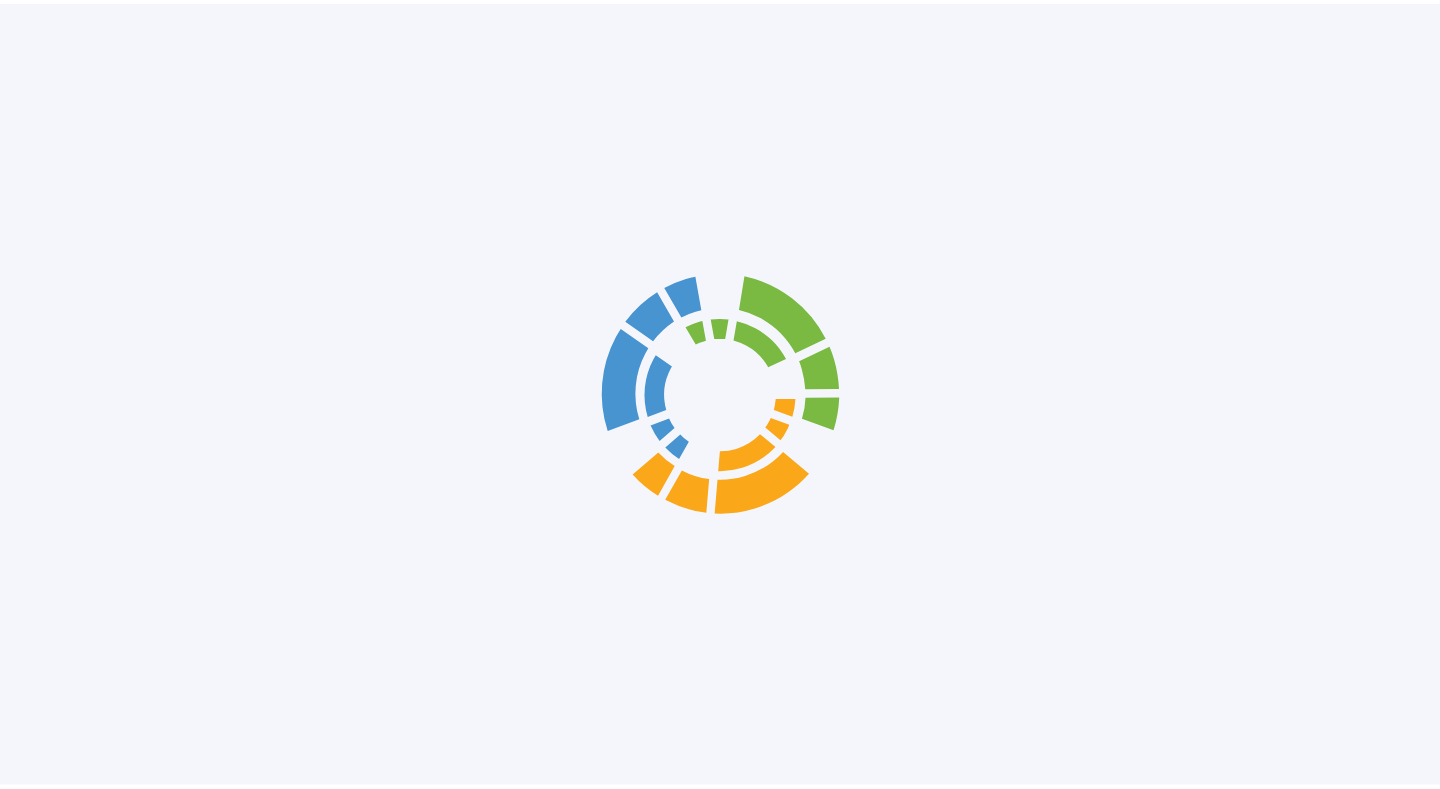 scroll, scrollTop: 0, scrollLeft: 0, axis: both 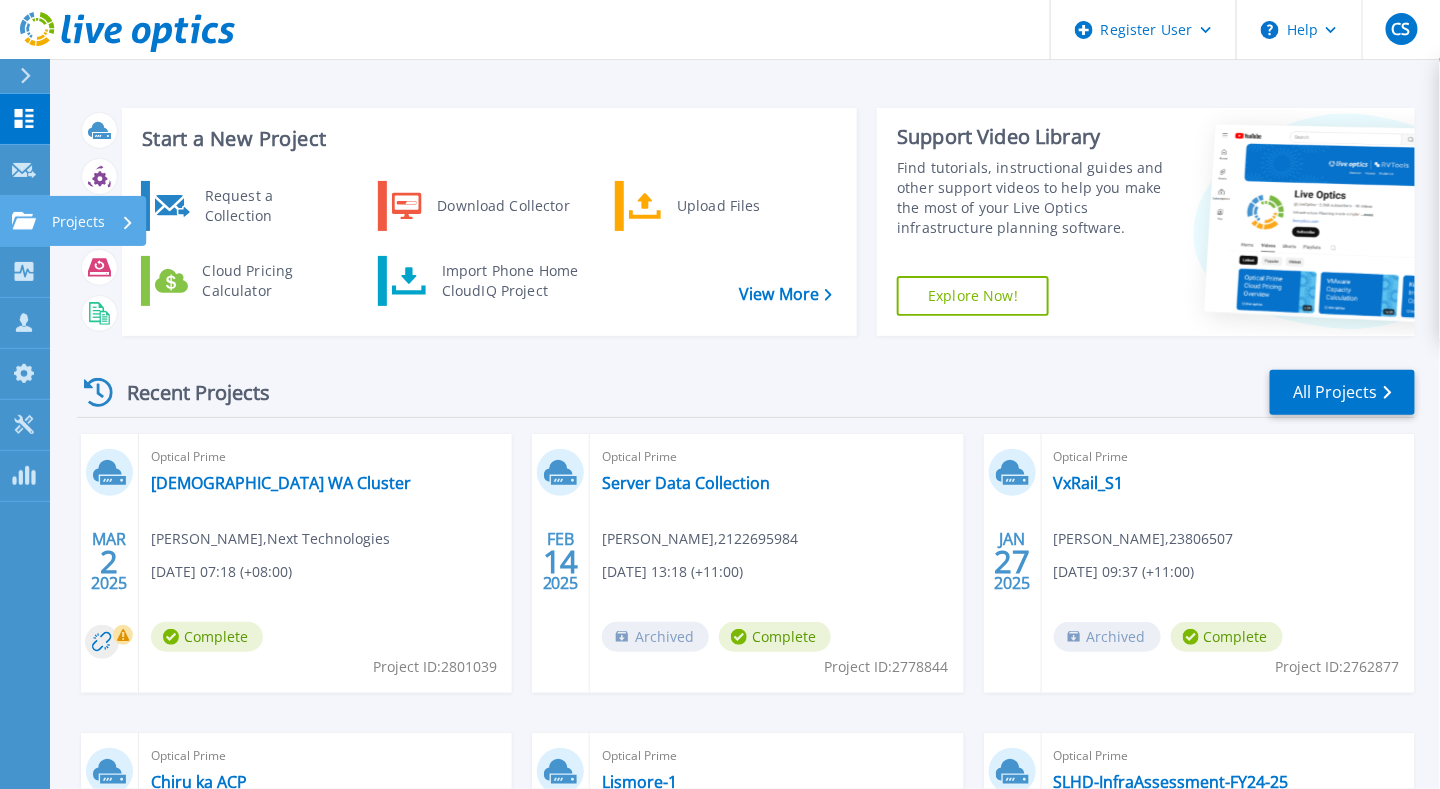 click on "Register User Help CS Dell User [PERSON_NAME] [PERSON_NAME][EMAIL_ADDRESS][PERSON_NAME][DOMAIN_NAME] Dell  My Profile Log Out Dashboard Dashboard Request Capture Request Capture Projects Projects Search Projects Upload SIOKIT & Files Optical Prime Collector Runs Collectors Collectors Download Collector Dossier Data Domain Local Summary Customers Customers Request Capture Register New User Register New Partner User Search & Manage Users My Profile My Profile Tools Tools PowerSizer PowerSizer Start a New Project     Request a Collection     Download Collector     Upload Files     Cloud Pricing Calculator     Import Phone Home CloudIQ Project View More  Support Video Library Find tutorials, instructional guides and other support videos to help you make the most of your Live Optics infrastructure planning software. Explore Now! Recent Projects All Projects [DATE] Optical Prime BaptistCare WA Cluster [PERSON_NAME] ,  Next Technologies [DATE] 07:18 (+08:00) Complete Project ID:  2801039 [DATE] Optical Prime [PERSON_NAME]" at bounding box center (720, 356) 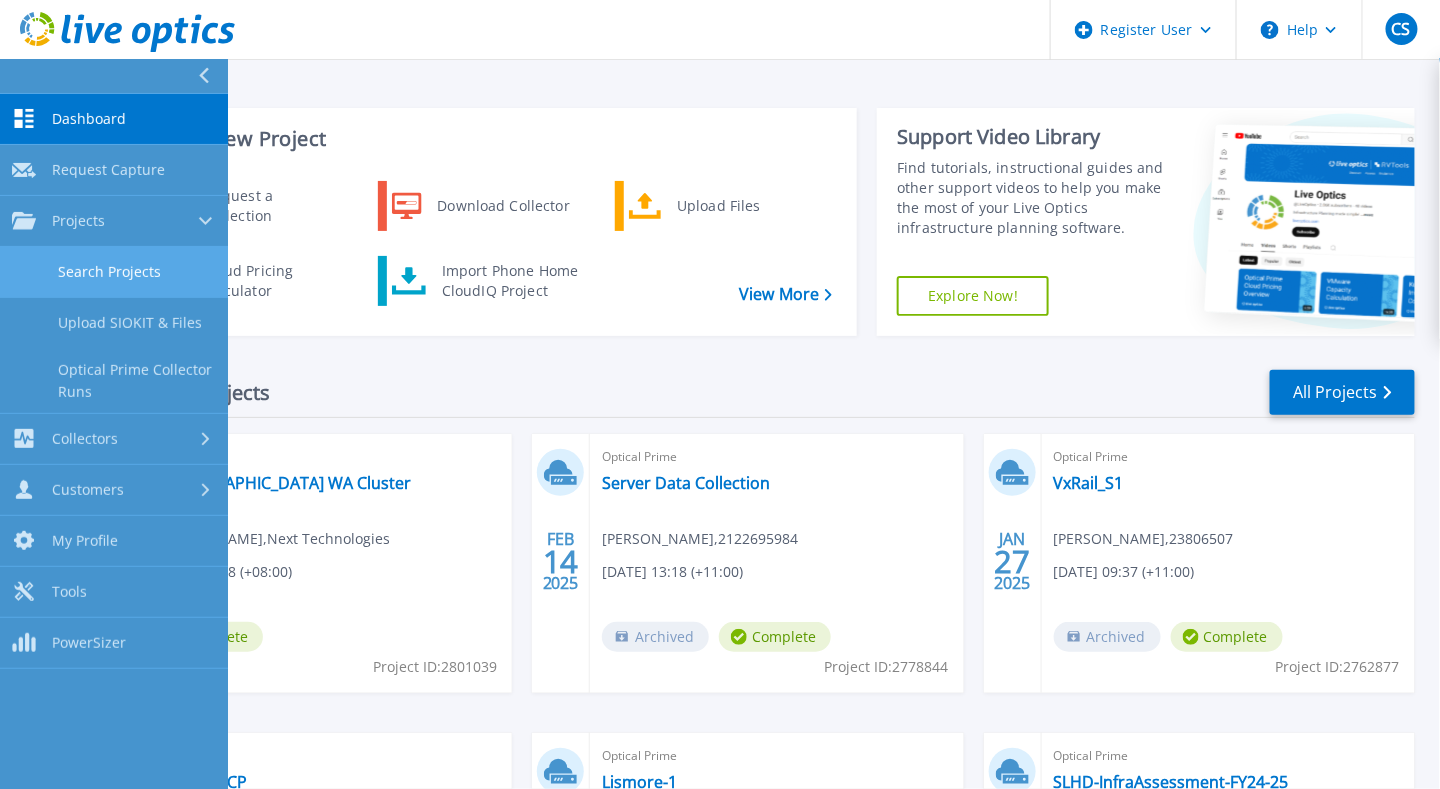 click on "Search Projects" at bounding box center (114, 272) 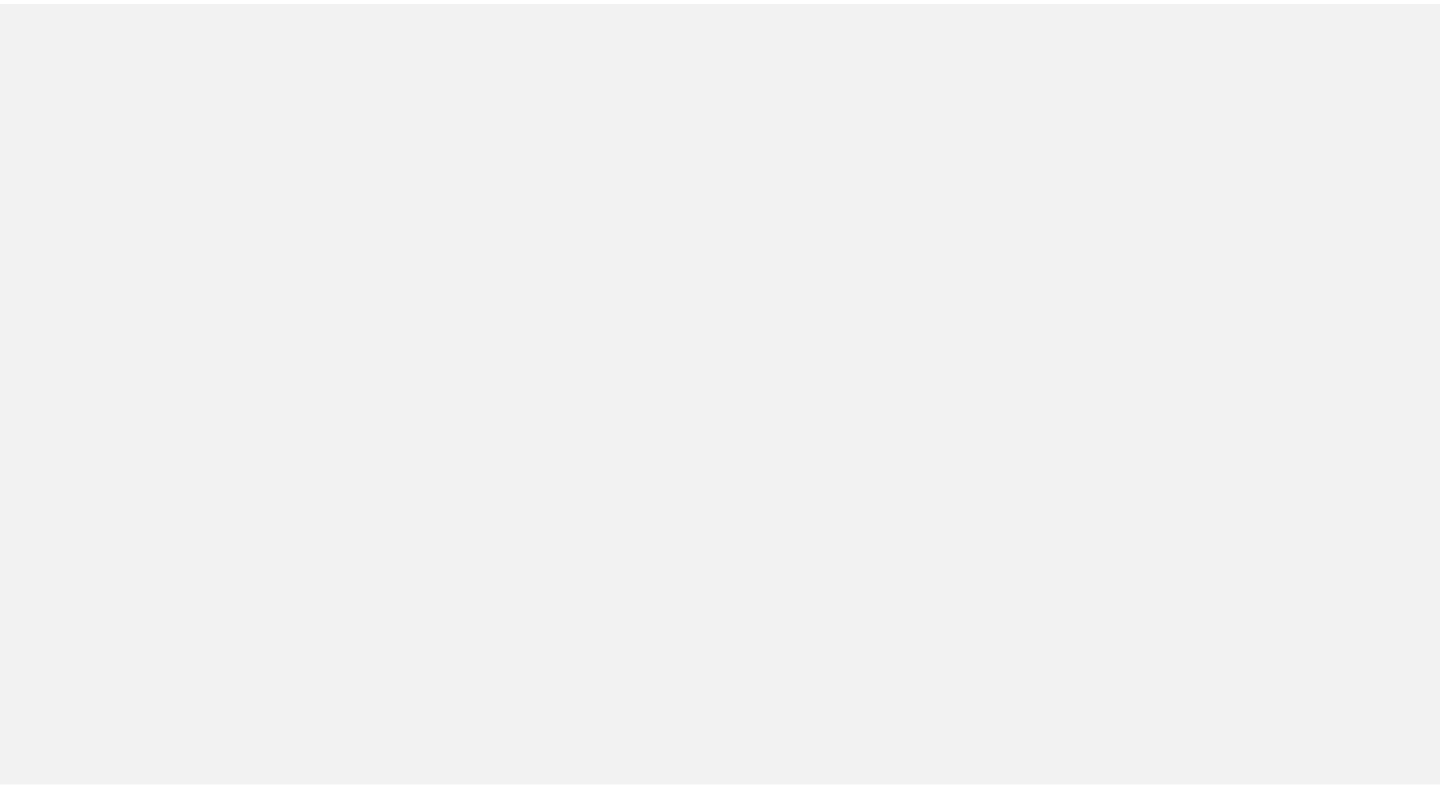 scroll, scrollTop: 0, scrollLeft: 0, axis: both 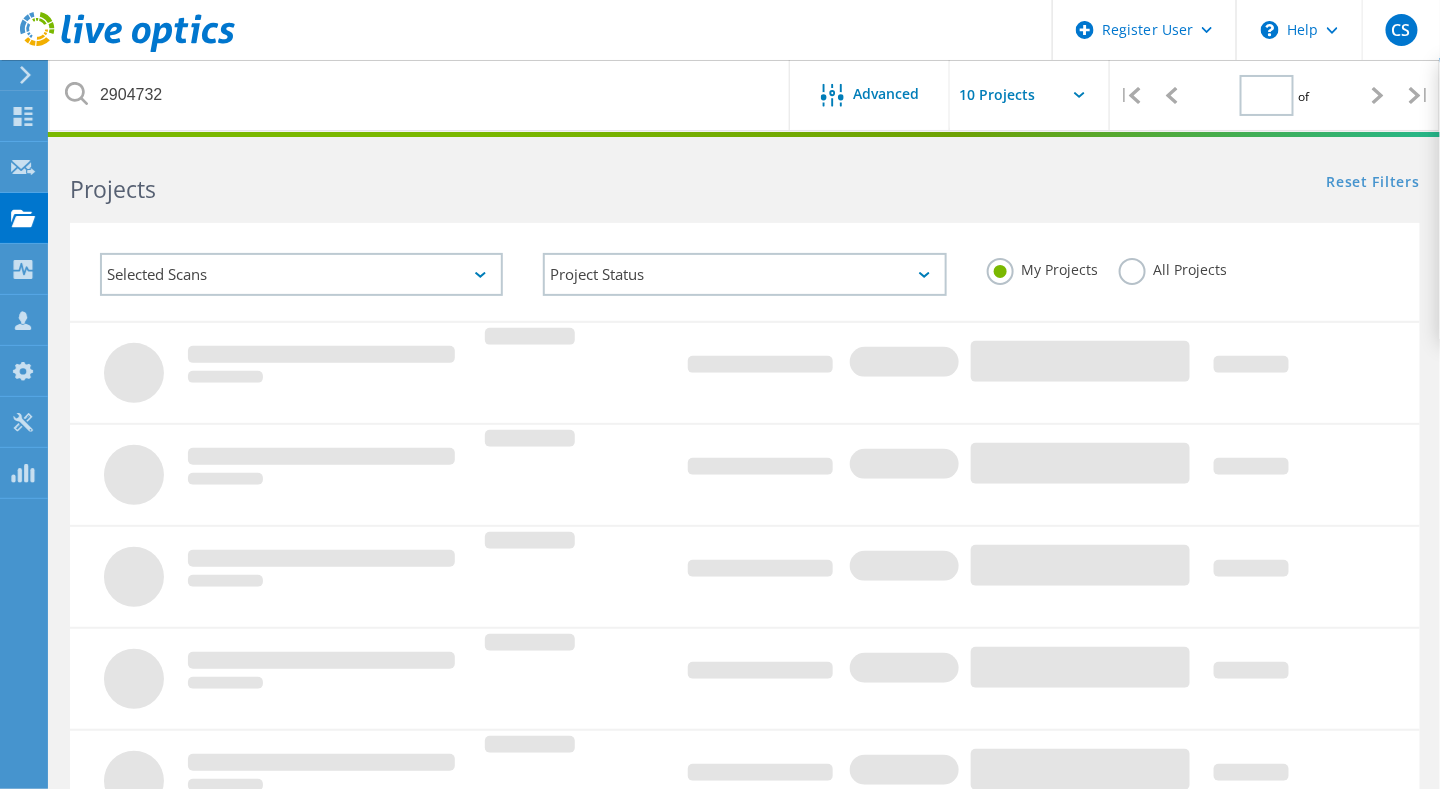 type on "1" 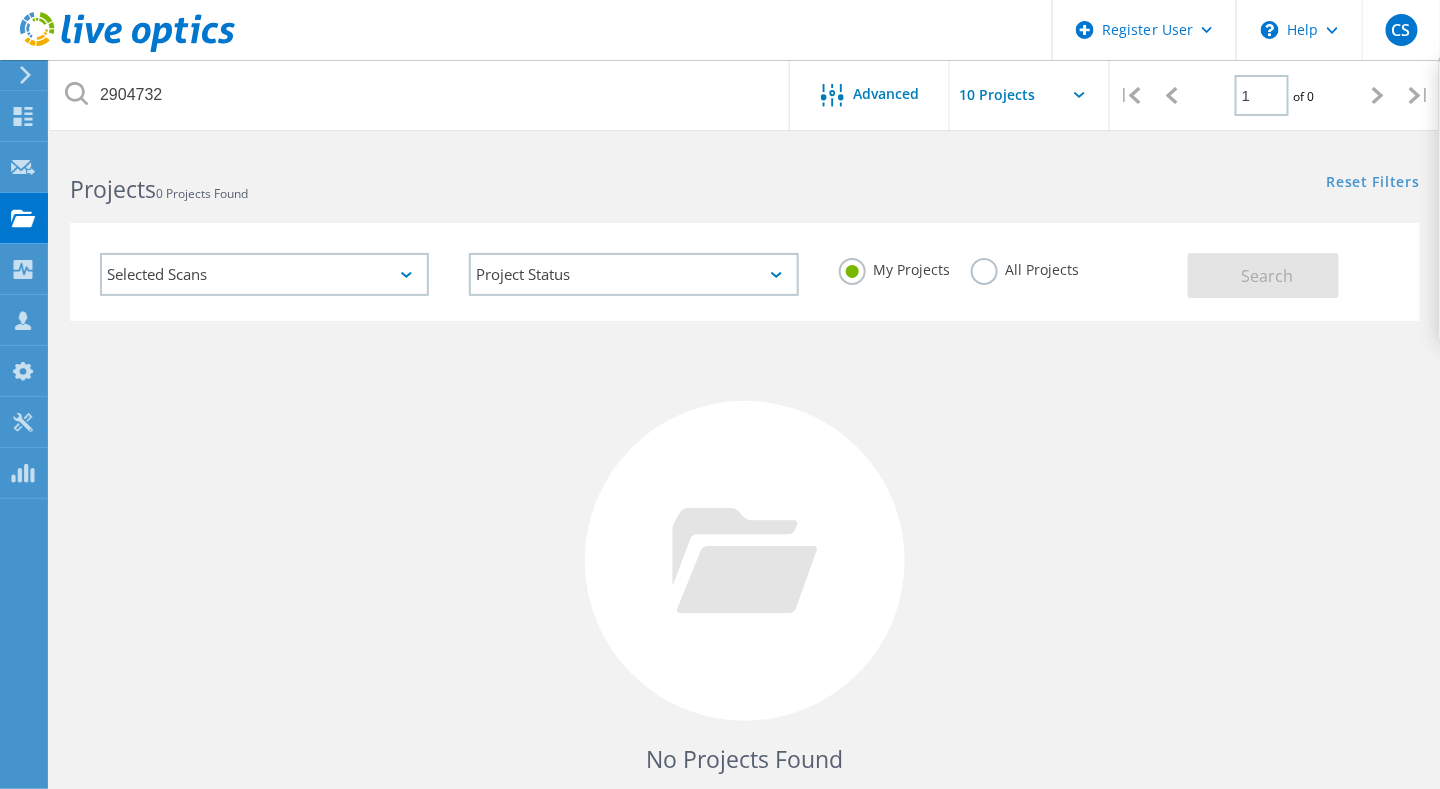 click on "All Projects" 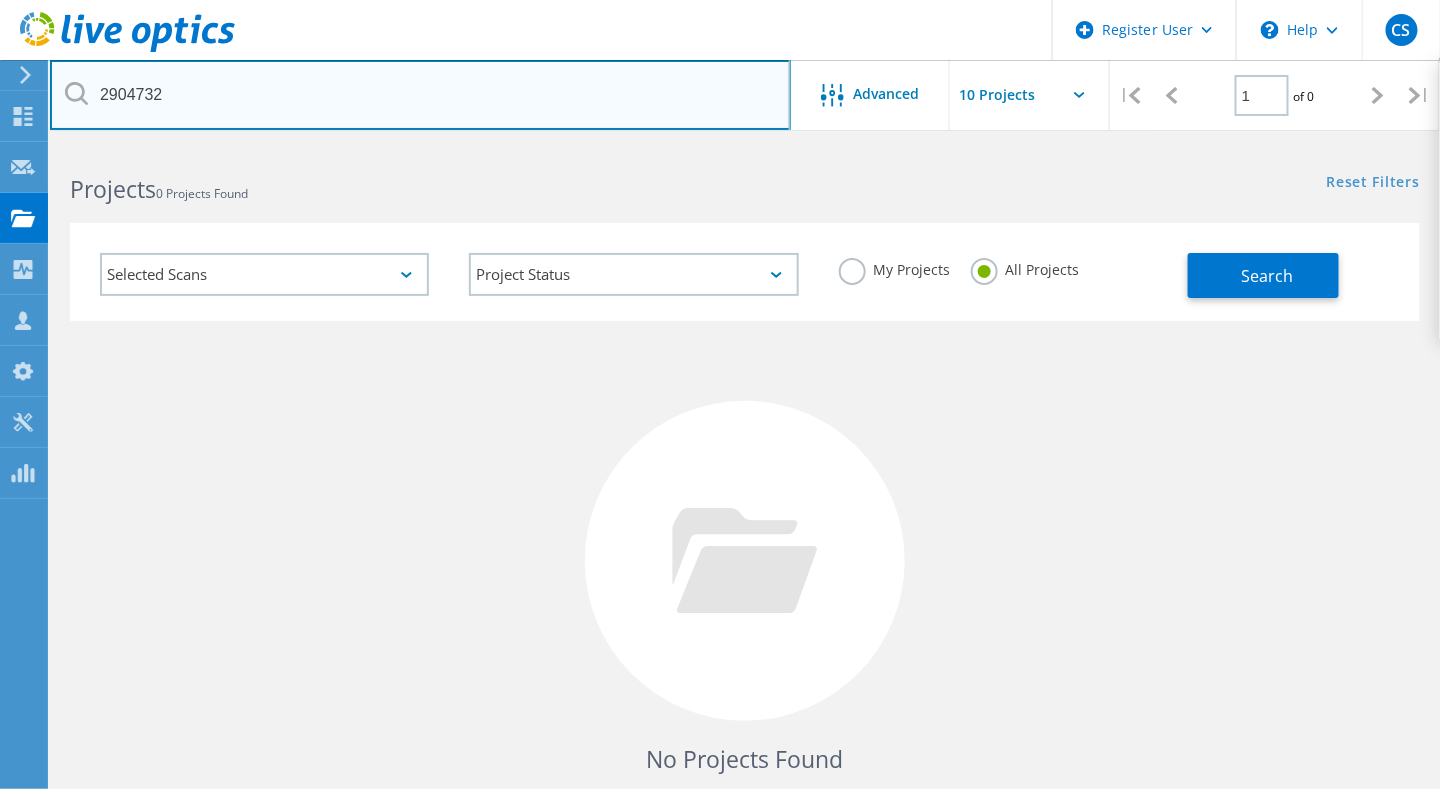 click on "2904732" at bounding box center (420, 95) 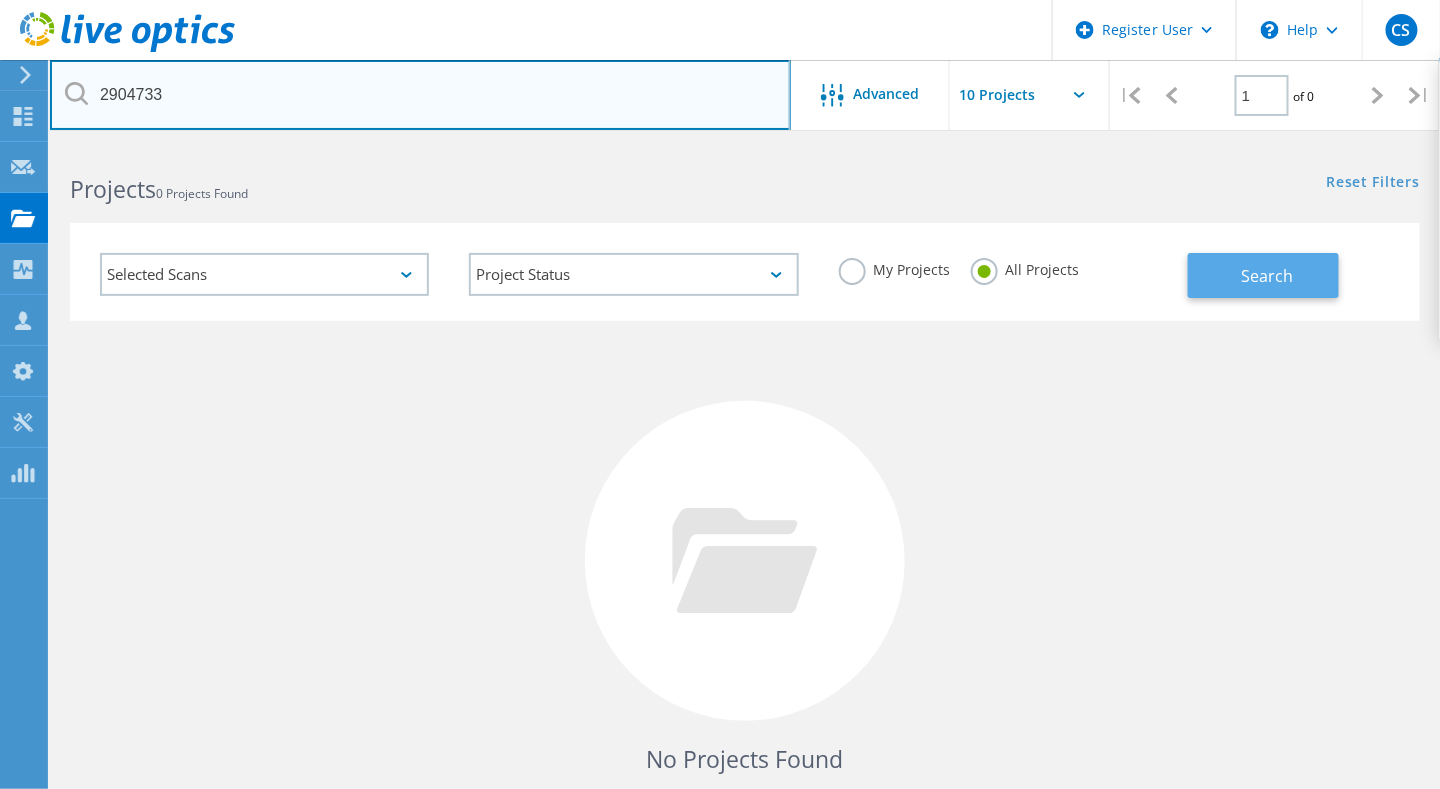 type on "2904733" 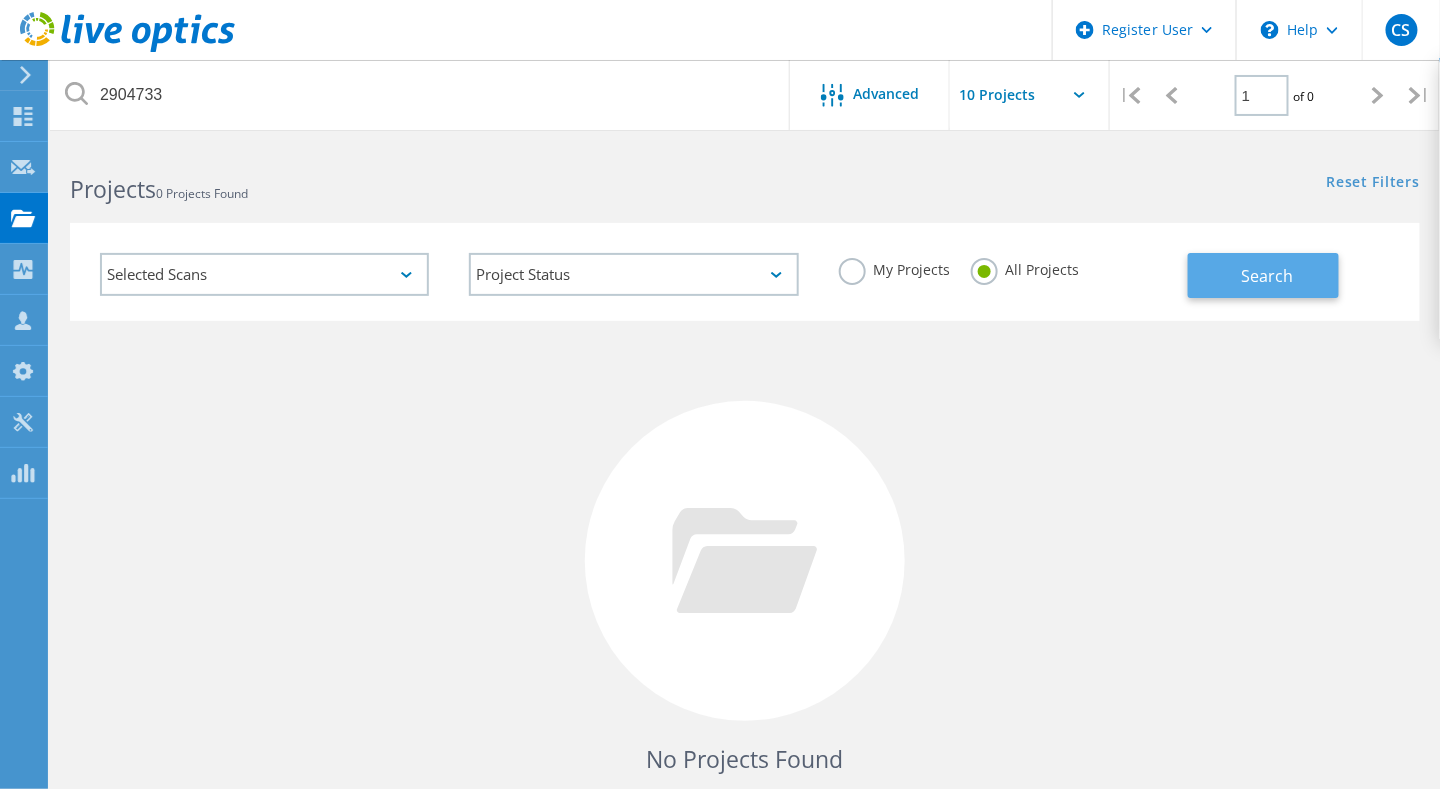 click on "Search" 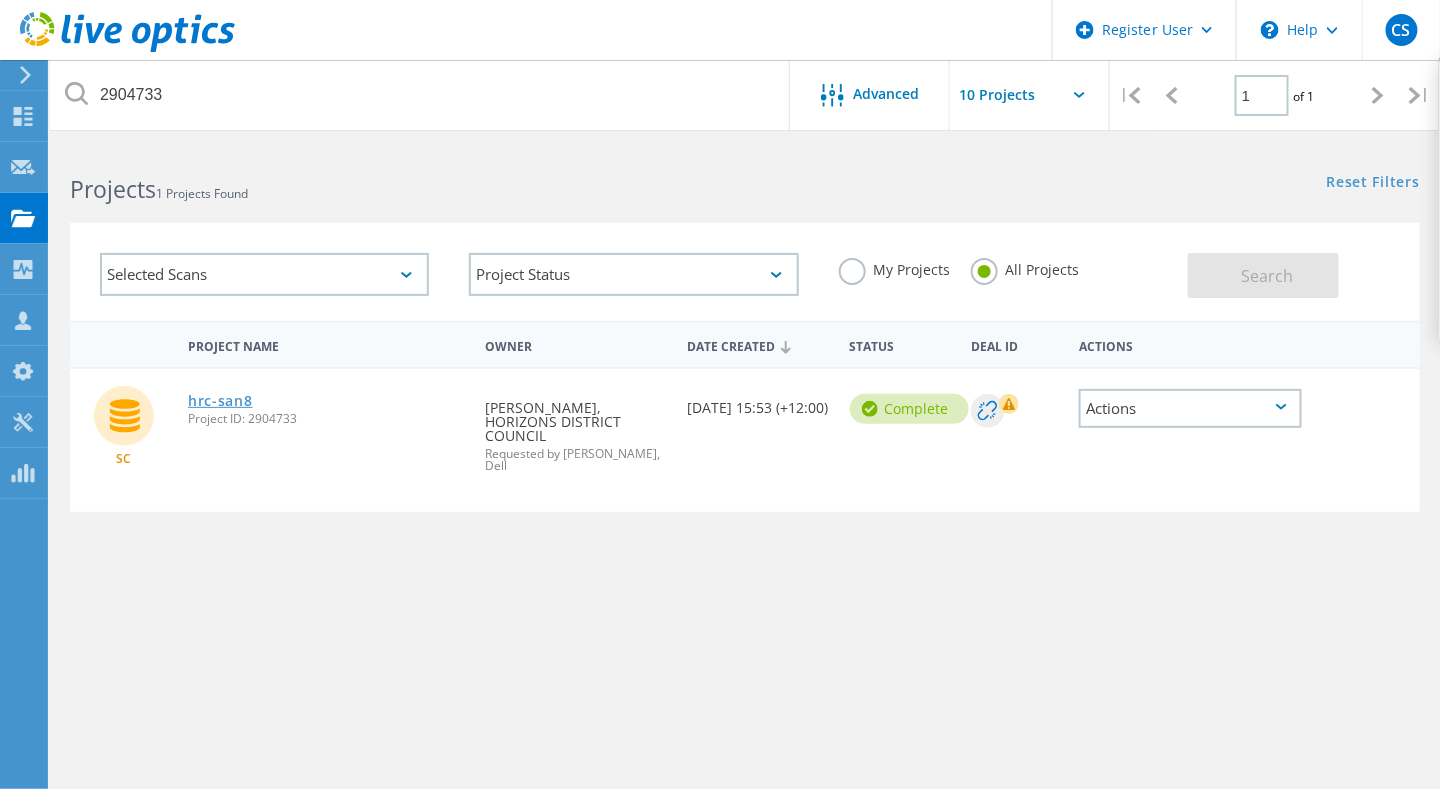 click on "hrc-san8" 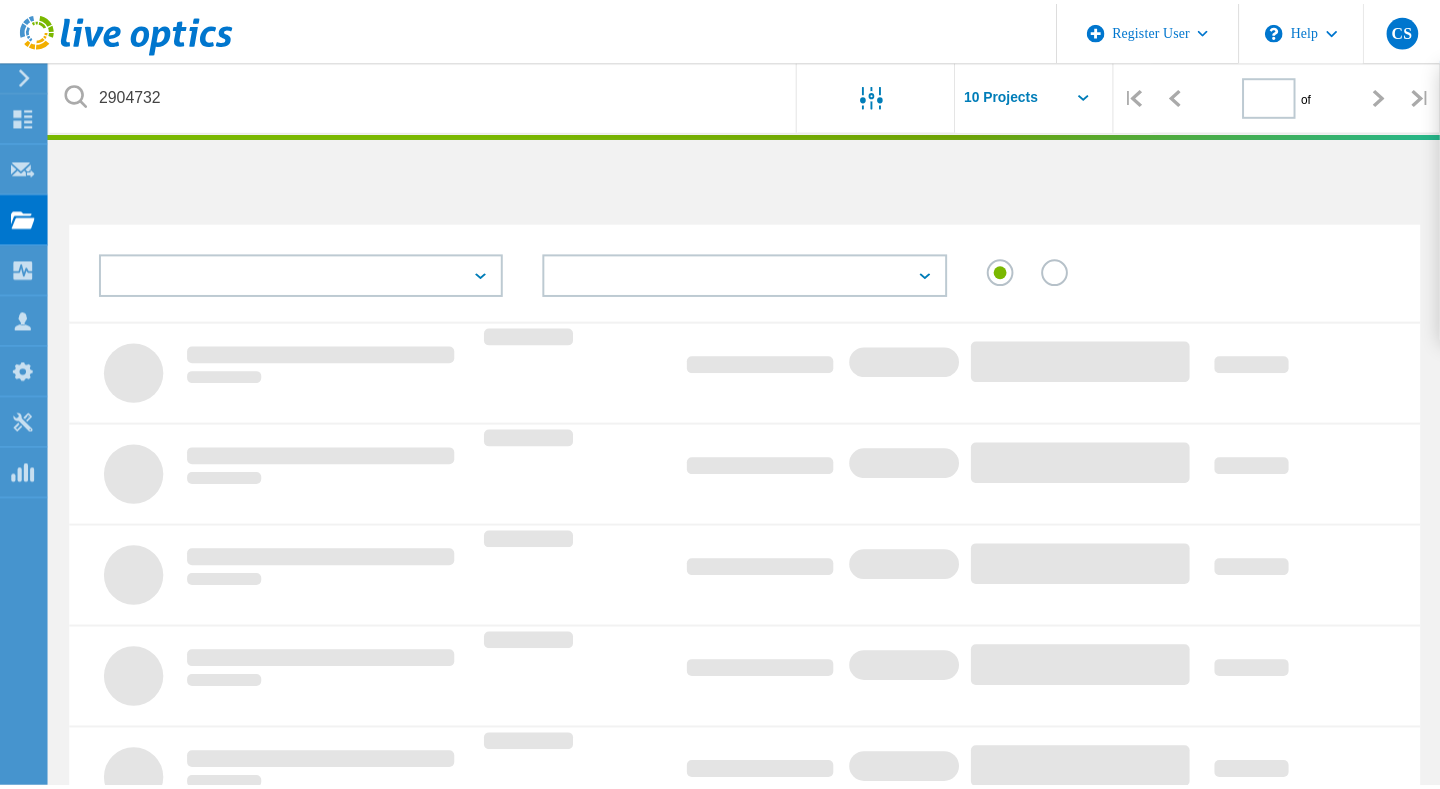 scroll, scrollTop: 0, scrollLeft: 0, axis: both 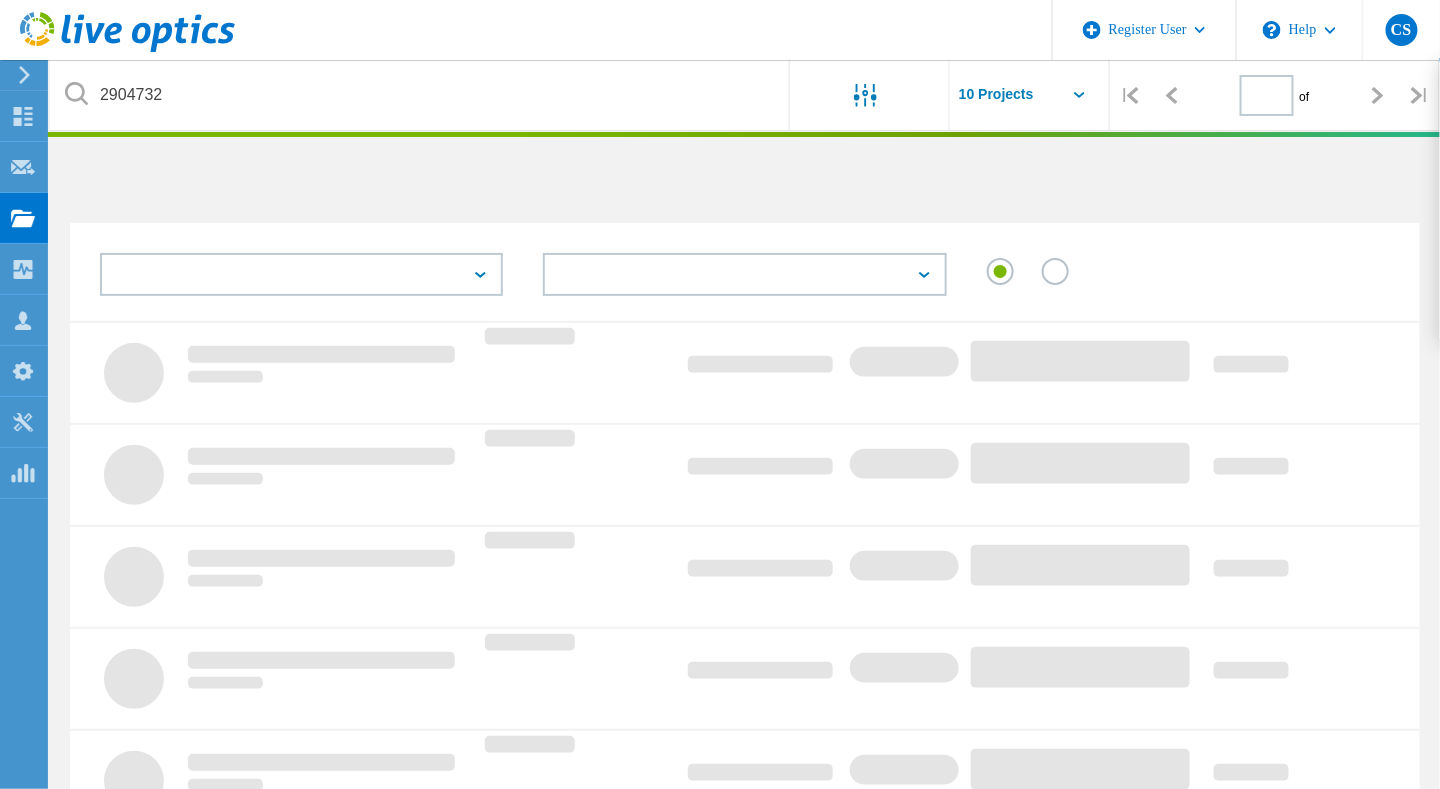 type on "1" 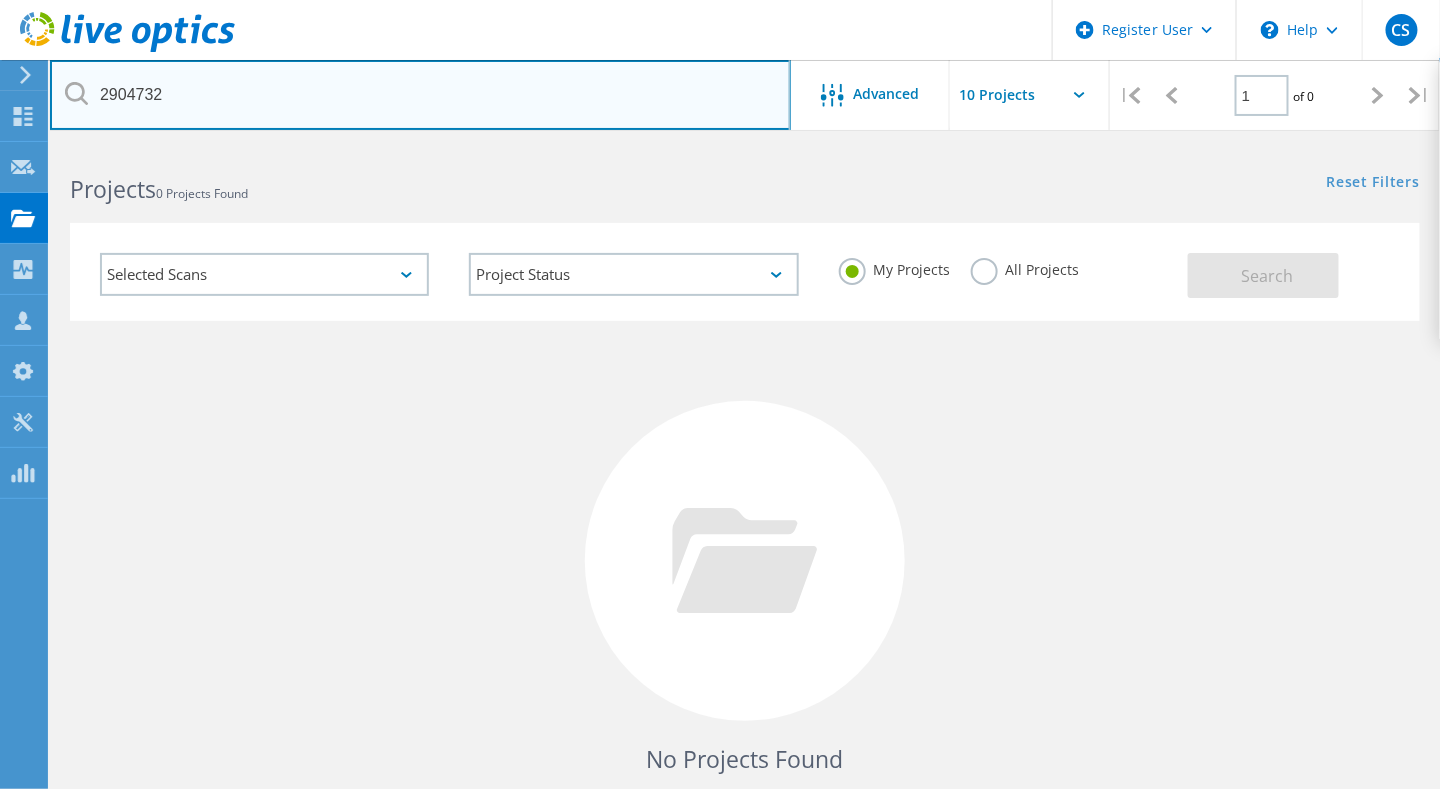 click on "2904732" at bounding box center [420, 95] 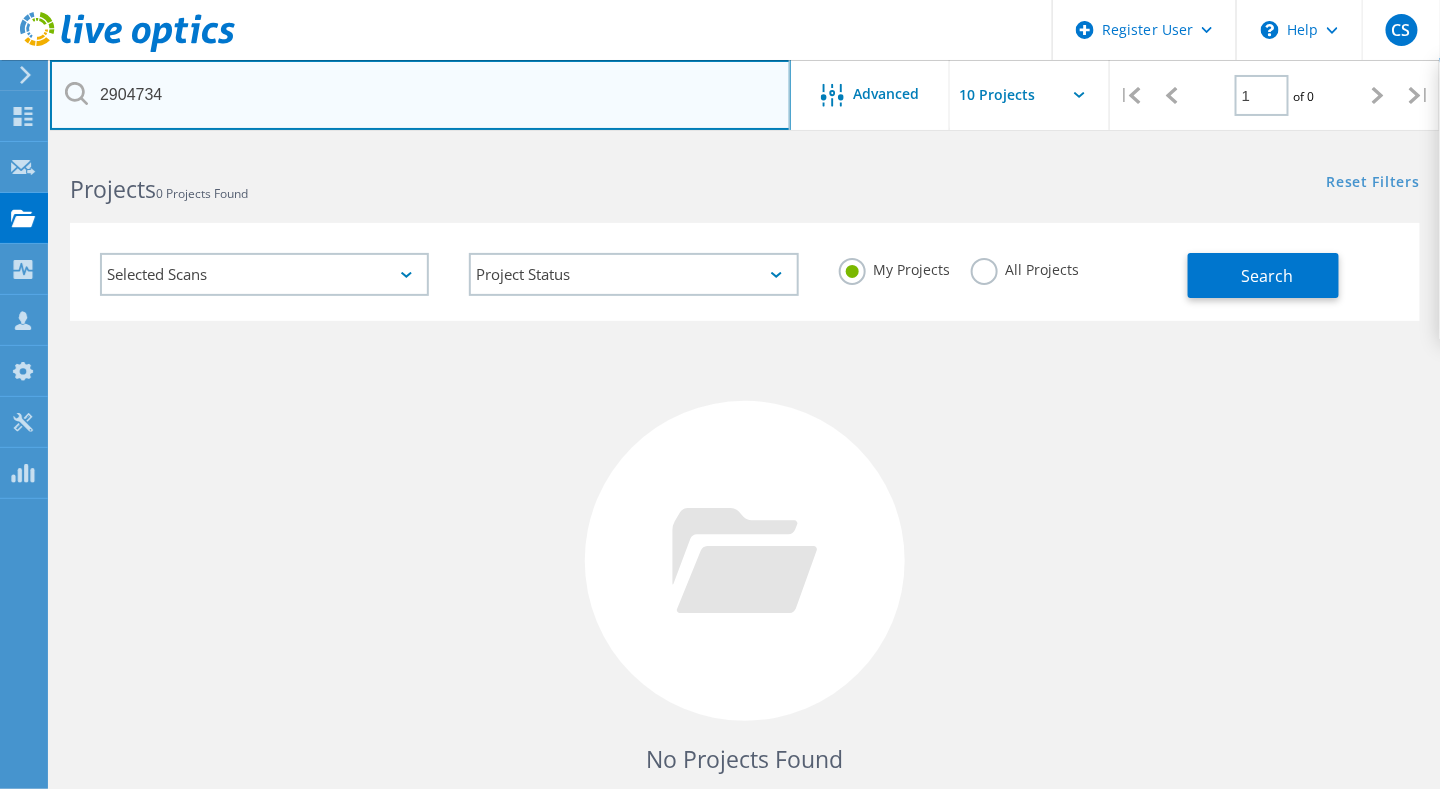 type on "2904734" 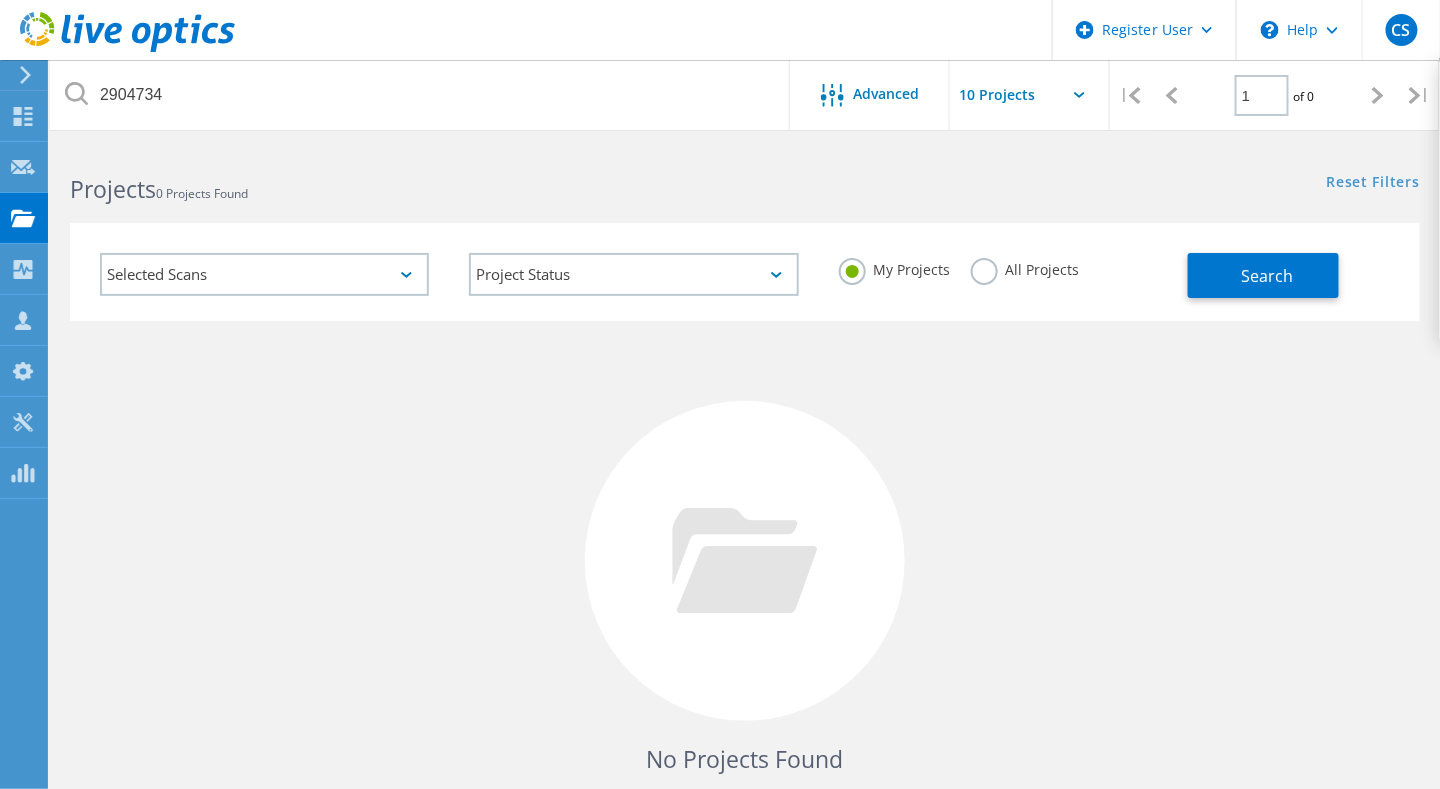 click on "All Projects" 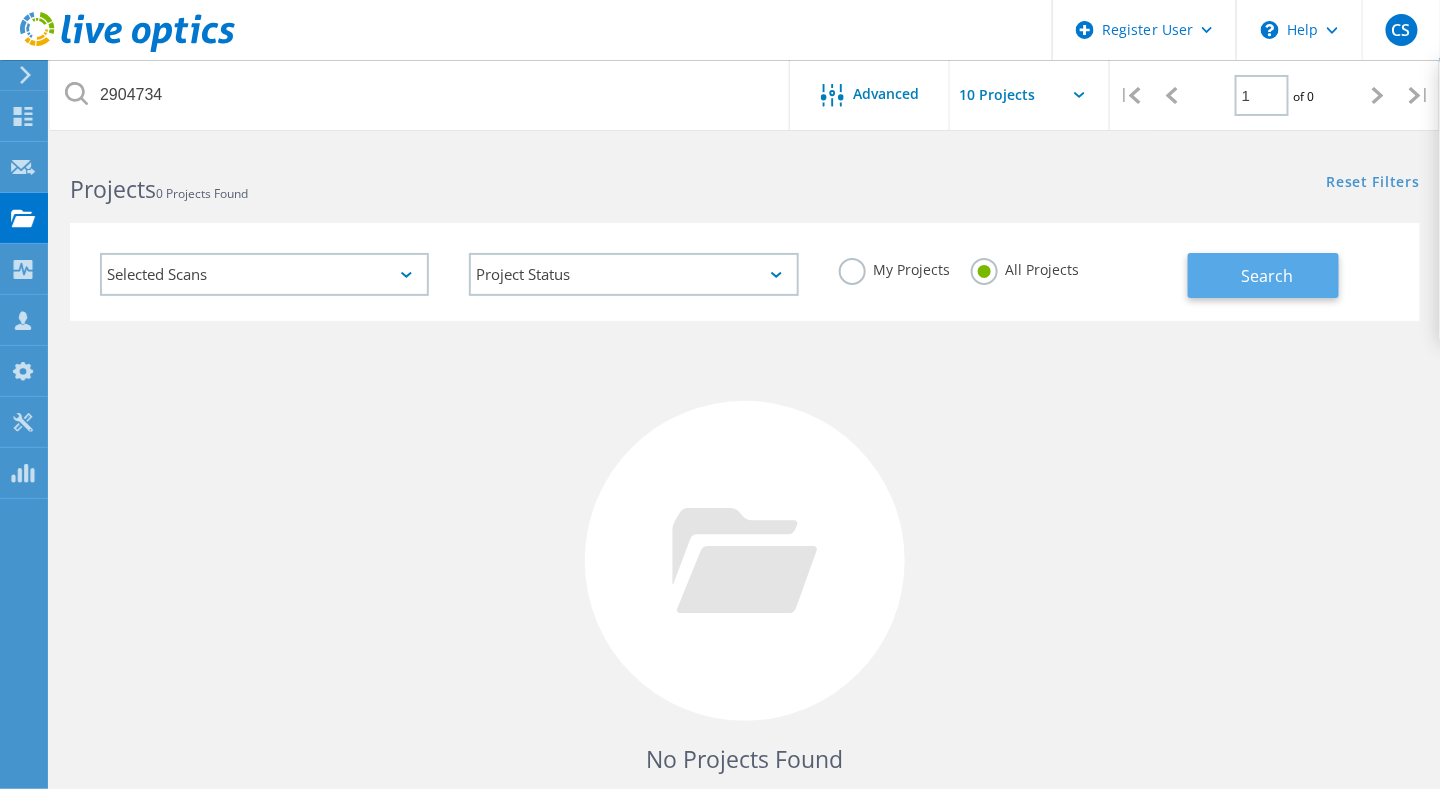 click on "Search" 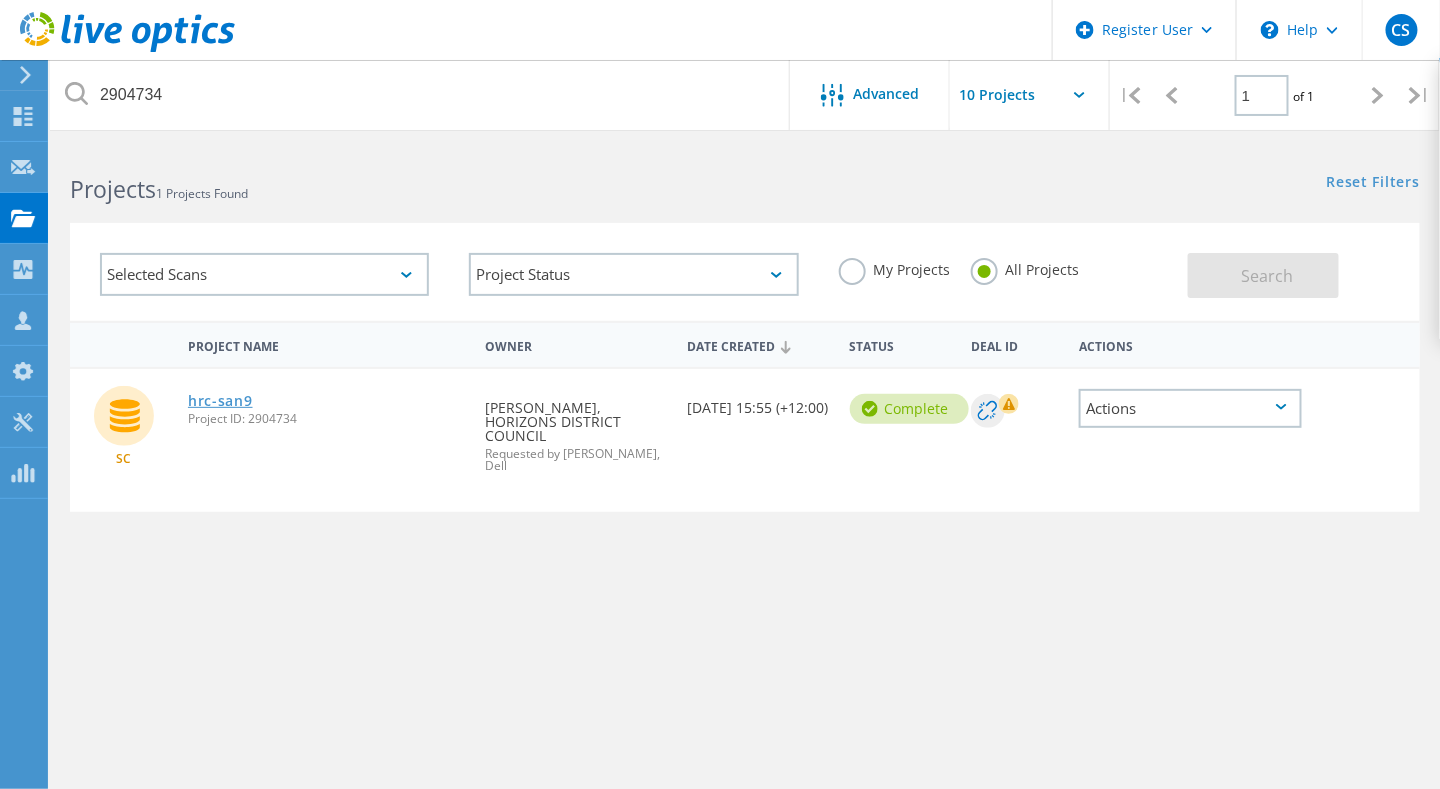 click on "hrc-san9" 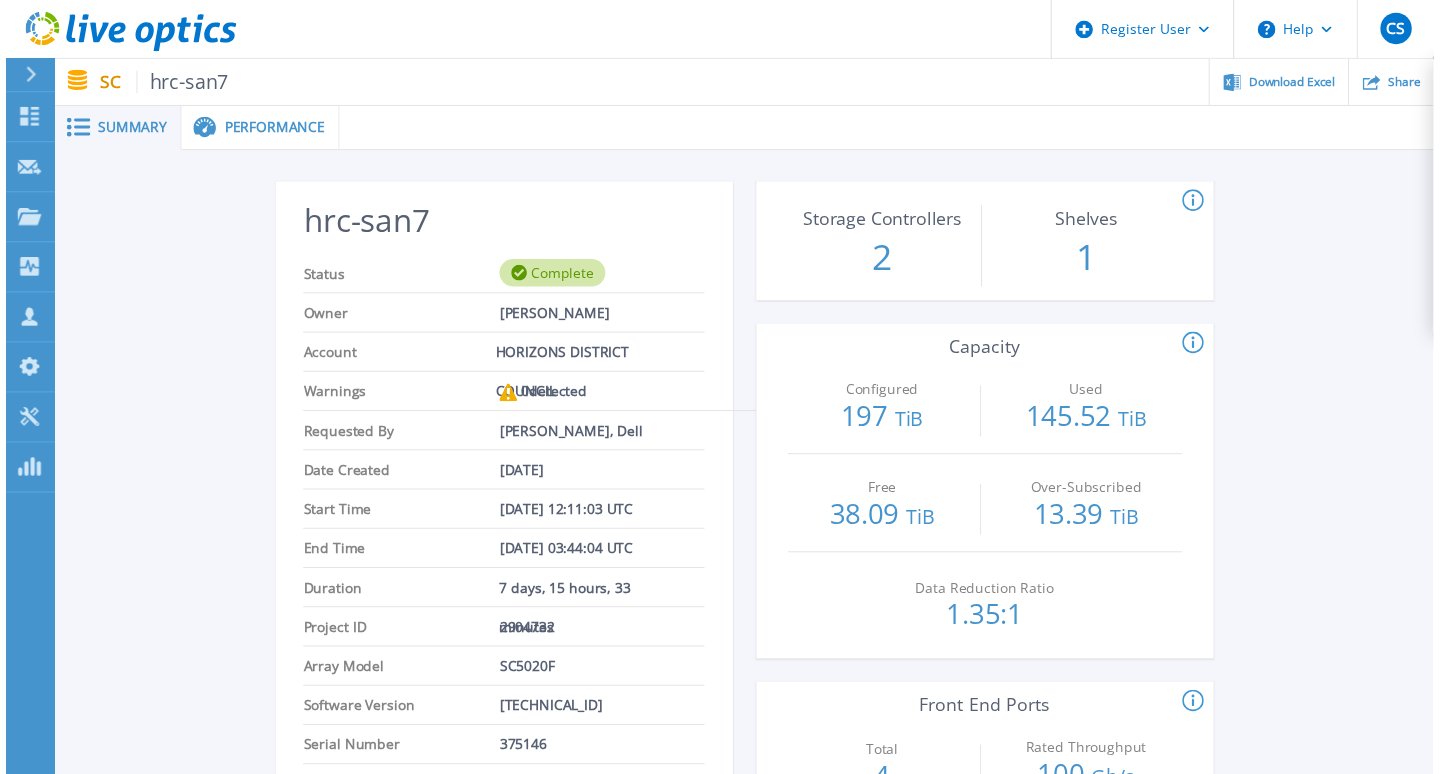 scroll, scrollTop: 0, scrollLeft: 0, axis: both 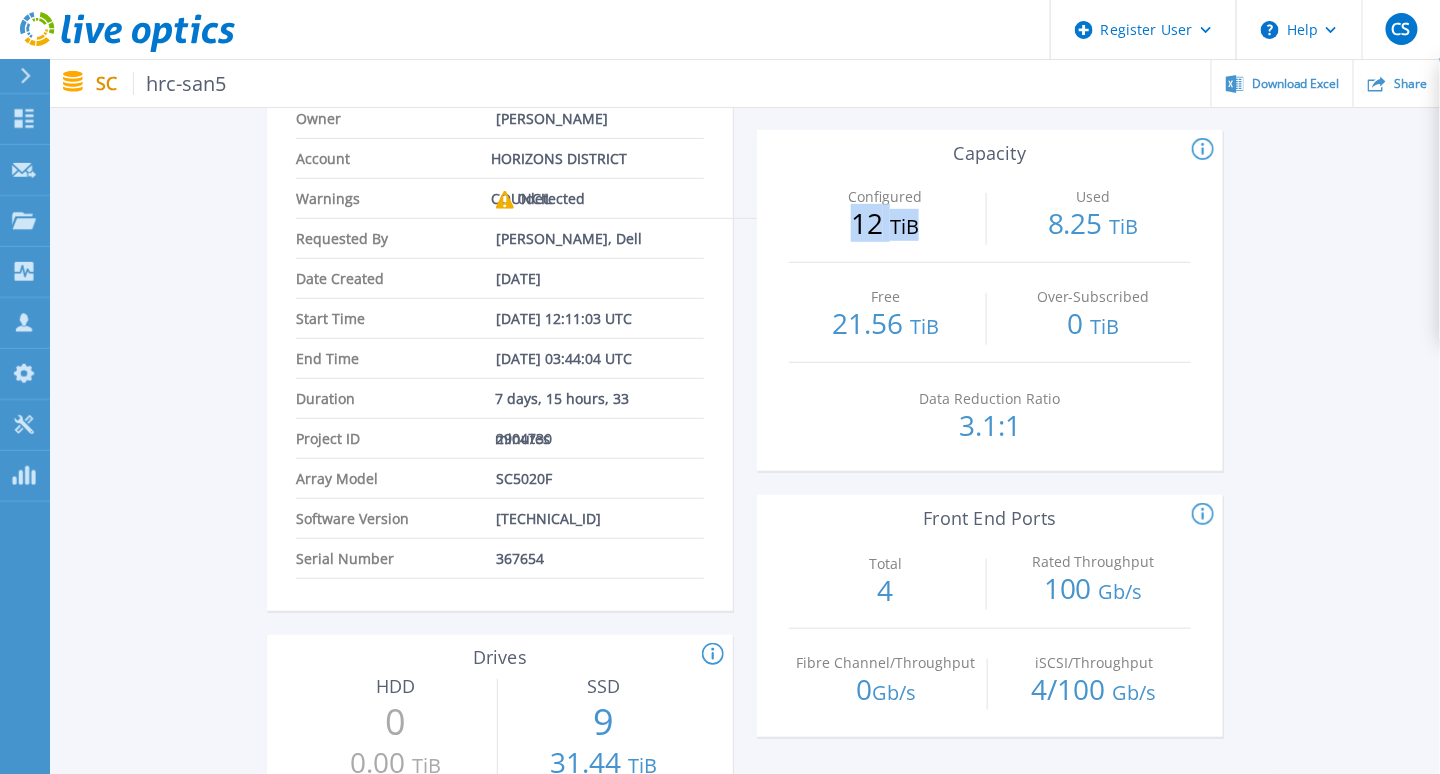 drag, startPoint x: 853, startPoint y: 215, endPoint x: 940, endPoint y: 219, distance: 87.0919 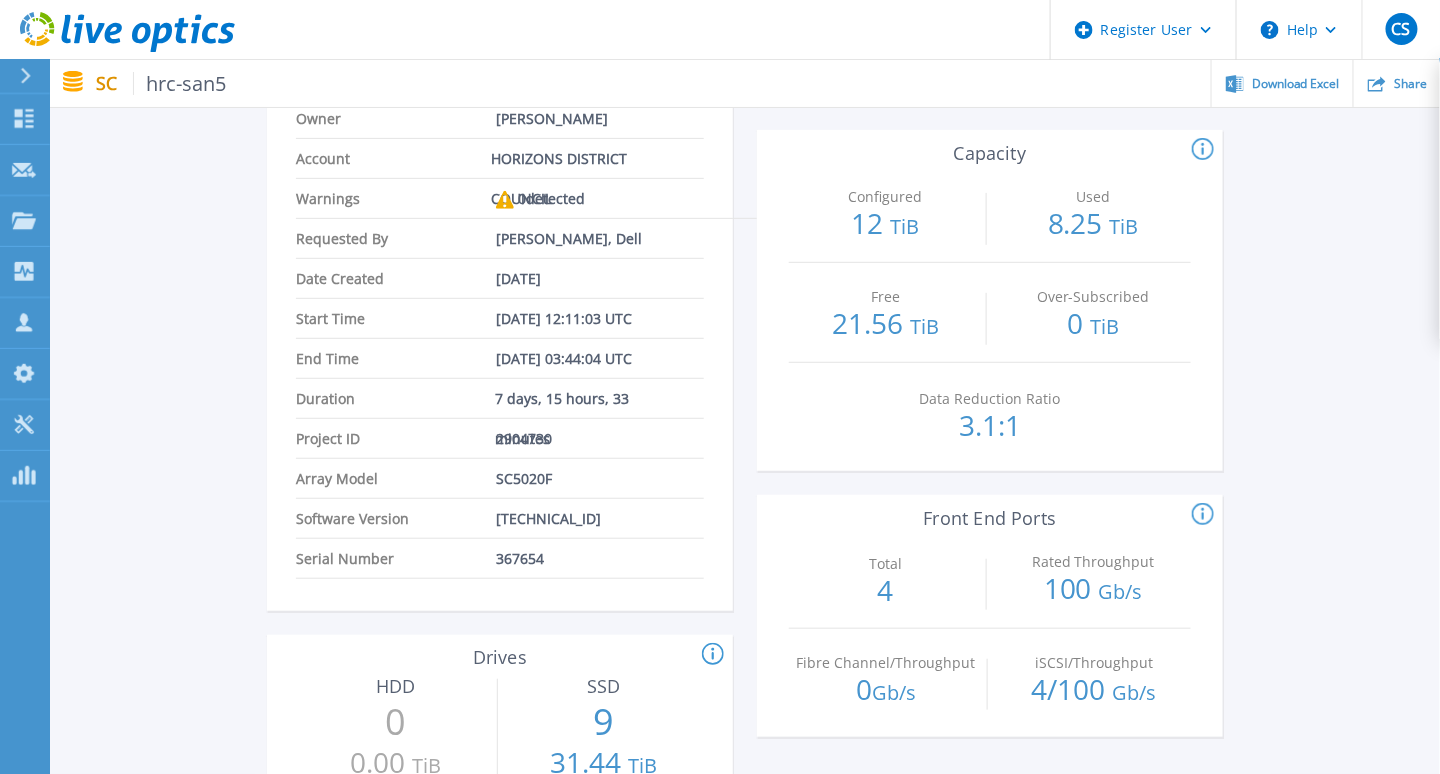 drag, startPoint x: 940, startPoint y: 219, endPoint x: 921, endPoint y: 318, distance: 100.80675 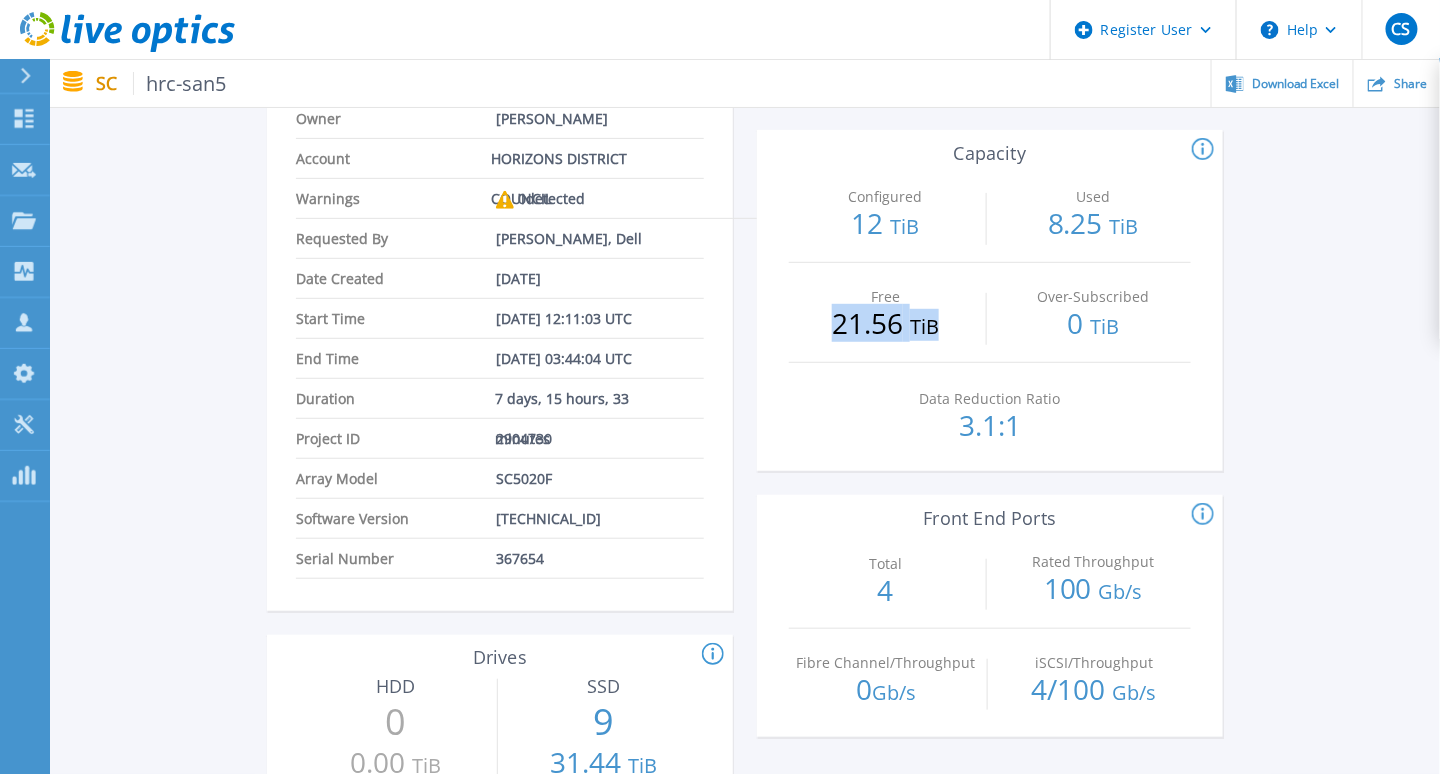 drag, startPoint x: 801, startPoint y: 331, endPoint x: 957, endPoint y: 327, distance: 156.05127 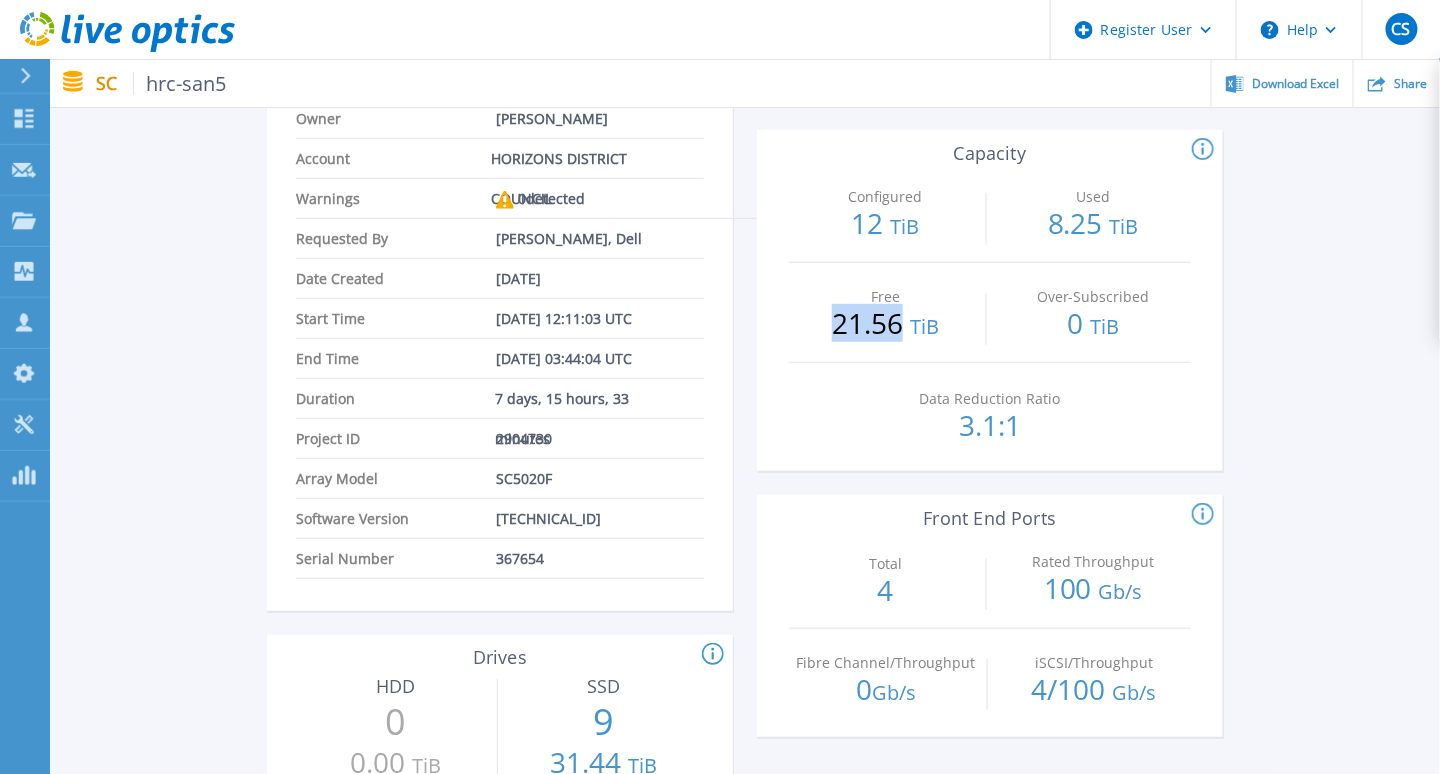 drag, startPoint x: 833, startPoint y: 325, endPoint x: 900, endPoint y: 318, distance: 67.36468 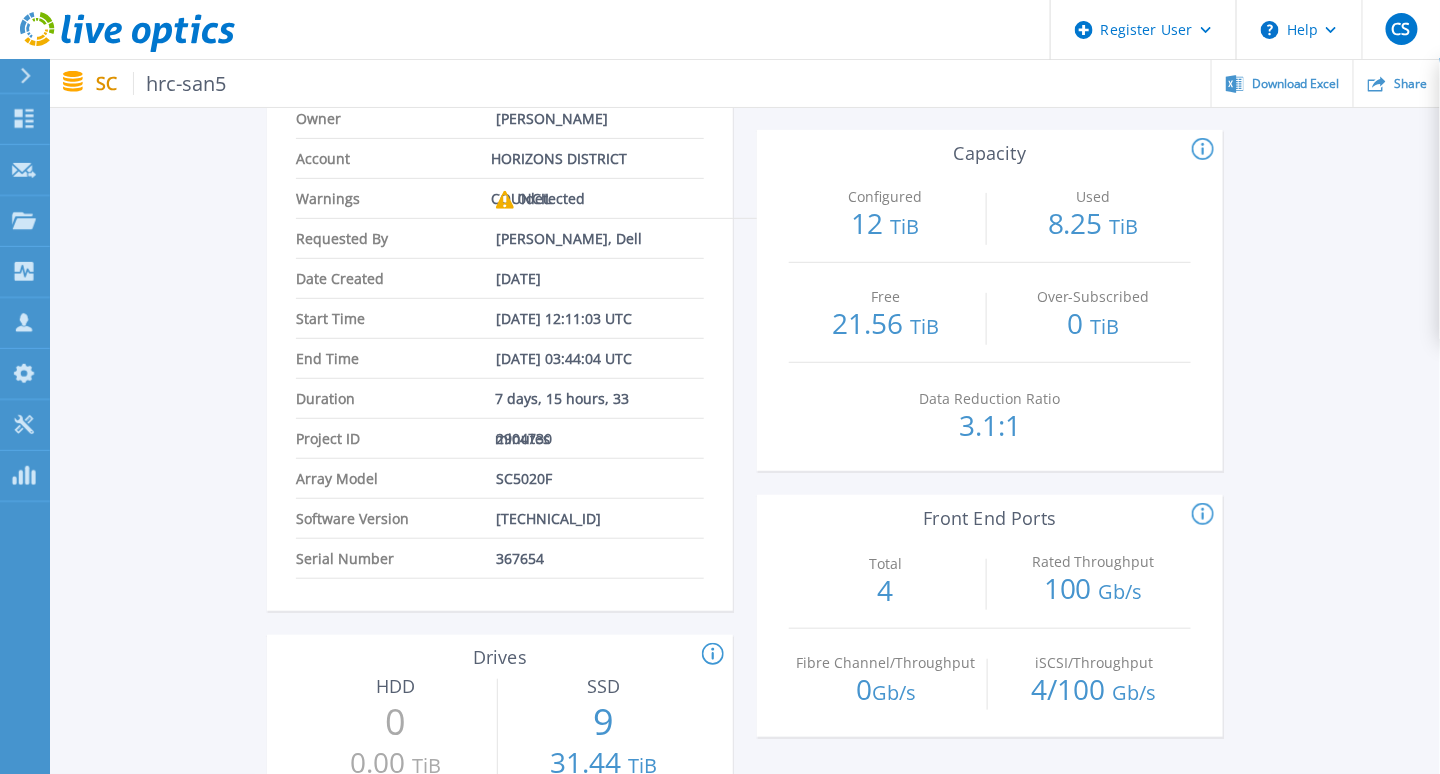 drag, startPoint x: 900, startPoint y: 318, endPoint x: 952, endPoint y: 358, distance: 65.60488 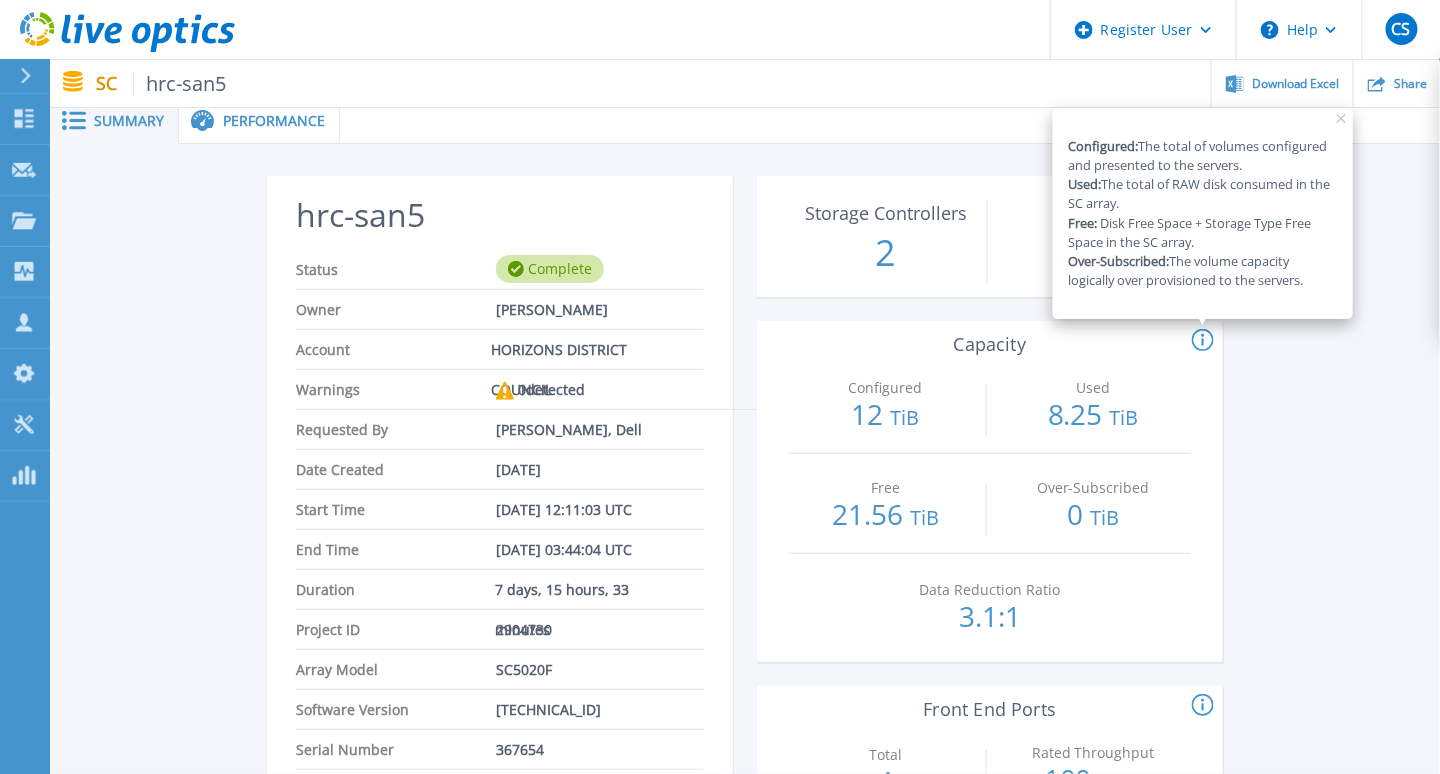scroll, scrollTop: 0, scrollLeft: 0, axis: both 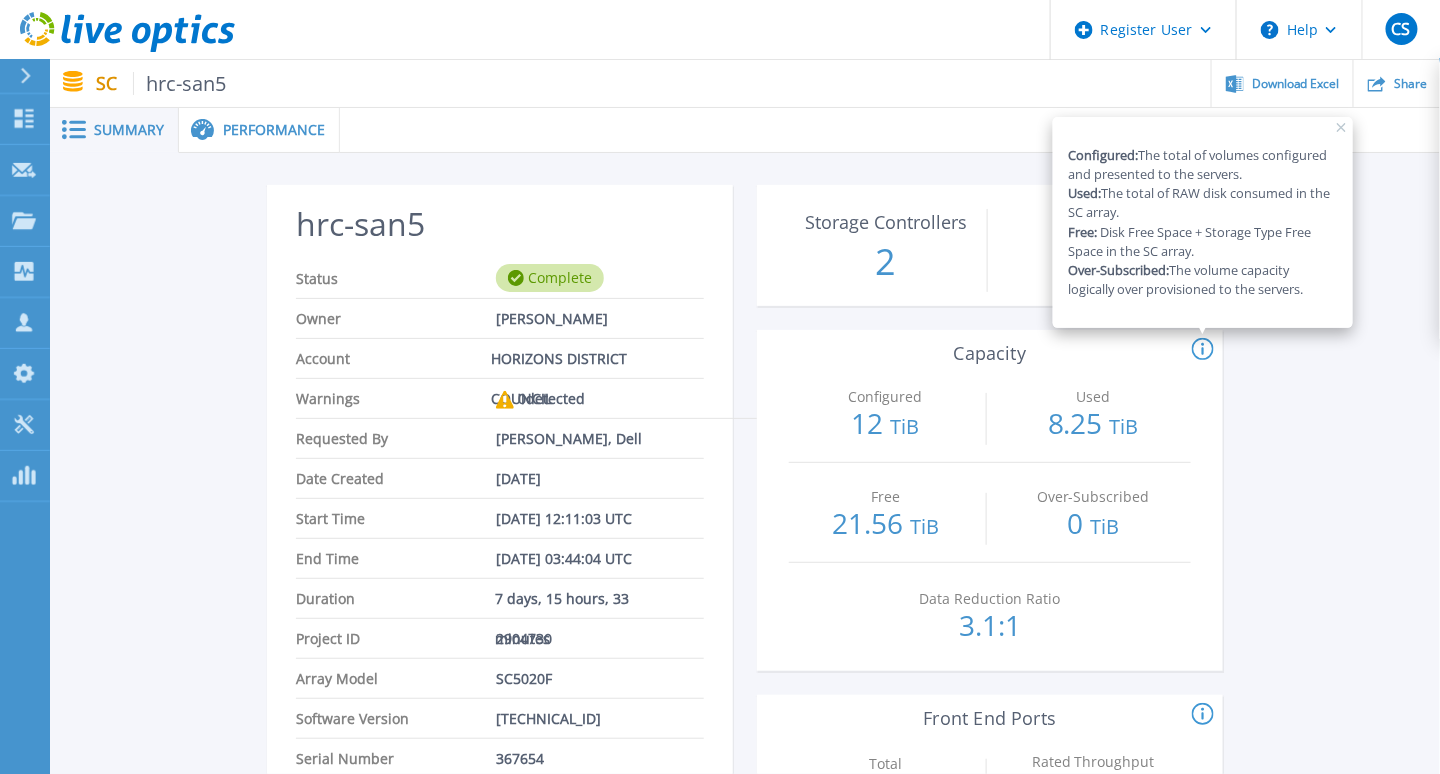 click on "hrc-san5 Status Complete Owner Desmond Armstrong Account HORIZONS DISTRICT COUNCIL Warnings   0  detected   Requested By Deepansh Chellani, Dell  Date Created May 20, 2025 Start Time May 12, 2025 12:11:03 UTC End Time May 20, 2025 03:44:04 UTC Duration 7 days, 15 hours, 33 minutes Project ID 2904730 Array Model SC5020F Software Version 7.4.21.4 Serial Number 367654 This section shows the total number of hard drives and SSD drives in the array. Drives HDD 0 0.00   TiB SSD 9 31.44   TiB This shows the peak front-end IOPS, the 95th percentile front-end IOPS, the peak front-end MB/sec, and the 95th percentile front-end MB/sec.  For more detailed performance stats click on 'View more'.  Performance   Peak IOPS 18,292 95% IOPS 7,988 Peak Throughput 1348.77 MB/s  95% Throughput 497.33 MB/s  View More This section shows the # of volumes with the specific features enabled as well as features status. Array Features Status 367654   Total Live Volumes 2 Automatic Failover Settings Asynchronous Synchronous 2 2 24 2 7,168" at bounding box center (745, 1073) 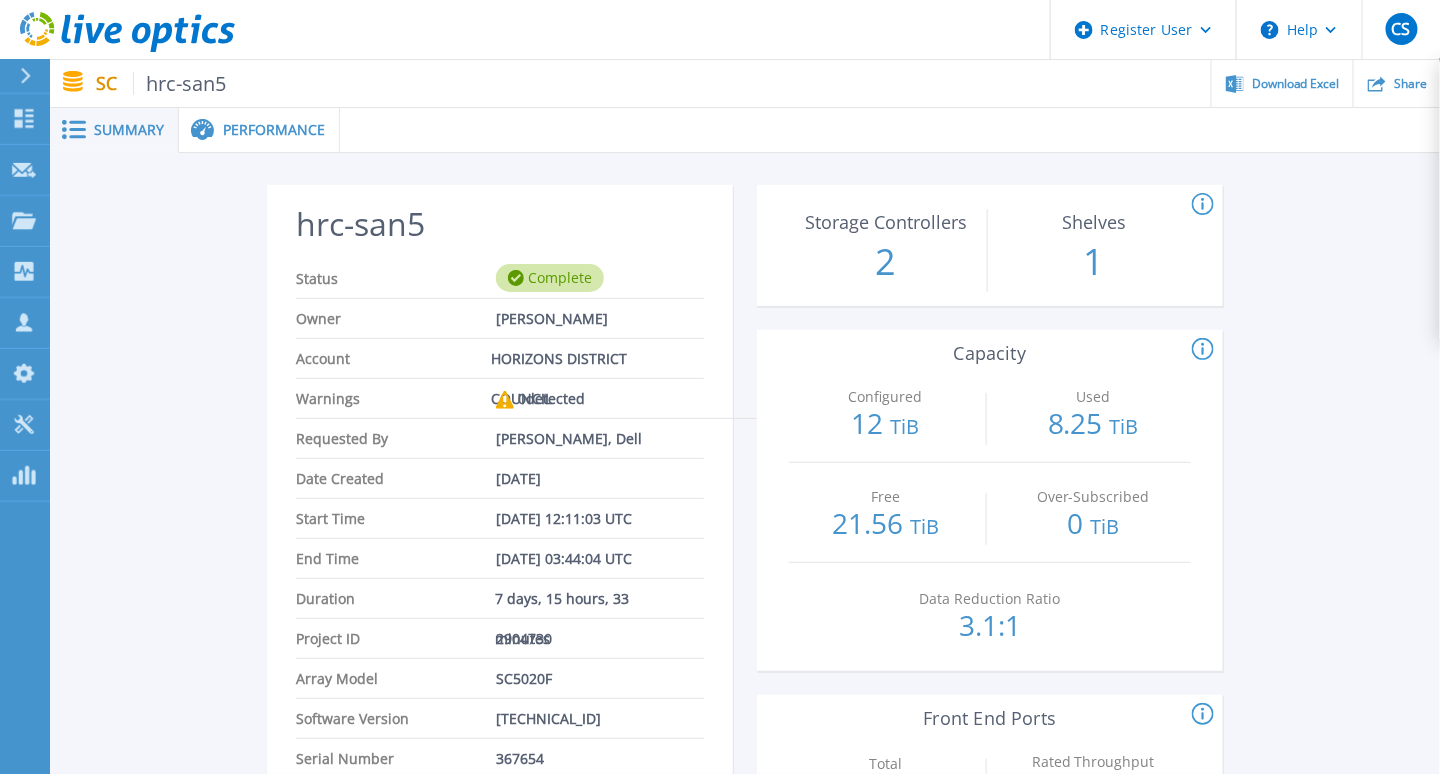 click on "hrc-san5 Status Complete Owner Desmond Armstrong Account HORIZONS DISTRICT COUNCIL Warnings   0  detected   Requested By Deepansh Chellani, Dell  Date Created May 20, 2025 Start Time May 12, 2025 12:11:03 UTC End Time May 20, 2025 03:44:04 UTC Duration 7 days, 15 hours, 33 minutes Project ID 2904730 Array Model SC5020F Software Version 7.4.21.4 Serial Number 367654 This section shows the total number of hard drives and SSD drives in the array. Drives HDD 0 0.00   TiB SSD 9 31.44   TiB This shows the peak front-end IOPS, the 95th percentile front-end IOPS, the peak front-end MB/sec, and the 95th percentile front-end MB/sec.  For more detailed performance stats click on 'View more'.  Performance   Peak IOPS 18,292 95% IOPS 7,988 Peak Throughput 1348.77 MB/s  95% Throughput 497.33 MB/s  View More This section shows the # of volumes with the specific features enabled as well as features status. Array Features Status 367654   Total Live Volumes 2 Automatic Failover Settings Asynchronous Synchronous 2 2 24 2 7,168" at bounding box center [745, 1073] 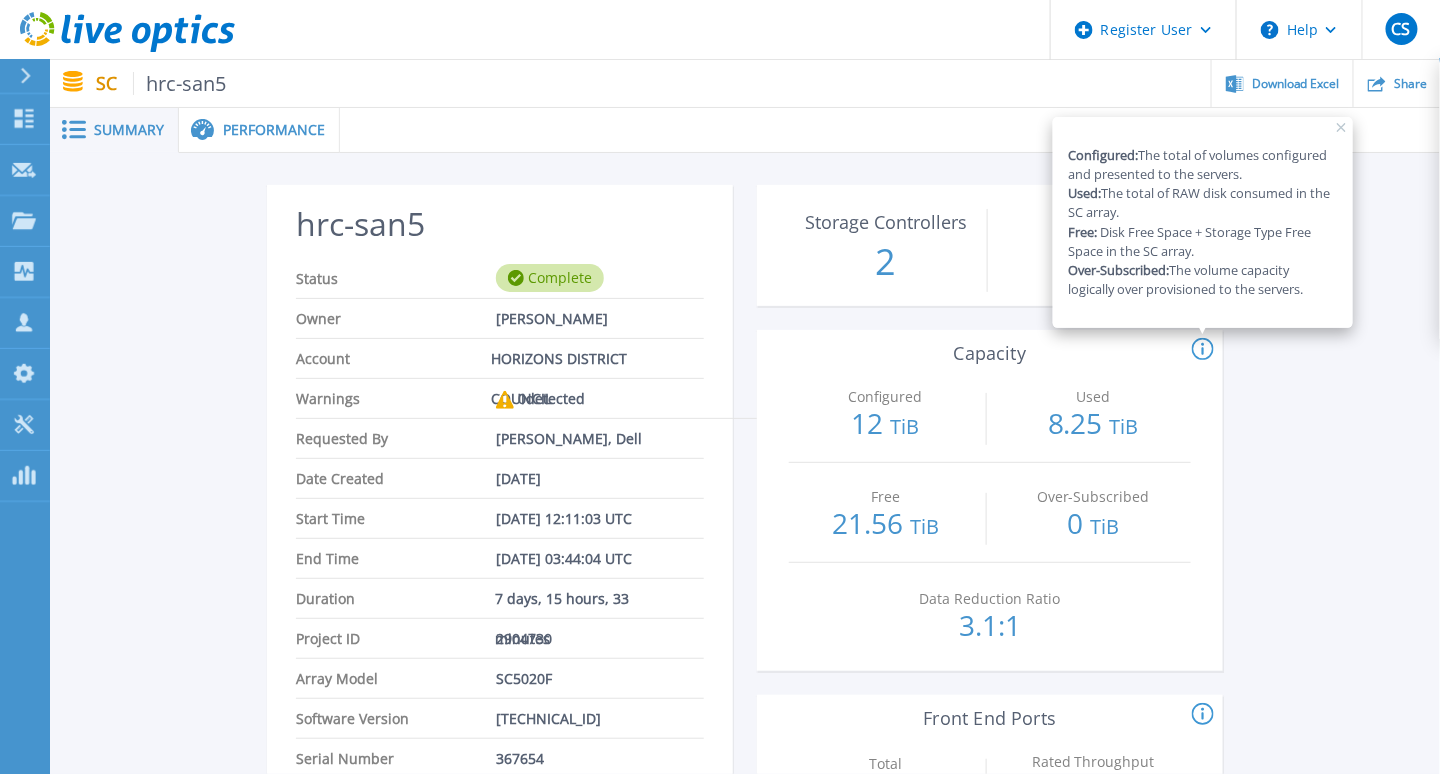 click 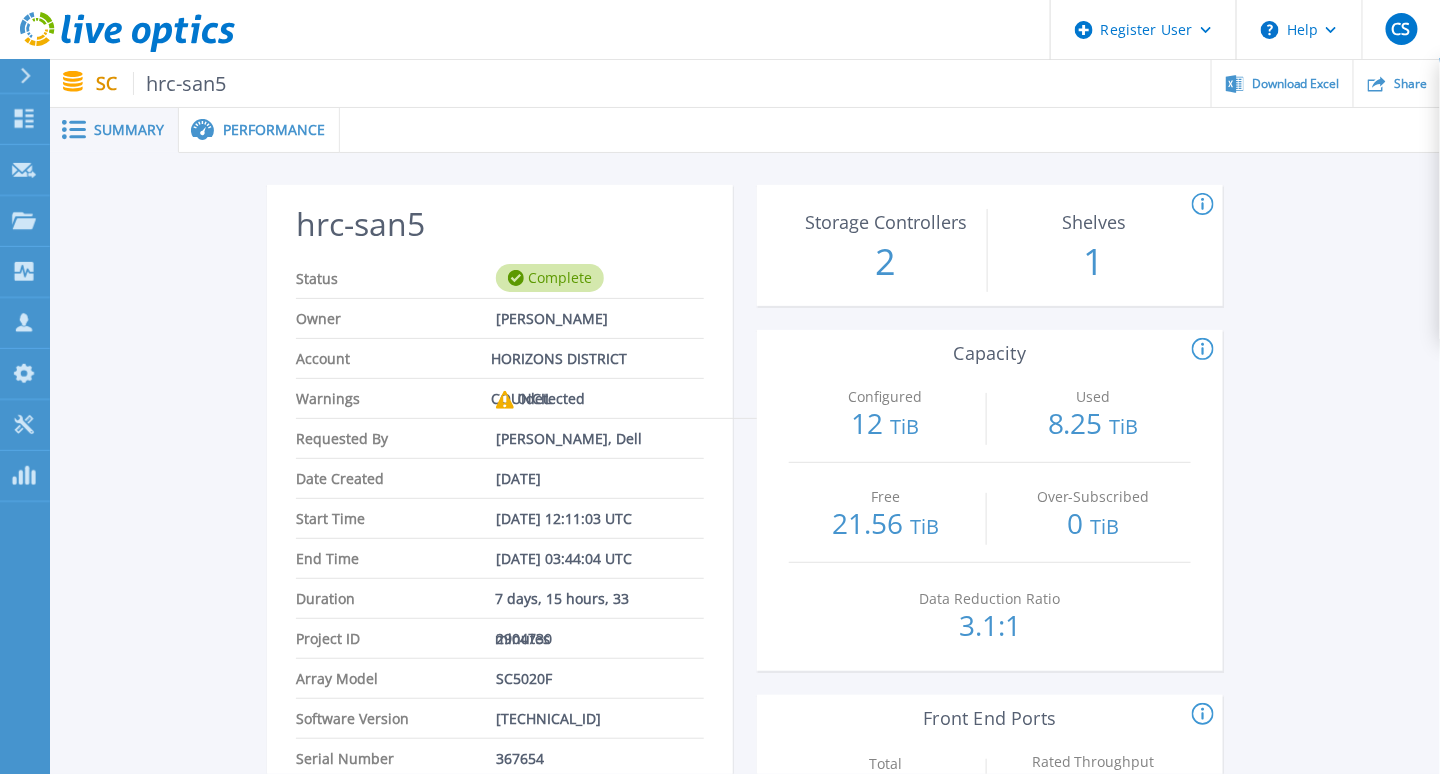 click 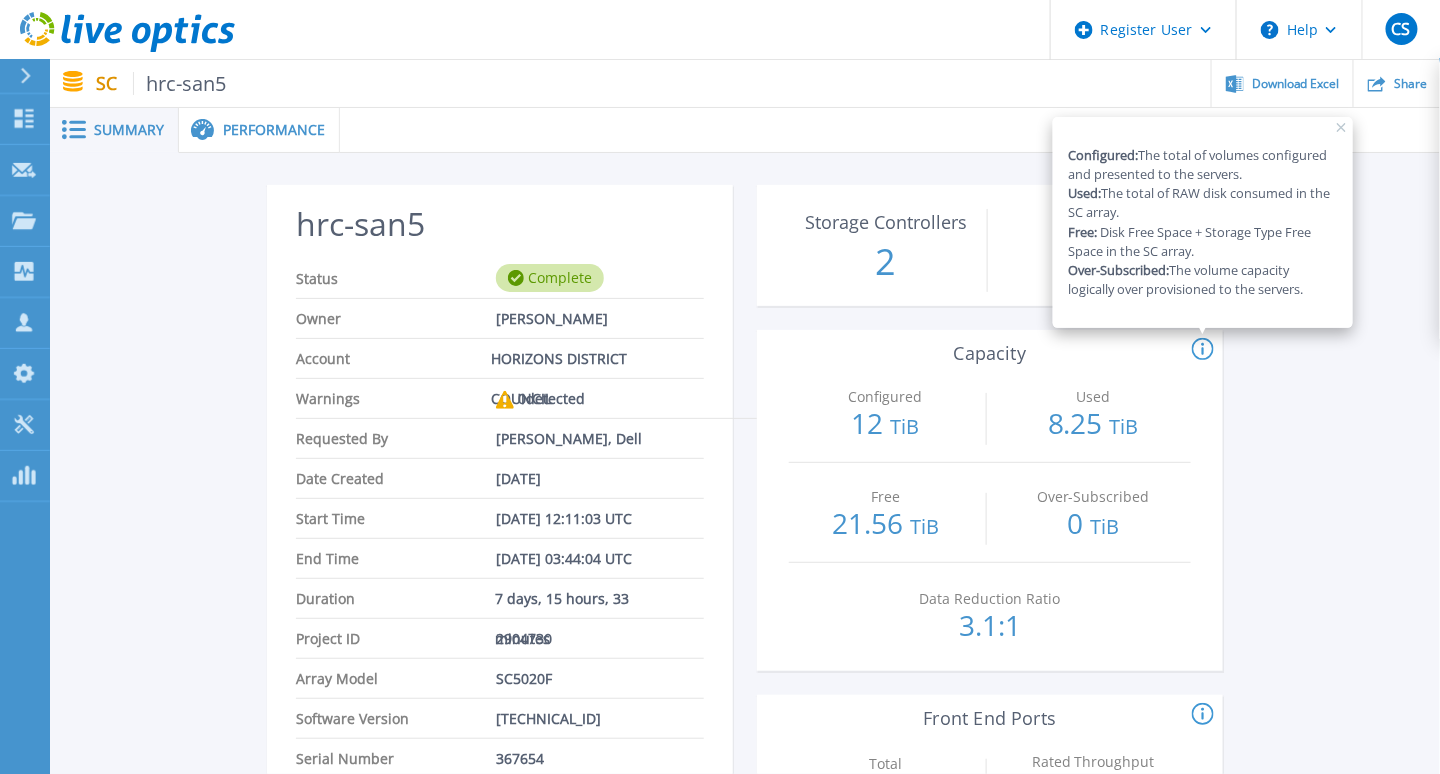 click on "hrc-san5 Status Complete Owner Desmond Armstrong Account HORIZONS DISTRICT COUNCIL Warnings   0  detected   Requested By Deepansh Chellani, Dell  Date Created May 20, 2025 Start Time May 12, 2025 12:11:03 UTC End Time May 20, 2025 03:44:04 UTC Duration 7 days, 15 hours, 33 minutes Project ID 2904730 Array Model SC5020F Software Version 7.4.21.4 Serial Number 367654 This section shows the total number of hard drives and SSD drives in the array. Drives HDD 0 0.00   TiB SSD 9 31.44   TiB This shows the peak front-end IOPS, the 95th percentile front-end IOPS, the peak front-end MB/sec, and the 95th percentile front-end MB/sec.  For more detailed performance stats click on 'View more'.  Performance   Peak IOPS 18,292 95% IOPS 7,988 Peak Throughput 1348.77 MB/s  95% Throughput 497.33 MB/s  View More This section shows the # of volumes with the specific features enabled as well as features status. Array Features Status 367654   Total Live Volumes 2 Automatic Failover Settings Asynchronous Synchronous 2 2 24 2 7,168" at bounding box center [745, 1073] 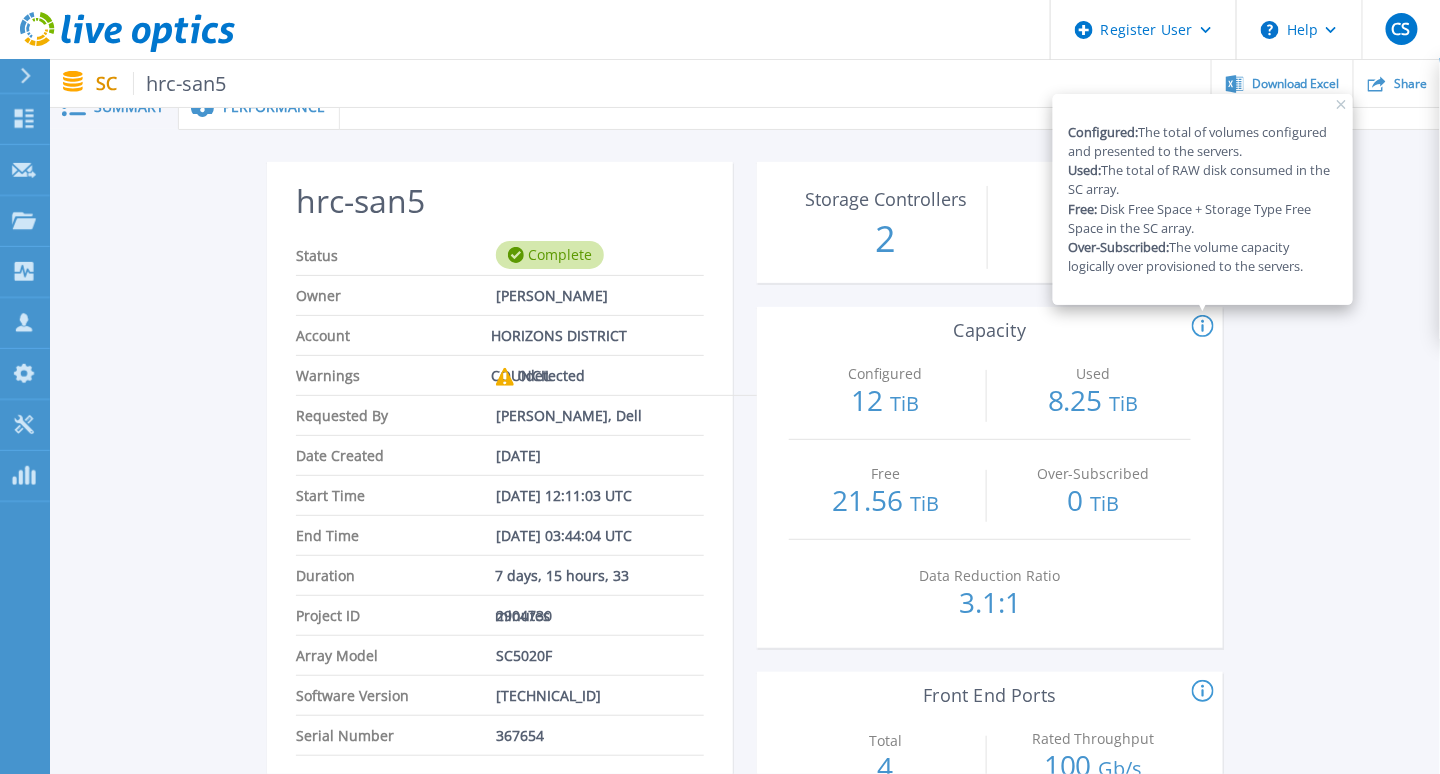 scroll, scrollTop: 0, scrollLeft: 0, axis: both 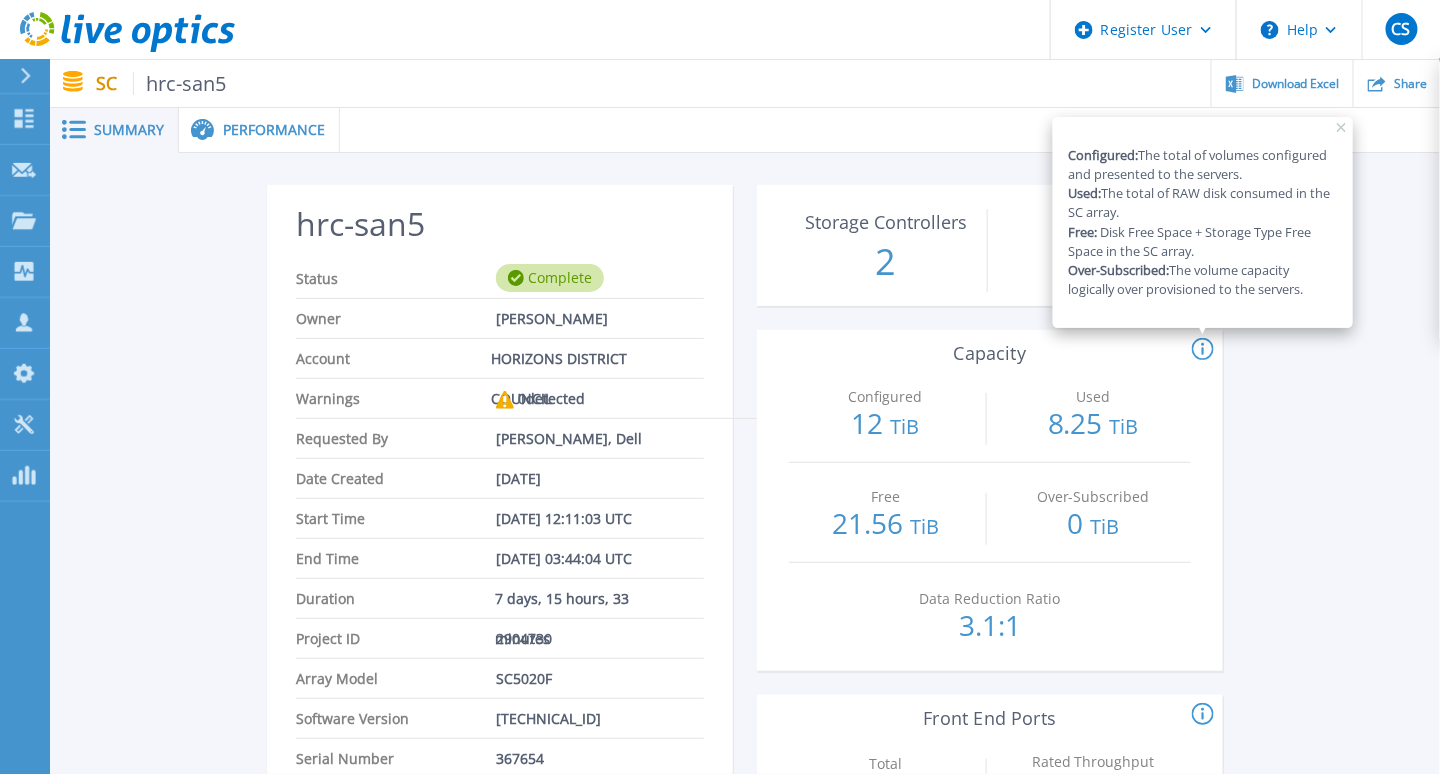 click on "Configured:  The total of volumes configured and presented to the servers. Used:  The total of RAW disk consumed in the SC array. Free:   Disk Free Space + Storage Type Free Space in the SC array. Over-Subscribed:  The volume capacity logically over provisioned to the servers." at bounding box center (1425, 350) 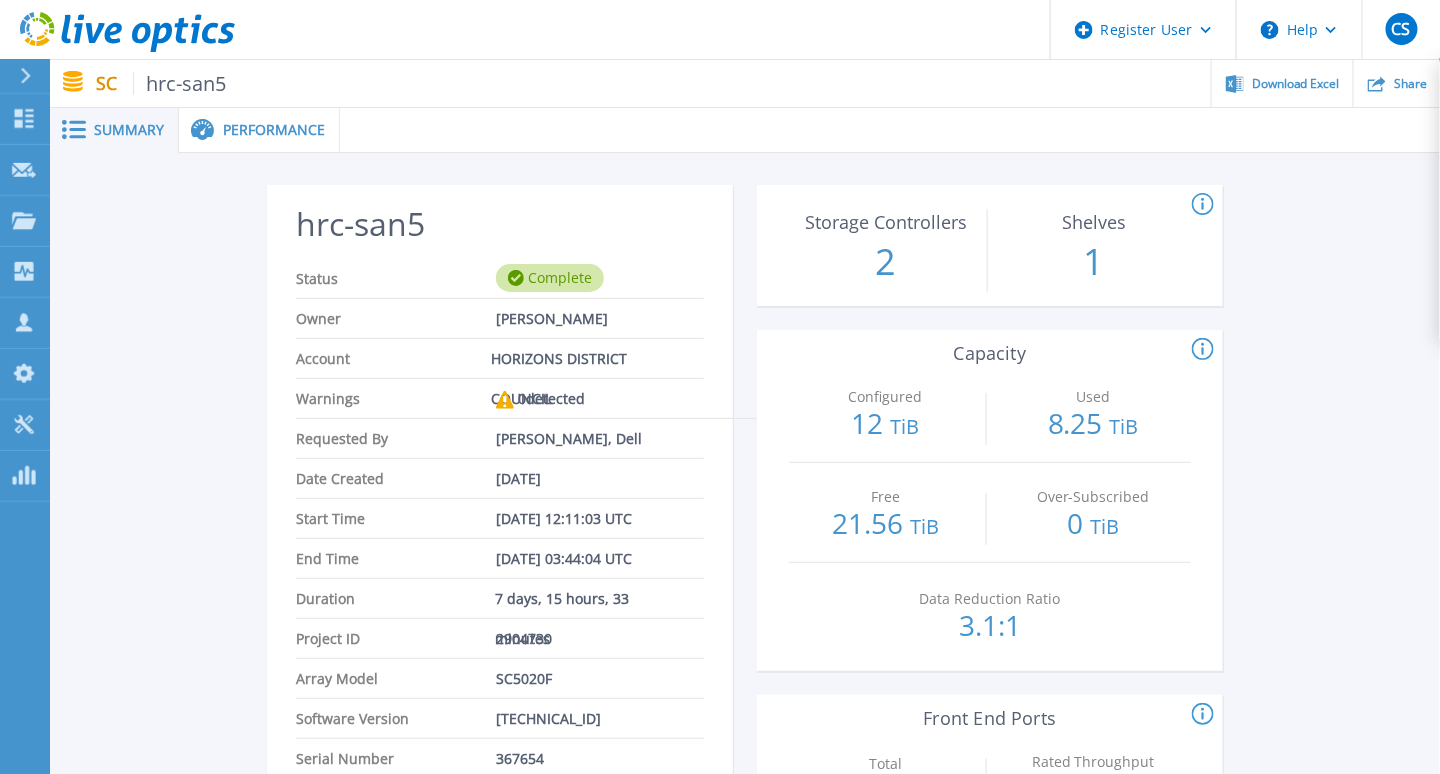 click on "Configured:  The total of volumes configured and presented to the servers. Used:  The total of RAW disk consumed in the SC array. Free:   Disk Free Space + Storage Type Free Space in the SC array. Over-Subscribed:  The volume capacity logically over provisioned to the servers." at bounding box center [1425, 350] 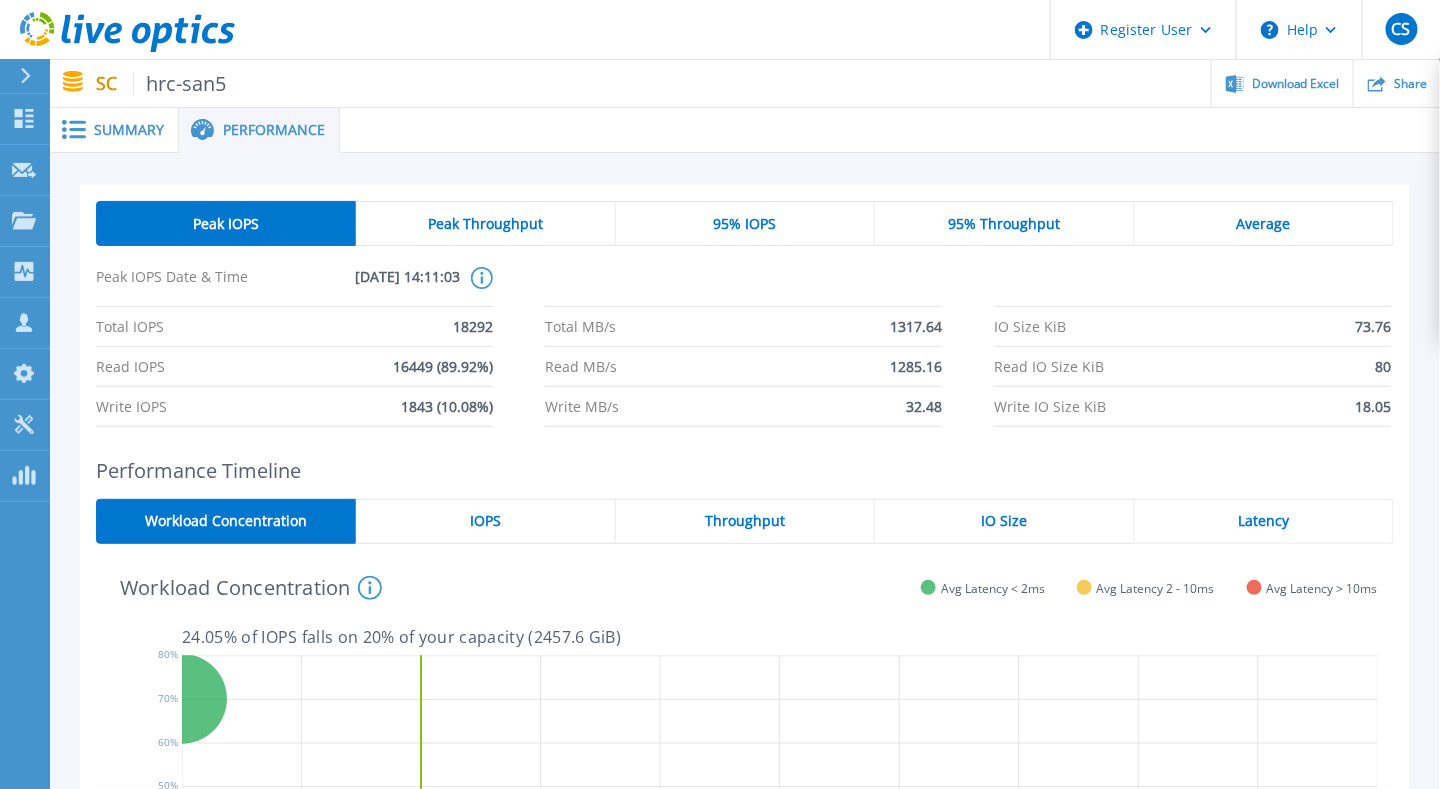 click on "Summary" at bounding box center [129, 130] 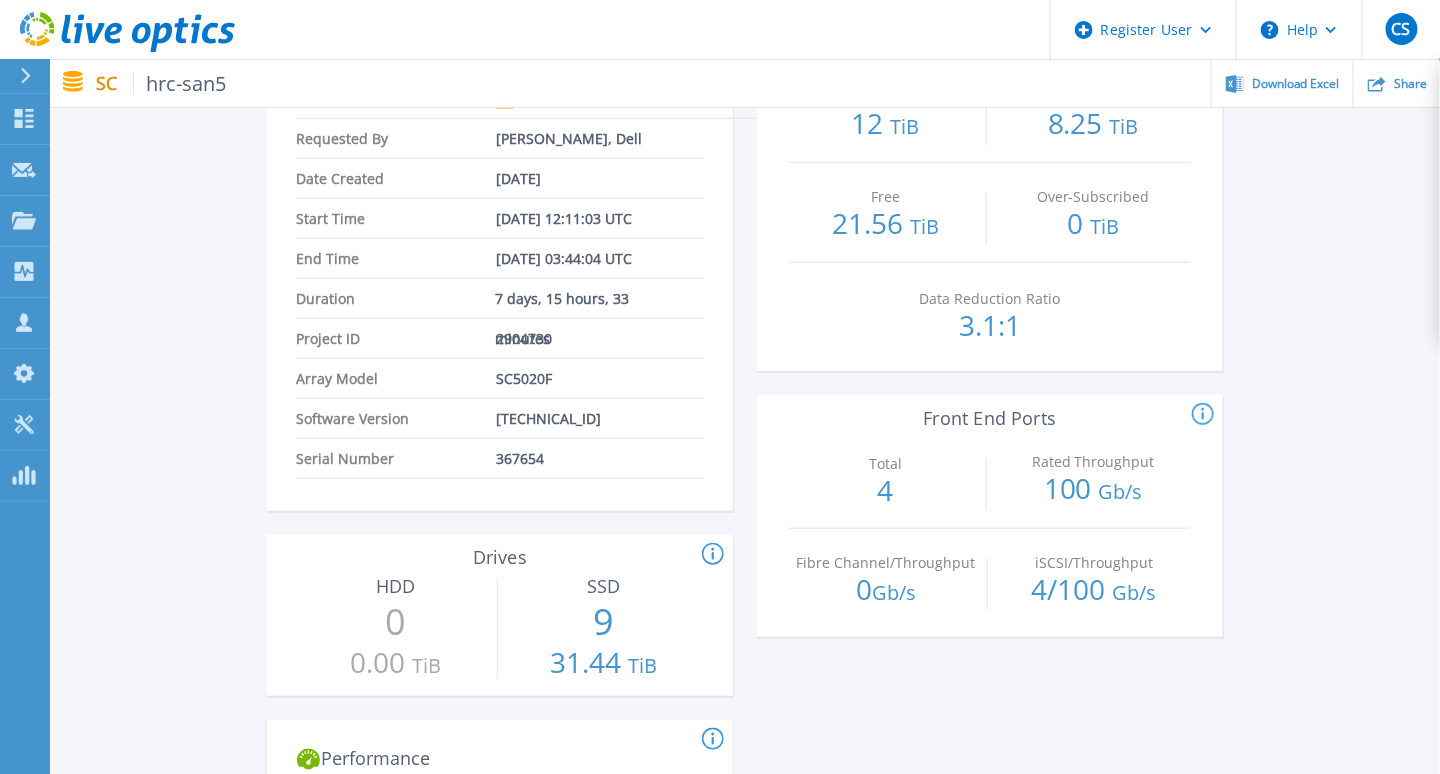 scroll, scrollTop: 200, scrollLeft: 0, axis: vertical 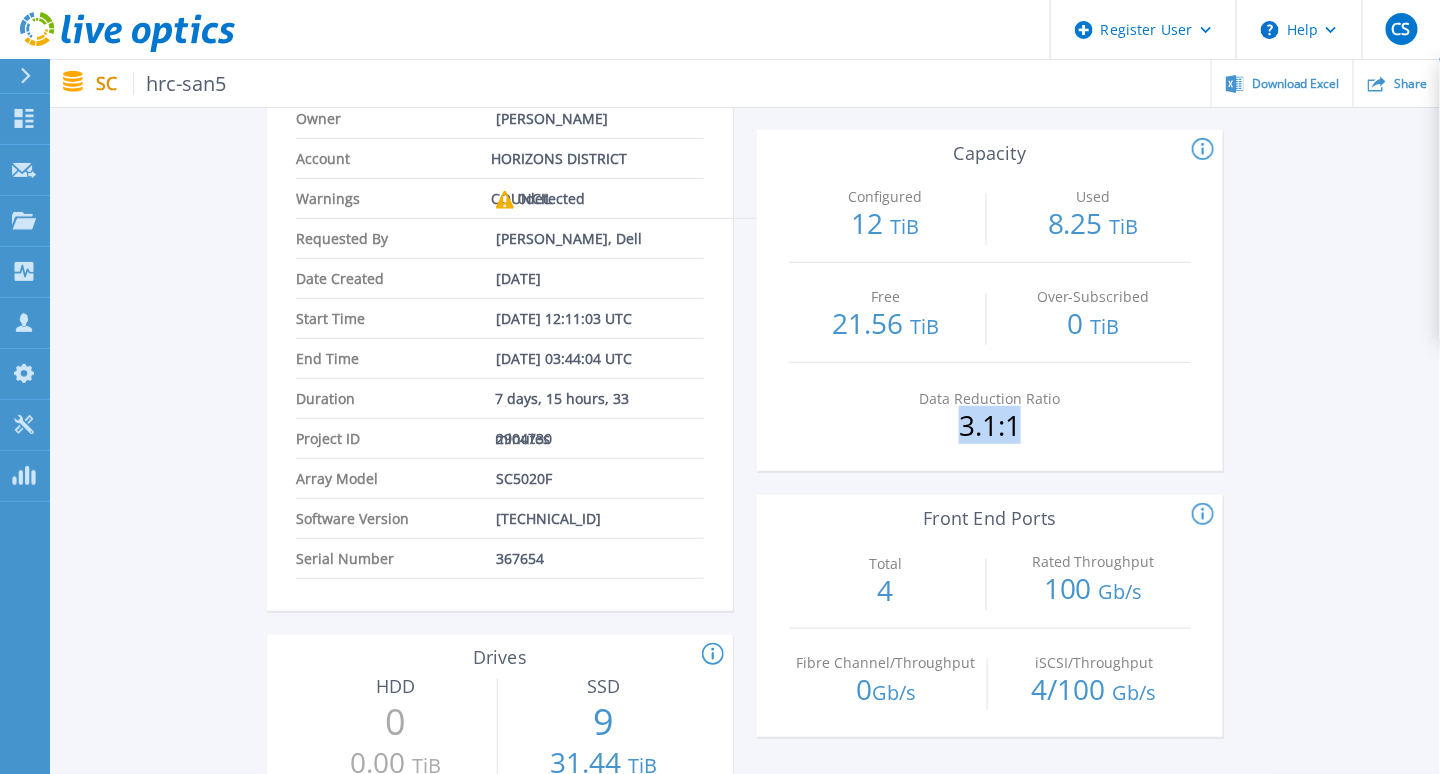 drag, startPoint x: 964, startPoint y: 432, endPoint x: 1022, endPoint y: 432, distance: 58 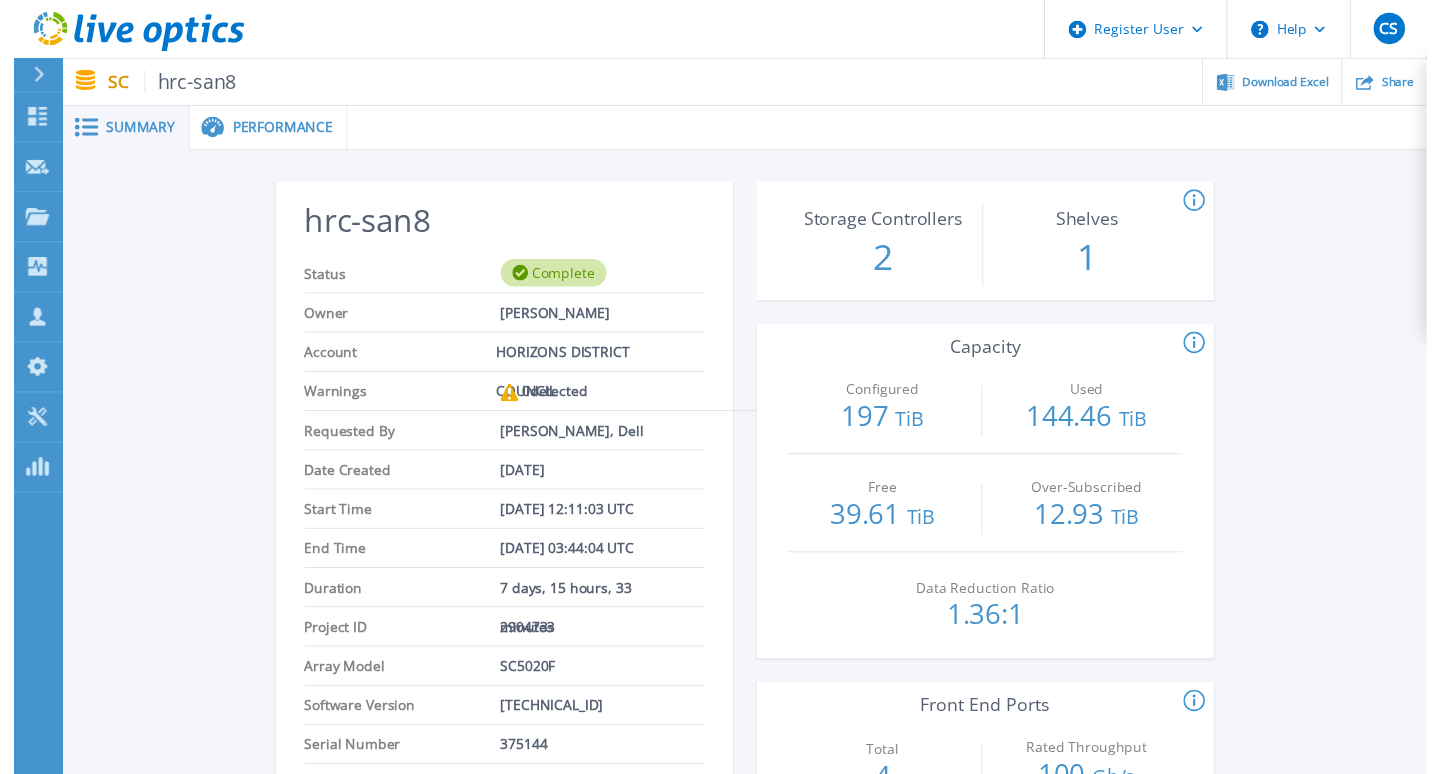 scroll, scrollTop: 0, scrollLeft: 0, axis: both 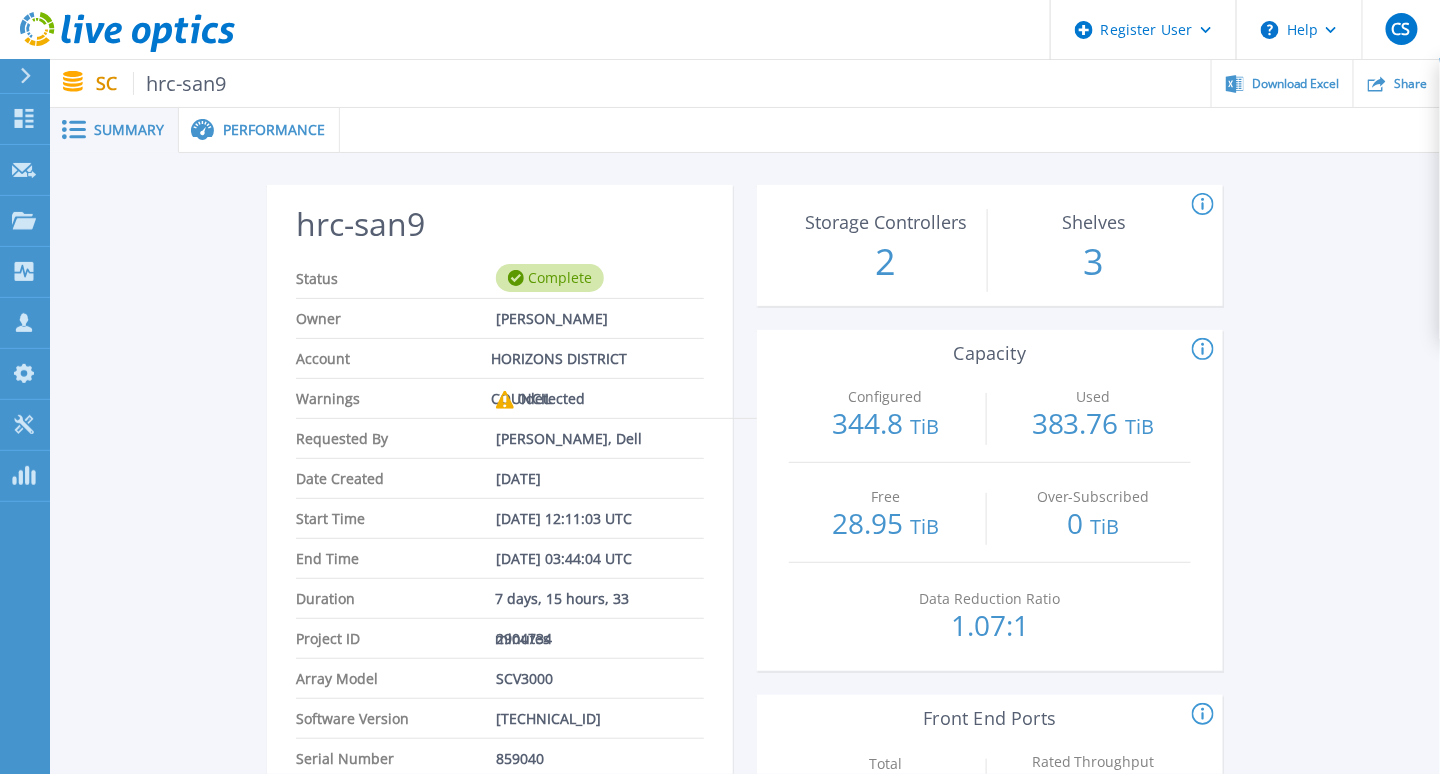 click 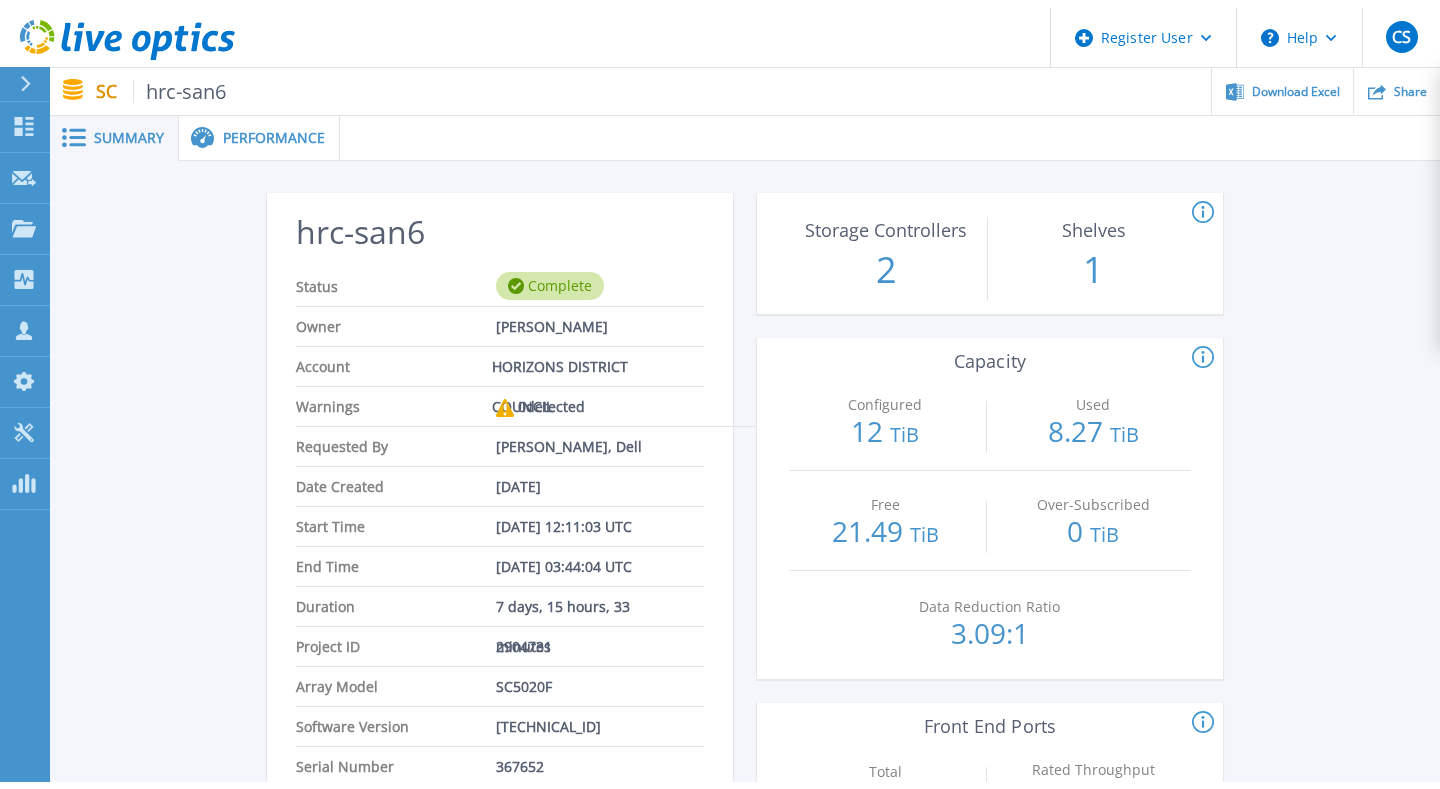 scroll, scrollTop: 0, scrollLeft: 0, axis: both 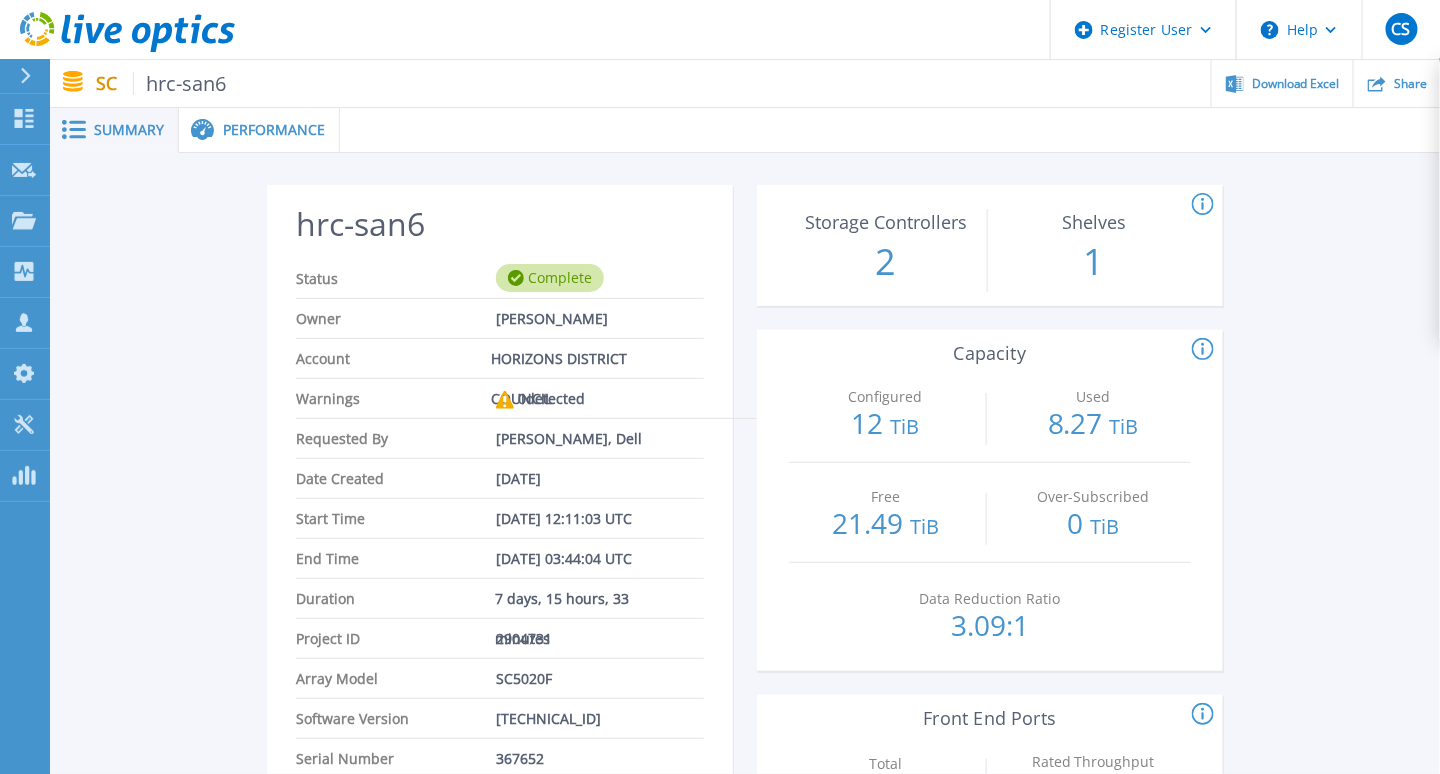 click on "Performance" at bounding box center (274, 130) 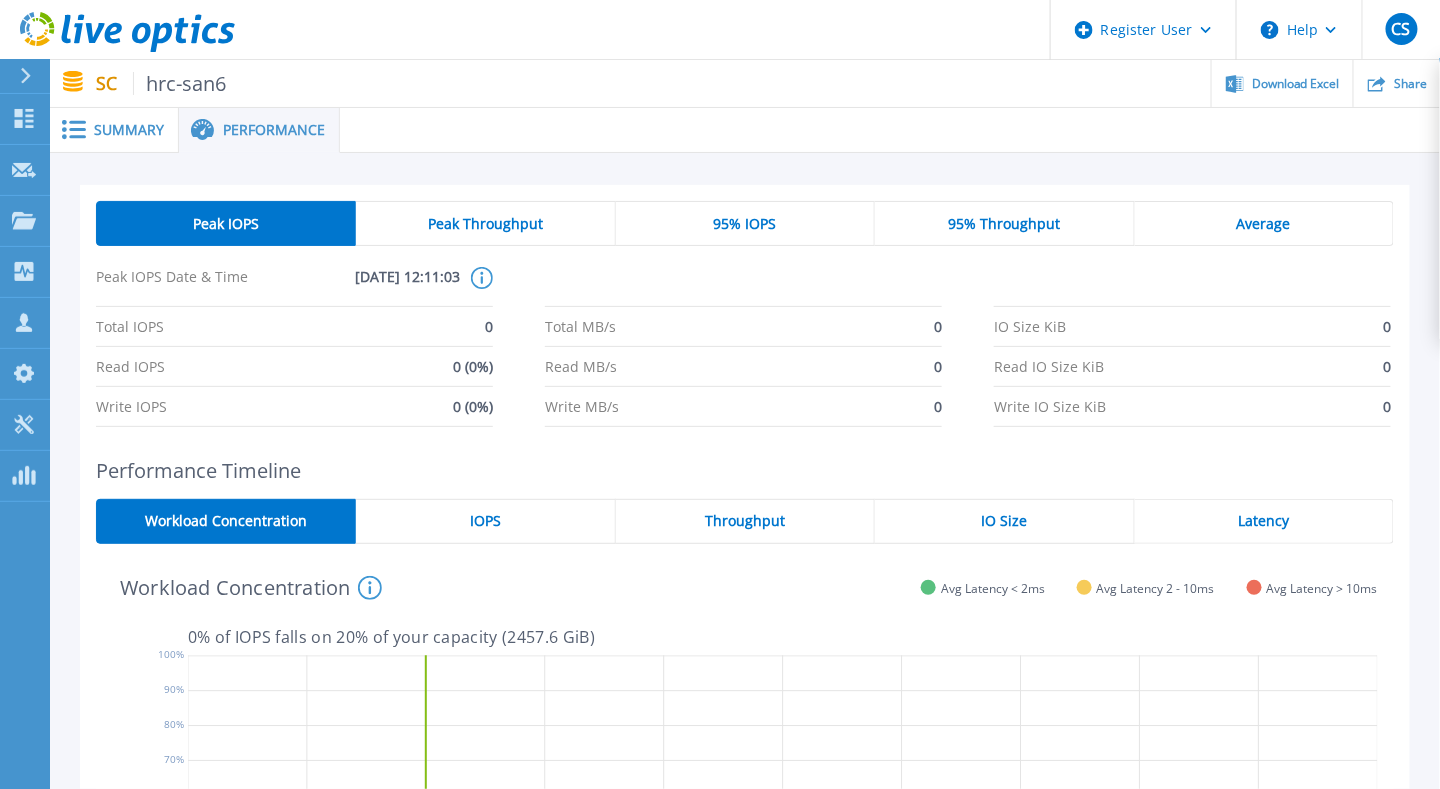 click on "Peak Throughput" at bounding box center (485, 223) 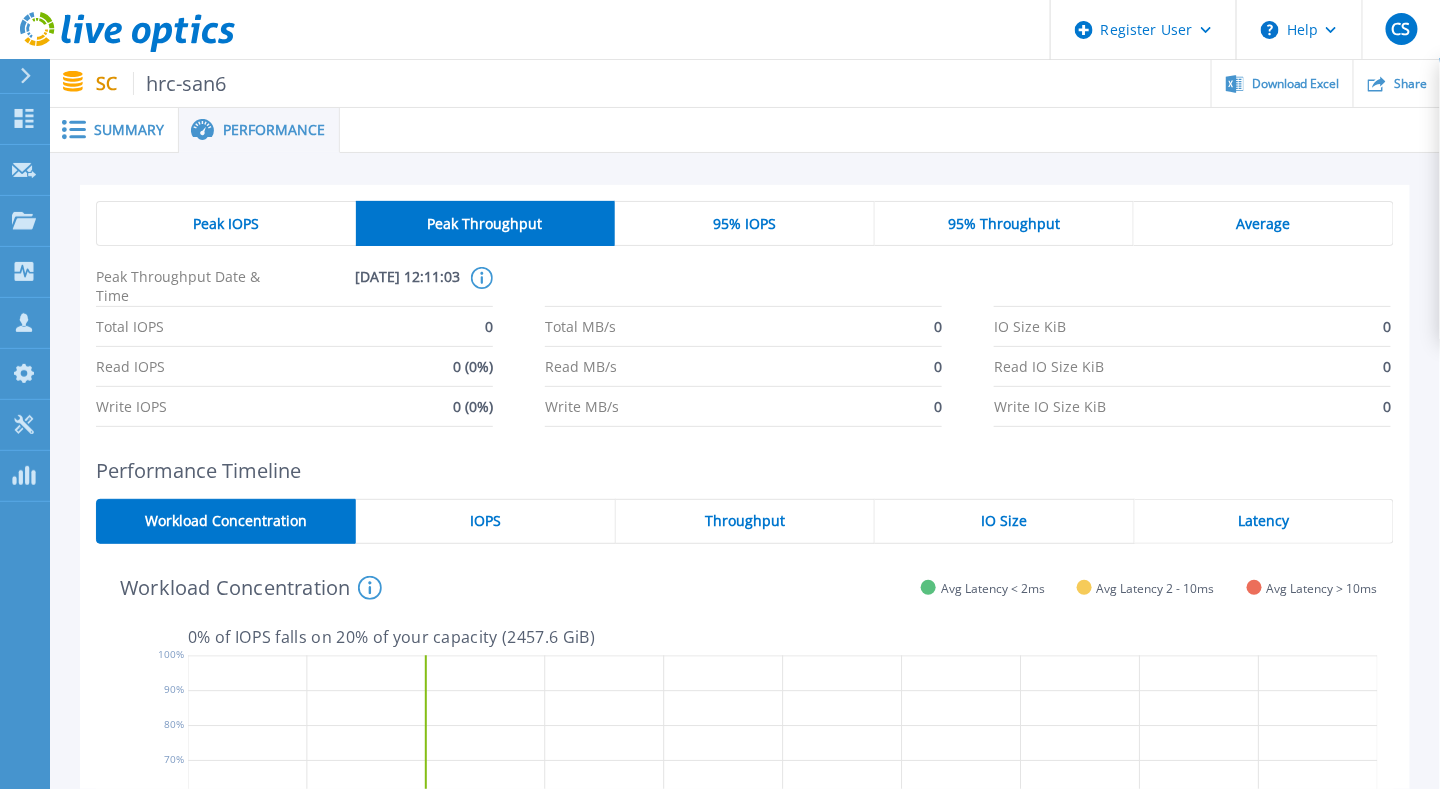 click on "95% IOPS" at bounding box center (745, 223) 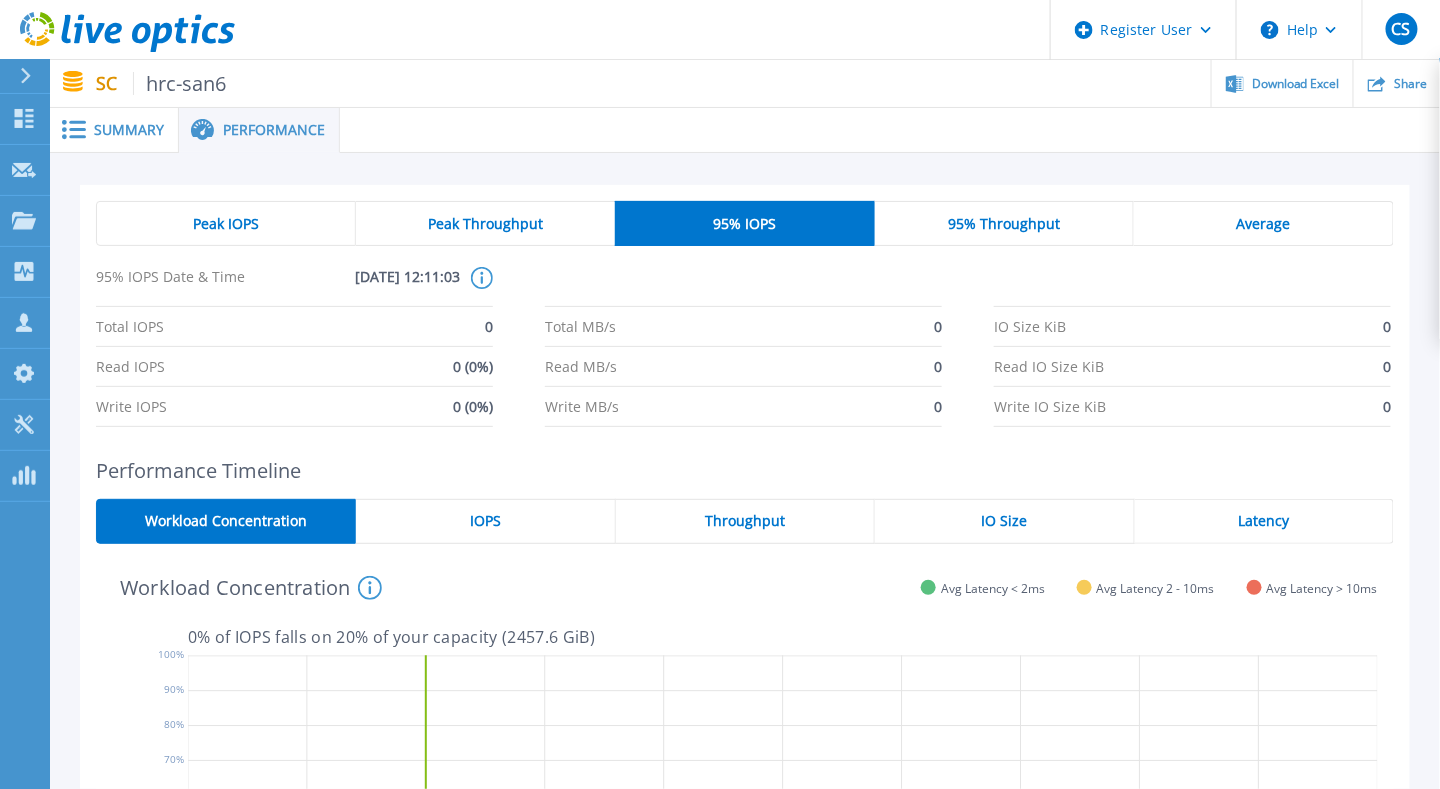 click on "95% Throughput" at bounding box center (1004, 224) 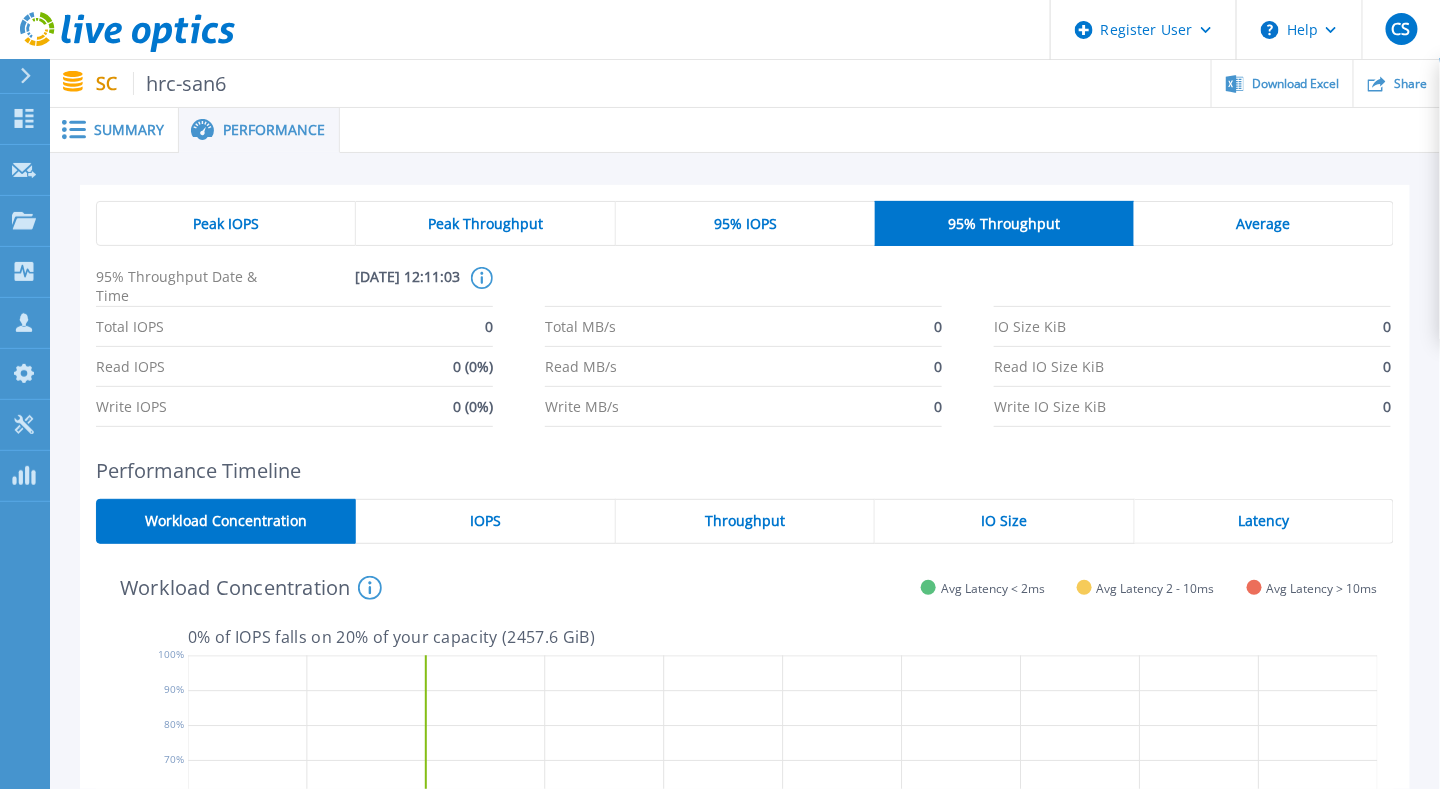 click on "Average" at bounding box center [1264, 223] 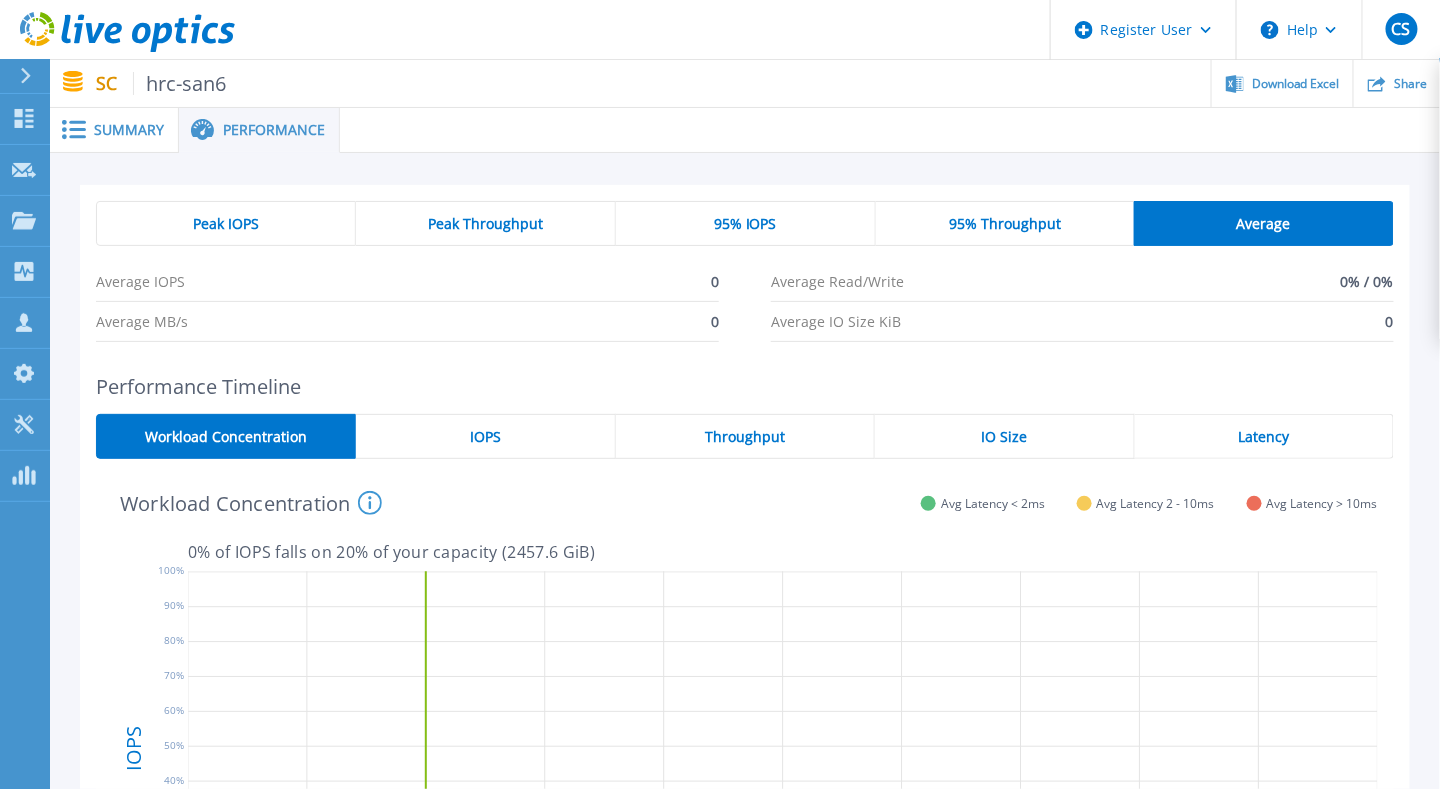 click on "Peak IOPS" at bounding box center [226, 223] 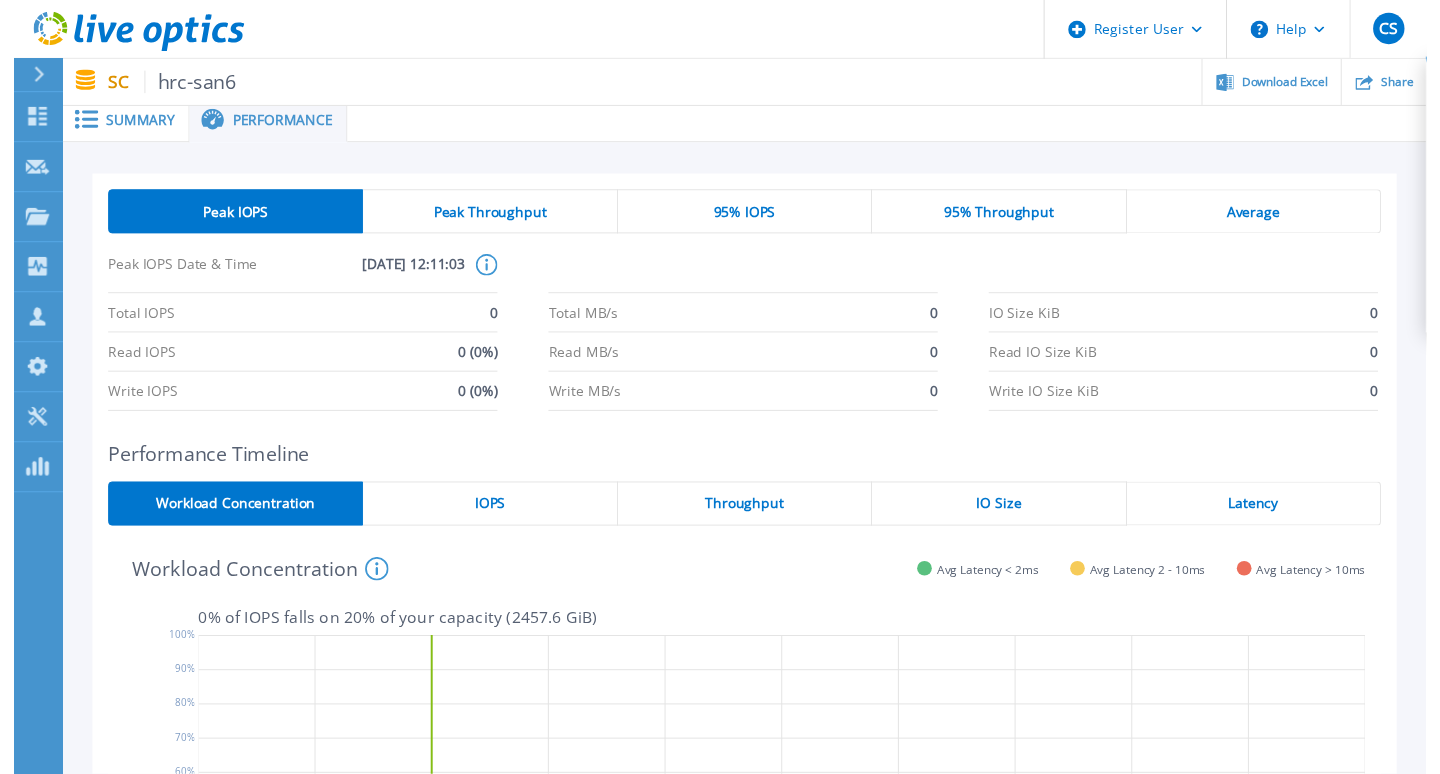 scroll, scrollTop: 0, scrollLeft: 0, axis: both 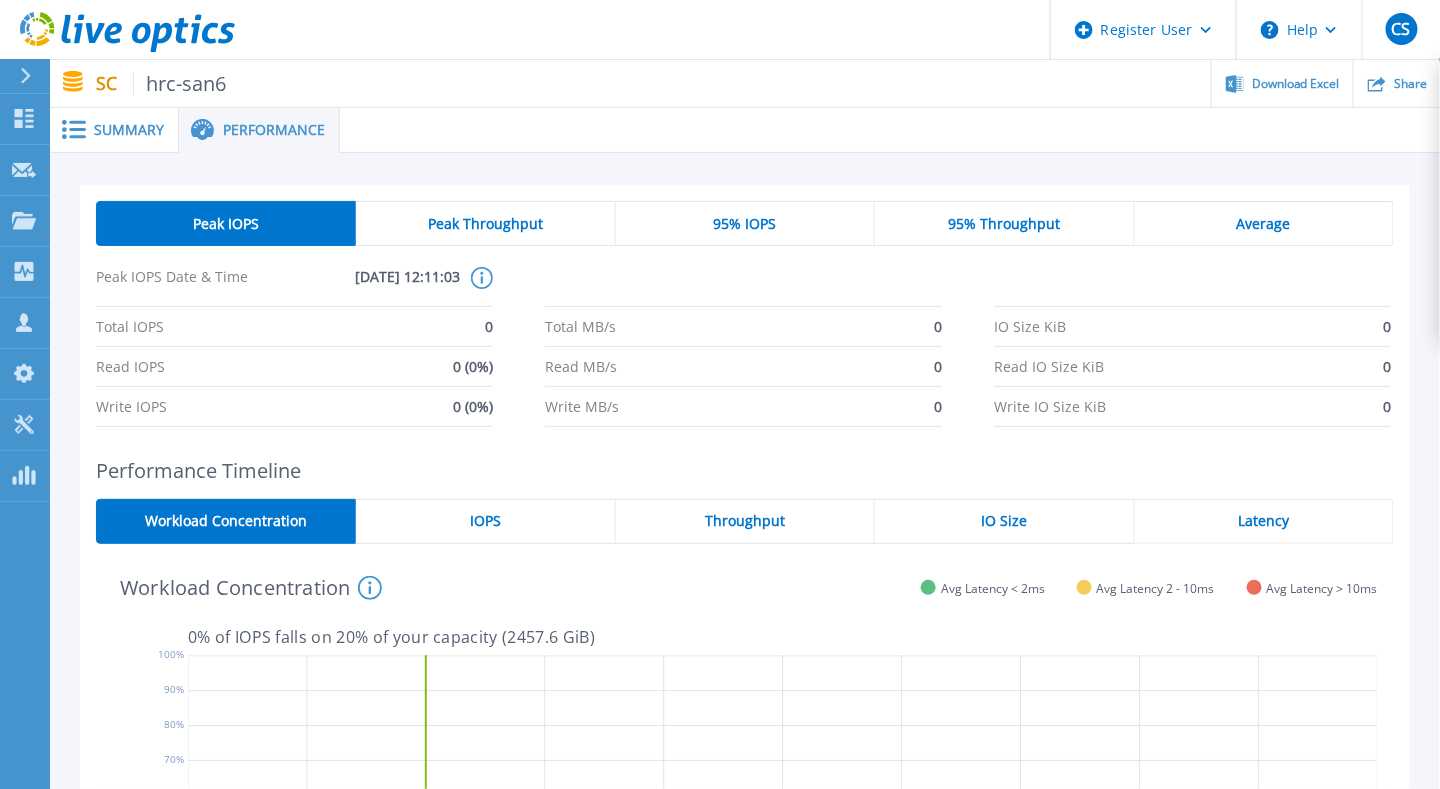 click on "Summary" at bounding box center (114, 130) 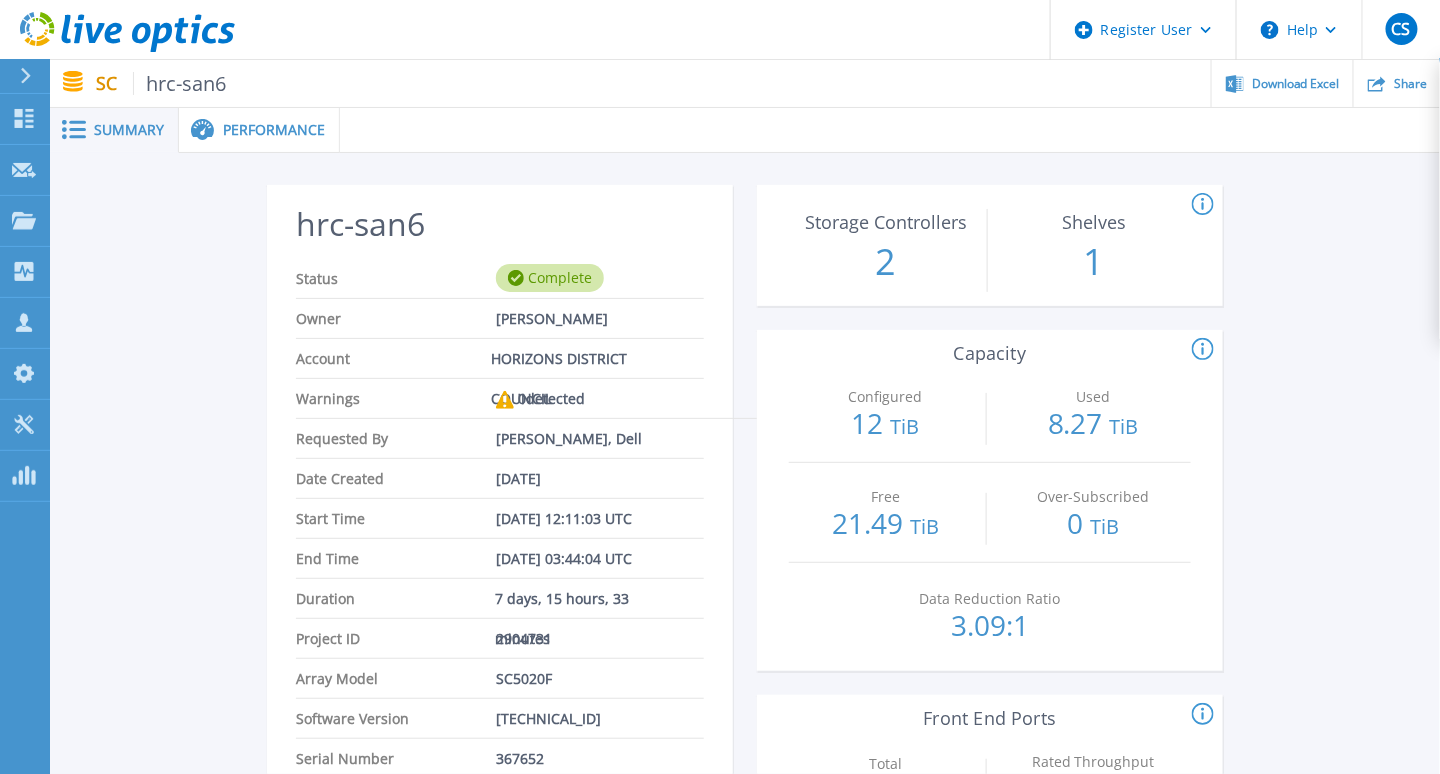 click on "Performance" at bounding box center (259, 130) 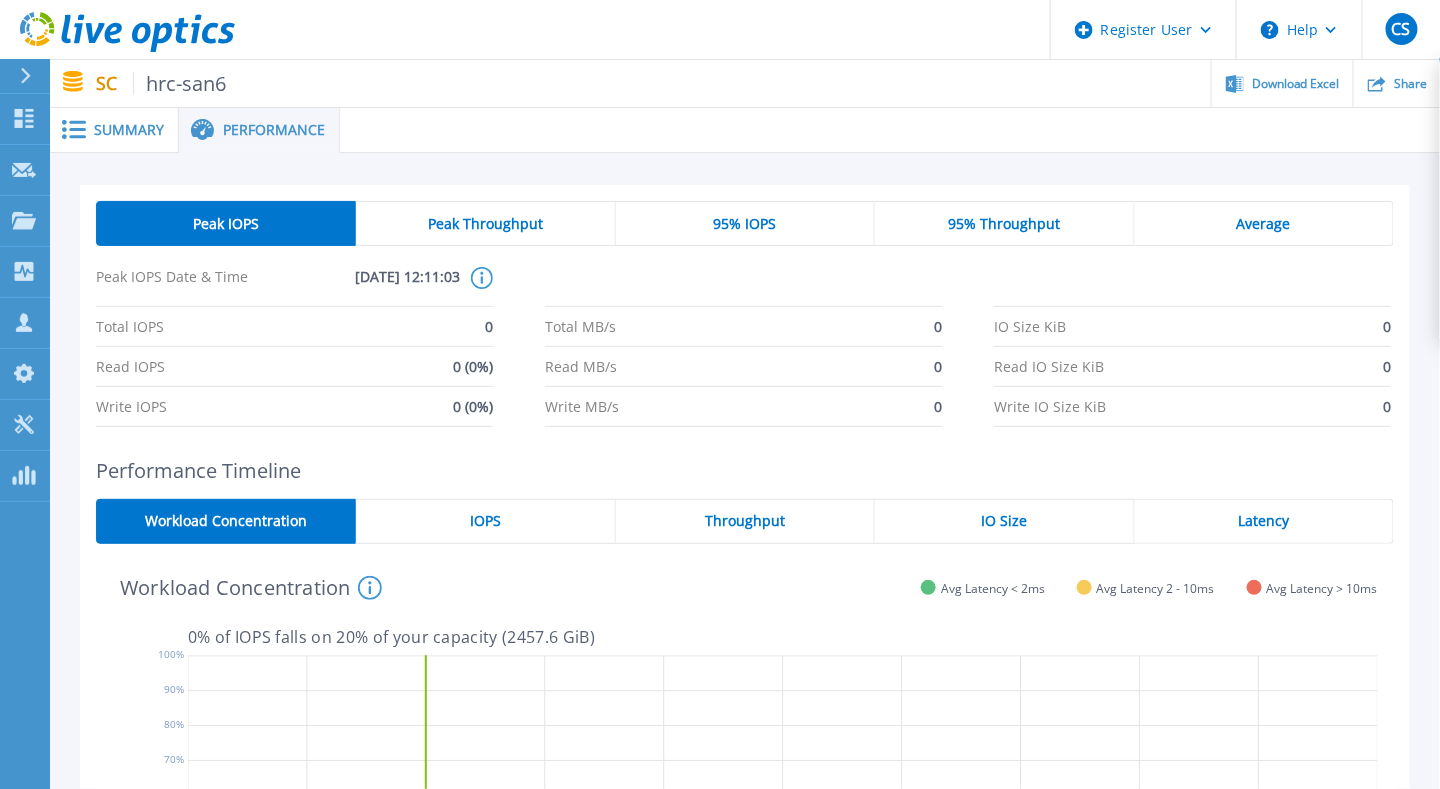 click on "Summary" at bounding box center [129, 130] 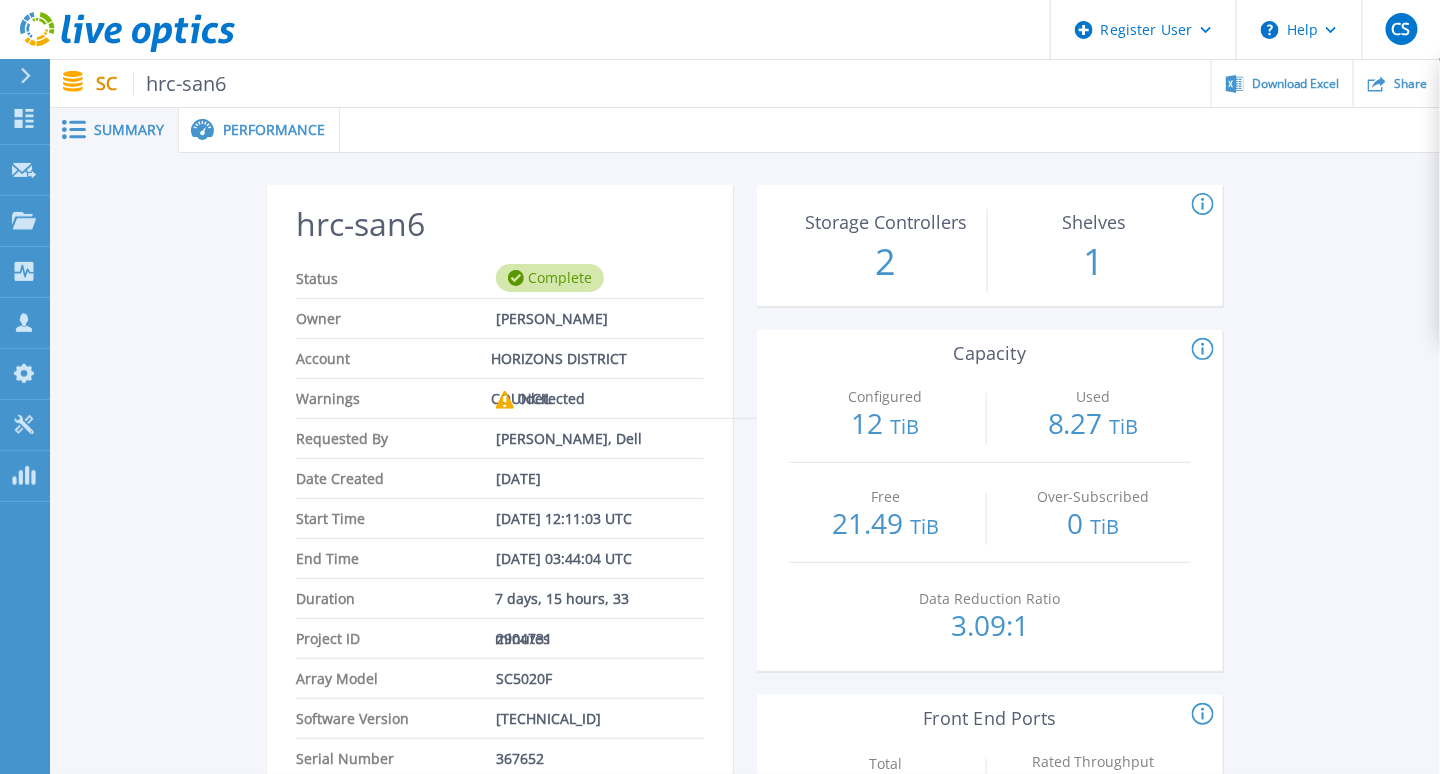 scroll, scrollTop: 100, scrollLeft: 0, axis: vertical 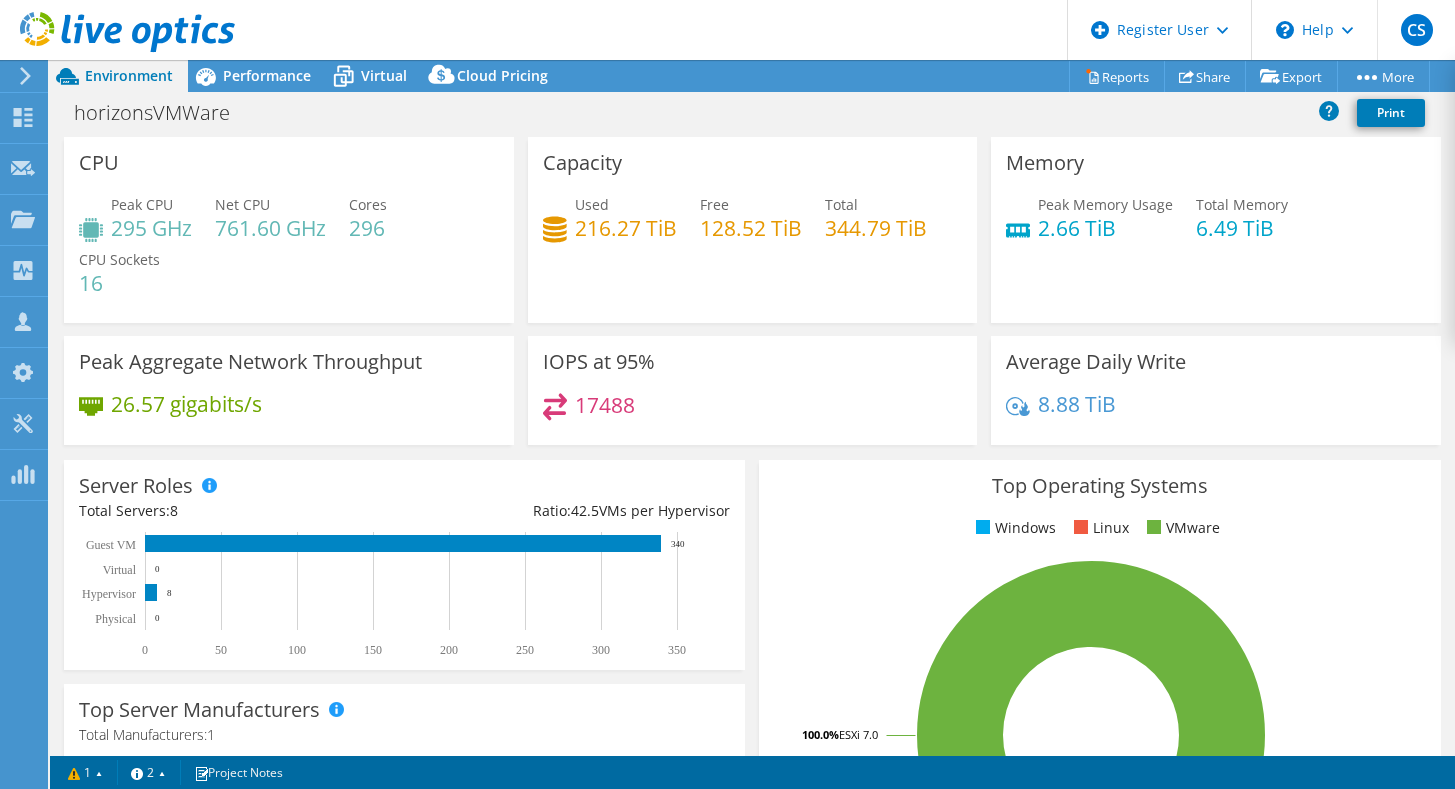 select on "USD" 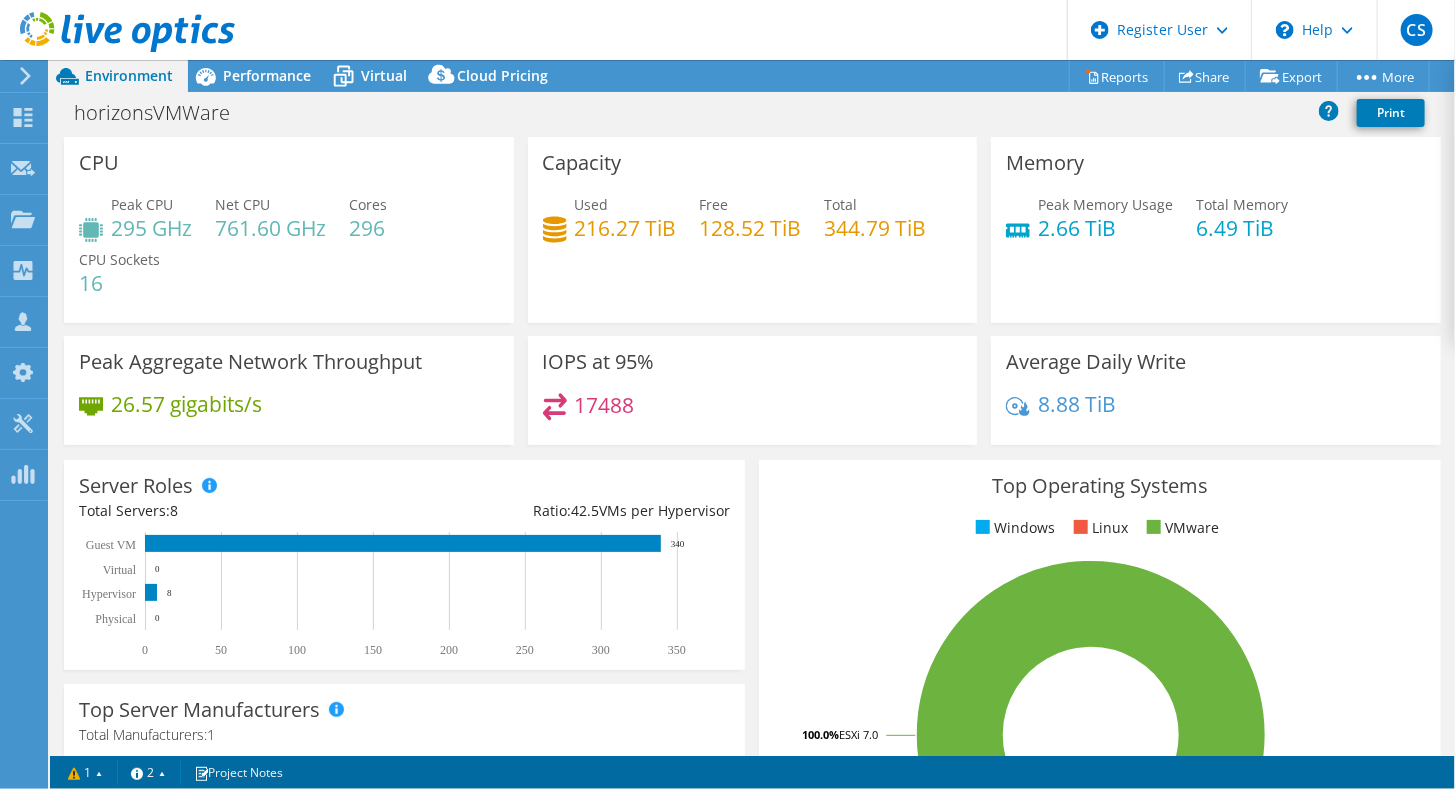scroll, scrollTop: 30, scrollLeft: 0, axis: vertical 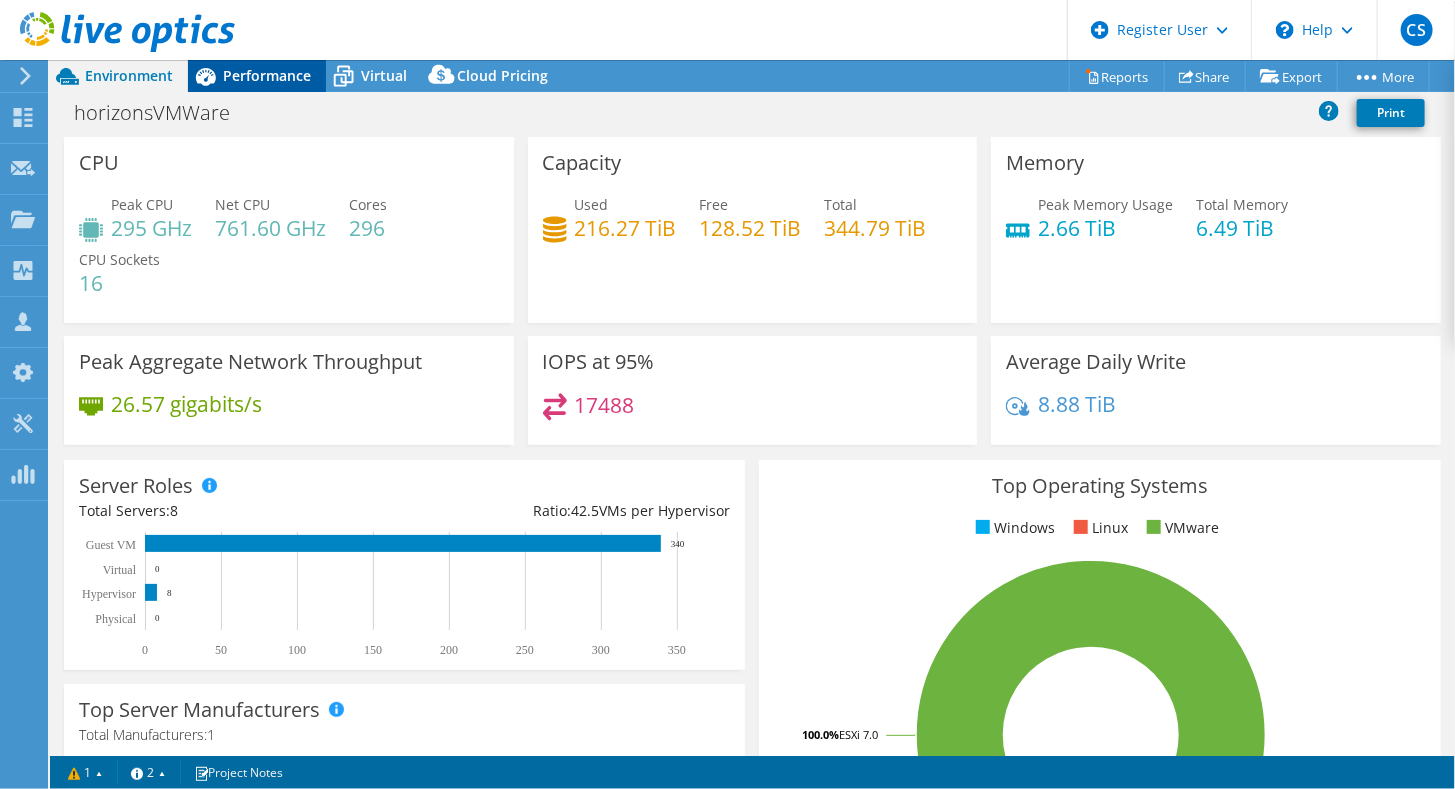click on "Performance" at bounding box center [267, 75] 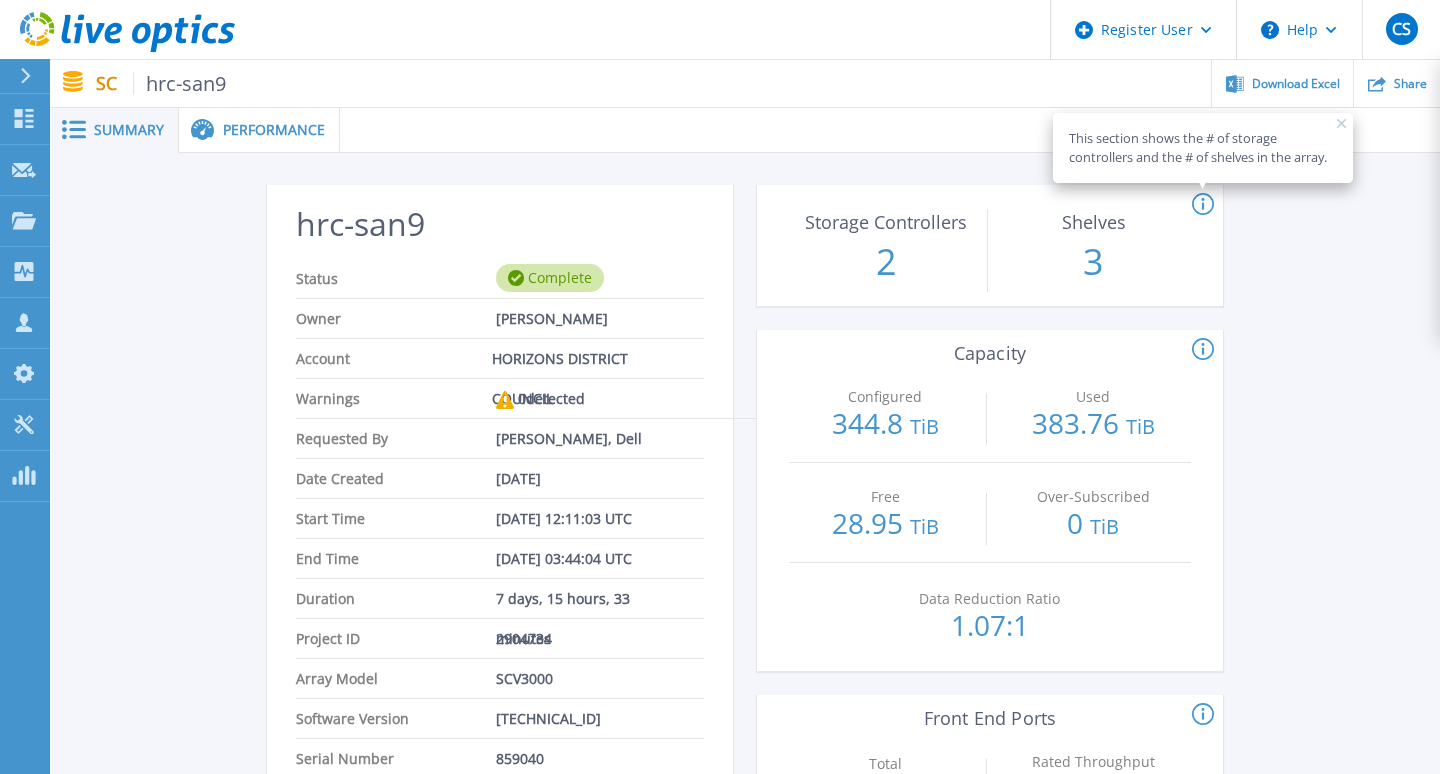scroll, scrollTop: 0, scrollLeft: 0, axis: both 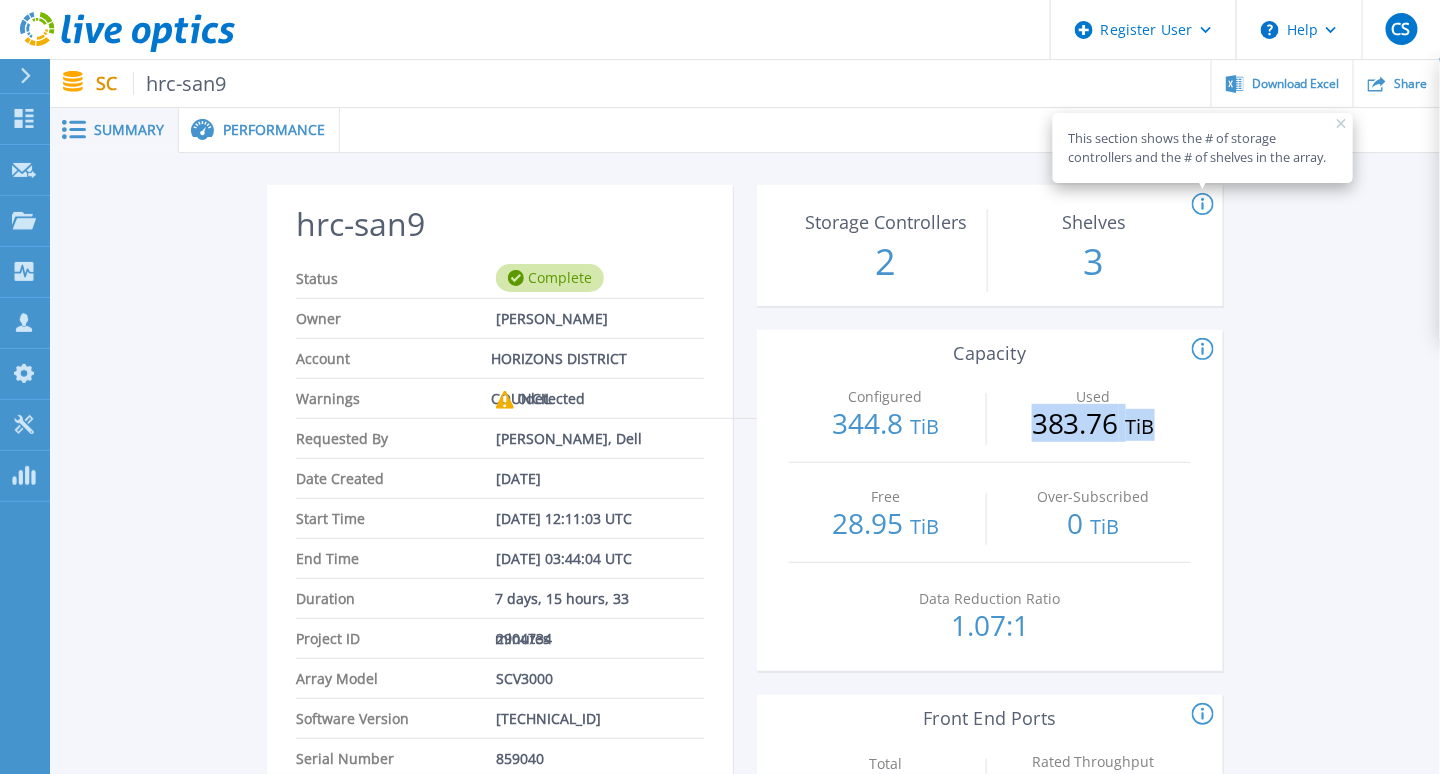 drag, startPoint x: 1023, startPoint y: 425, endPoint x: 1196, endPoint y: 415, distance: 173.28877 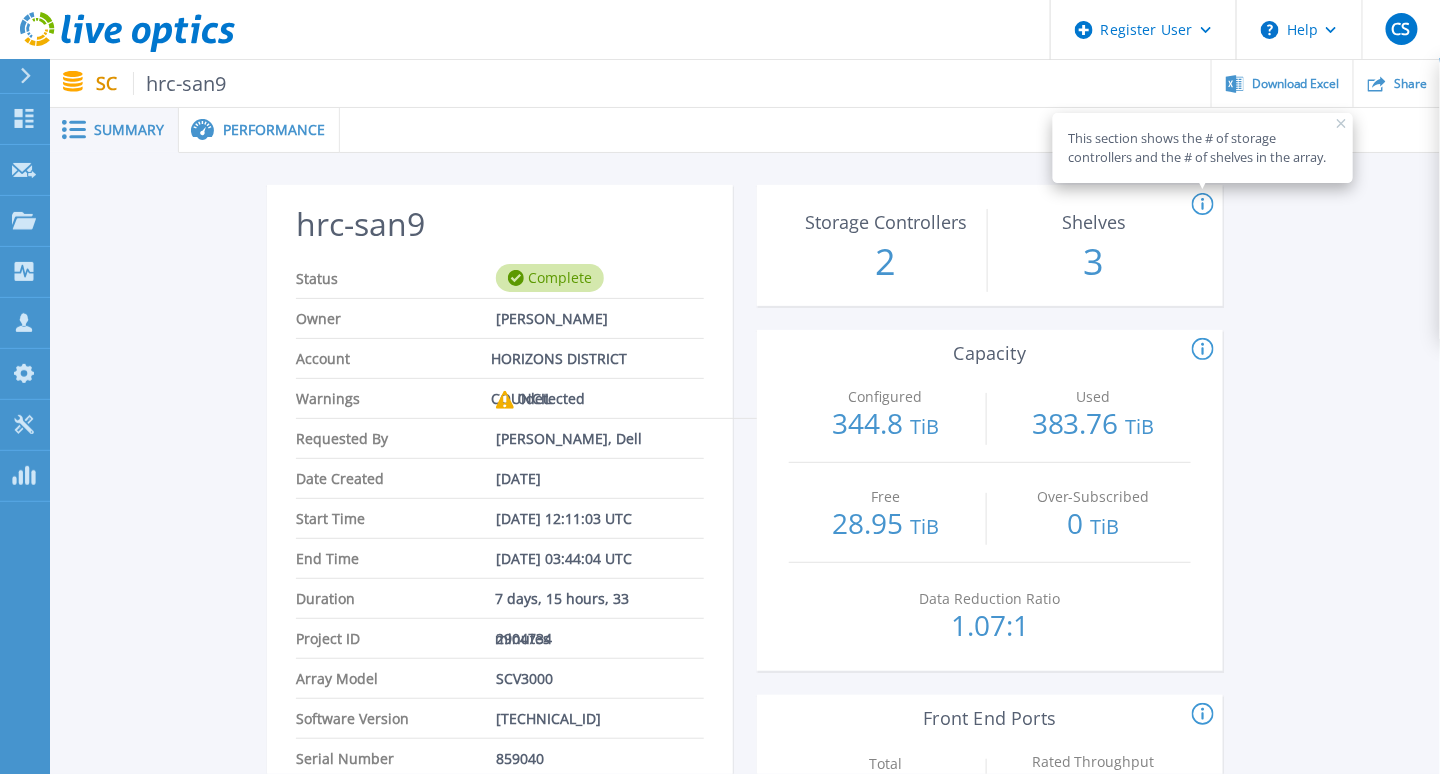 click on "Performance" at bounding box center [259, 130] 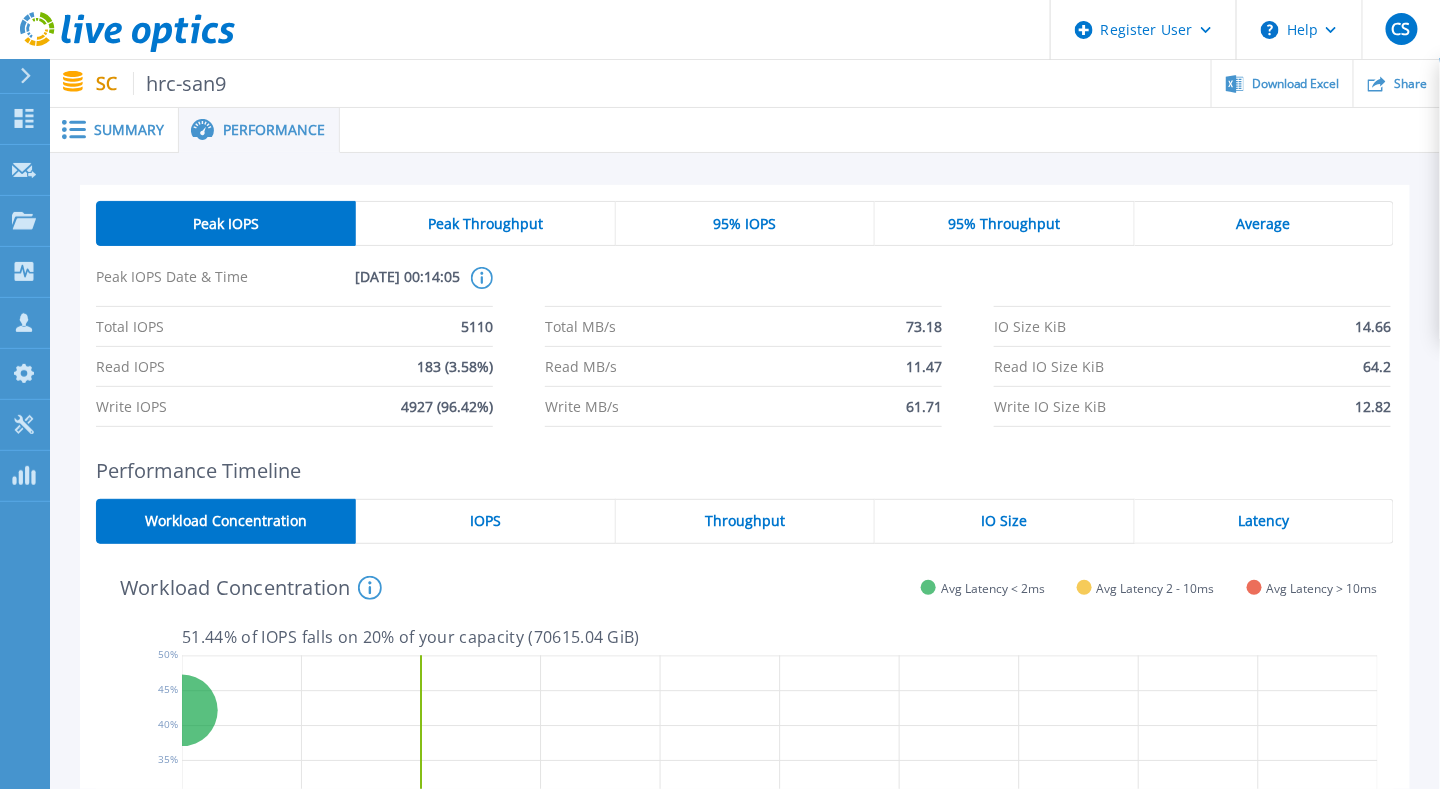 click on "Summary" at bounding box center [129, 130] 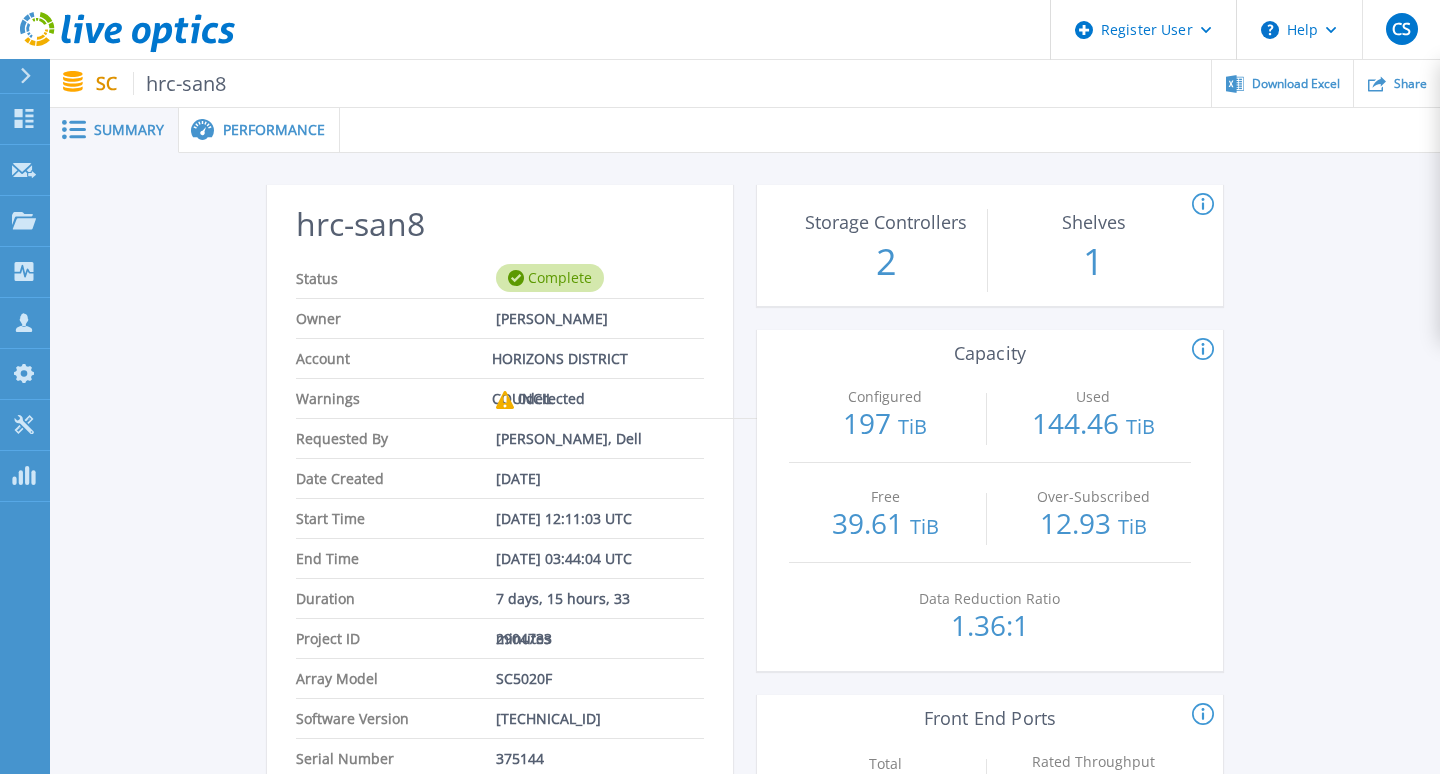 scroll, scrollTop: 0, scrollLeft: 0, axis: both 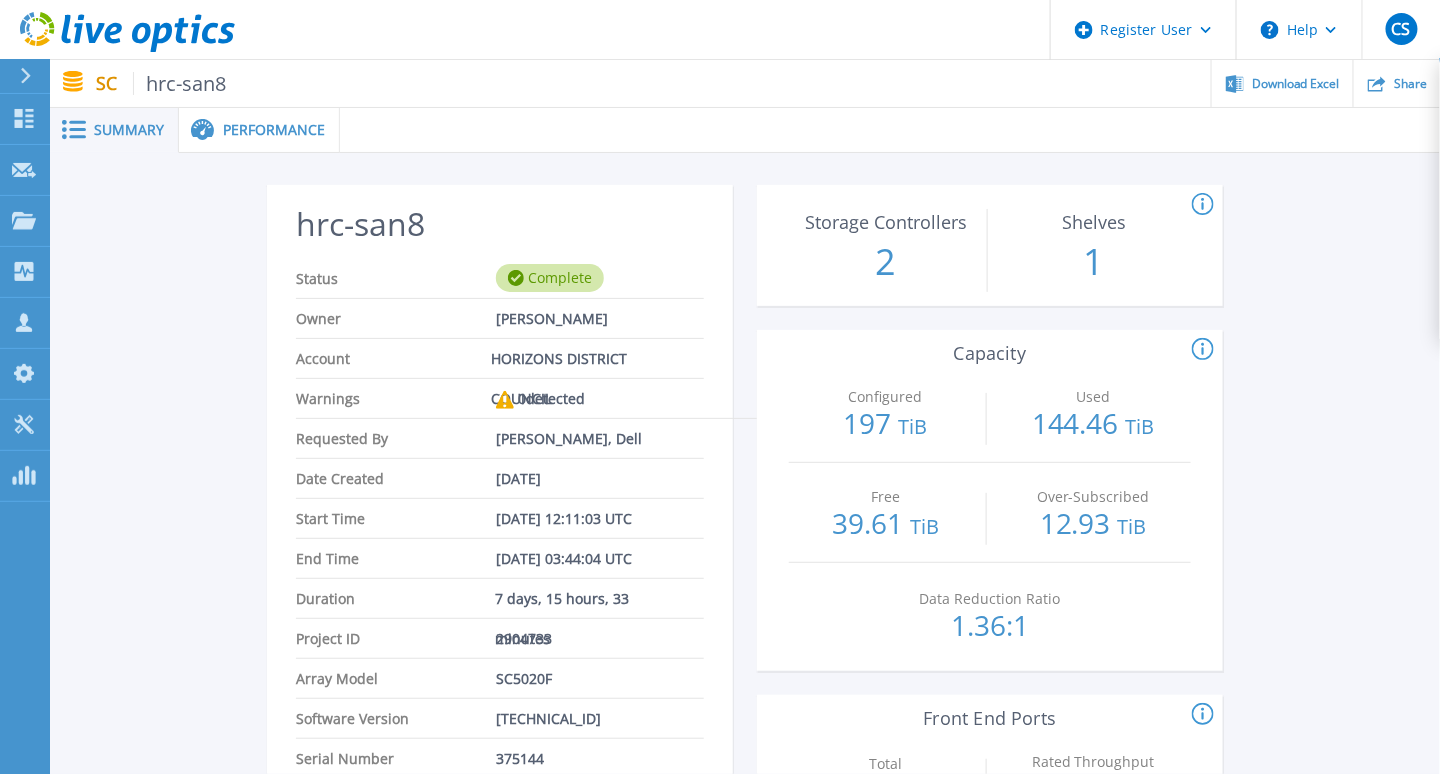 click on "Performance" at bounding box center [274, 130] 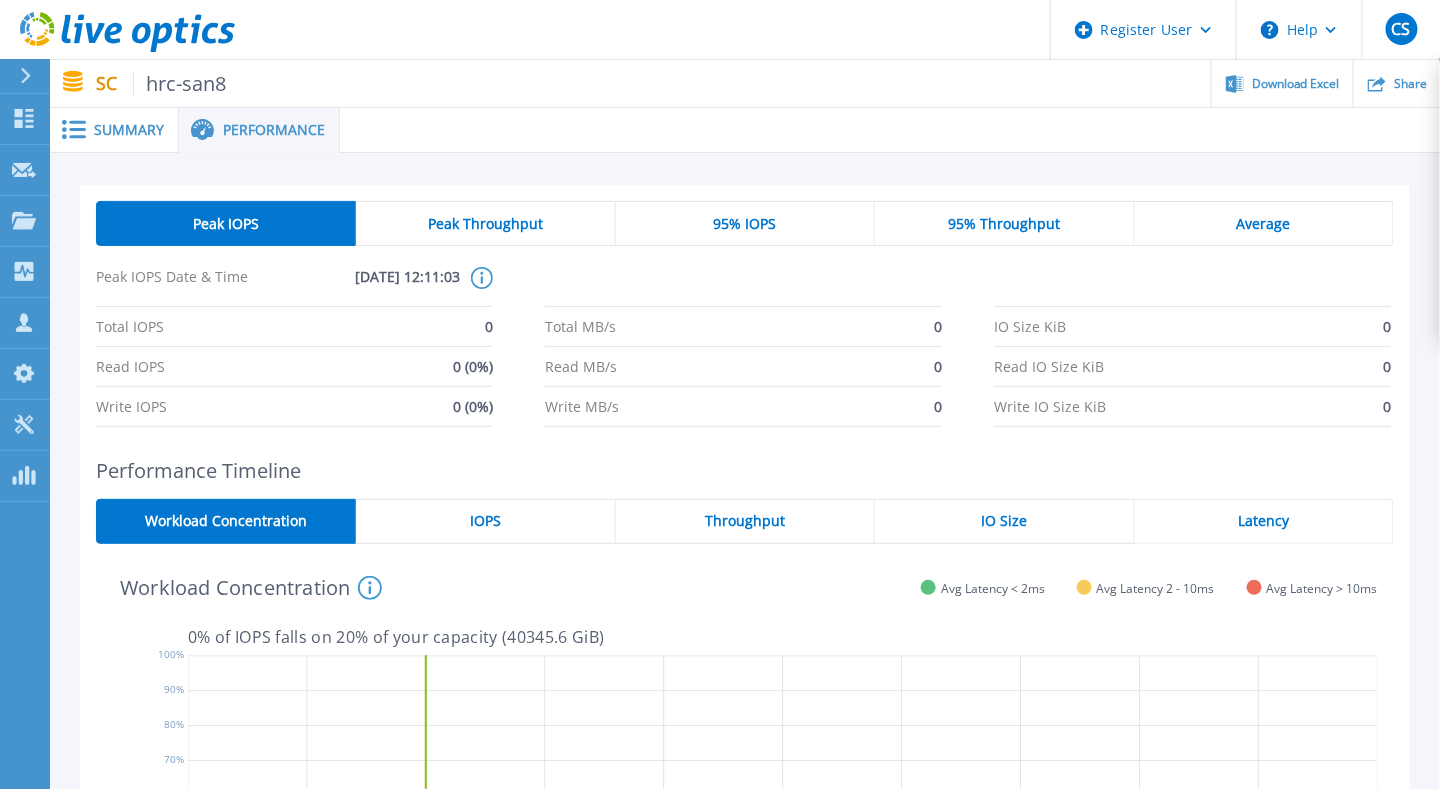 click on "Summary" at bounding box center [114, 130] 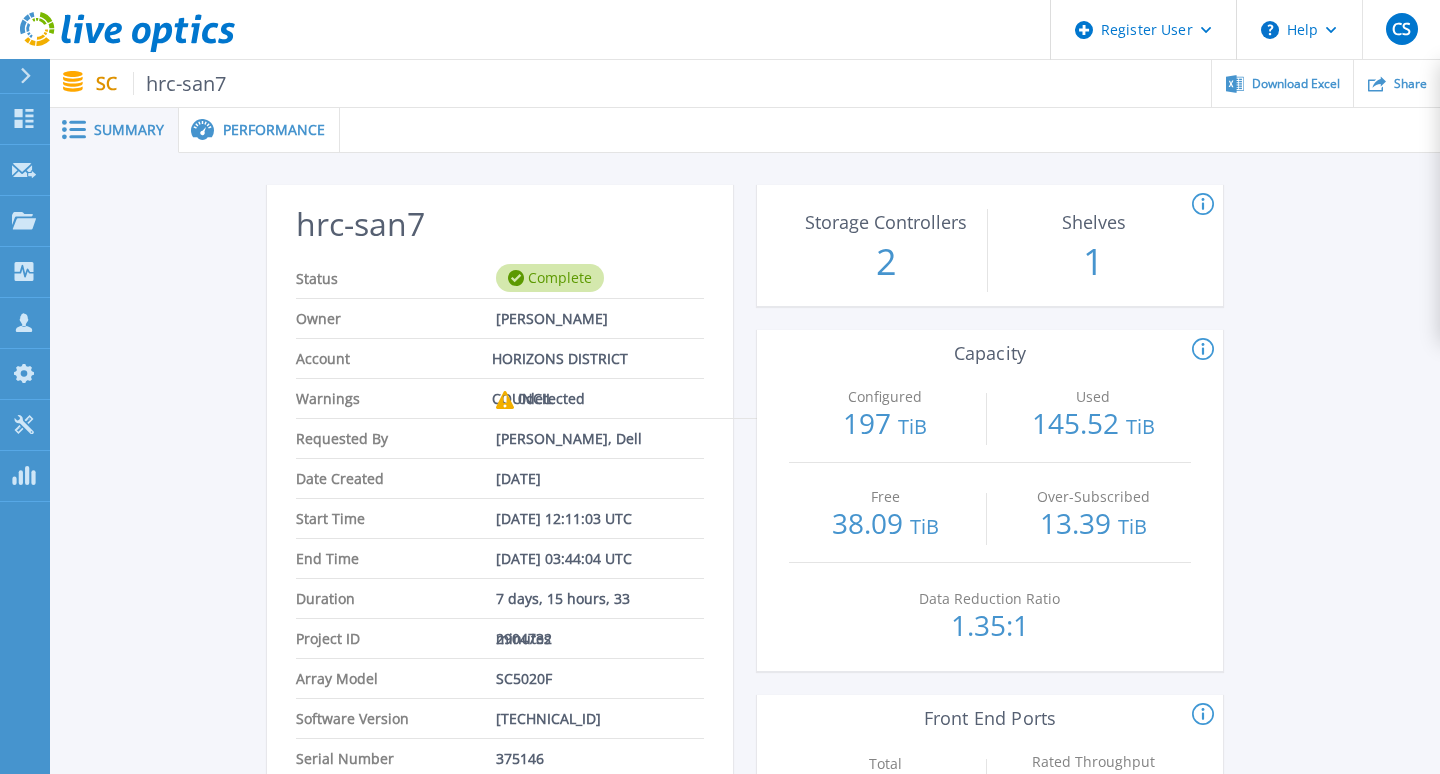 scroll, scrollTop: 0, scrollLeft: 0, axis: both 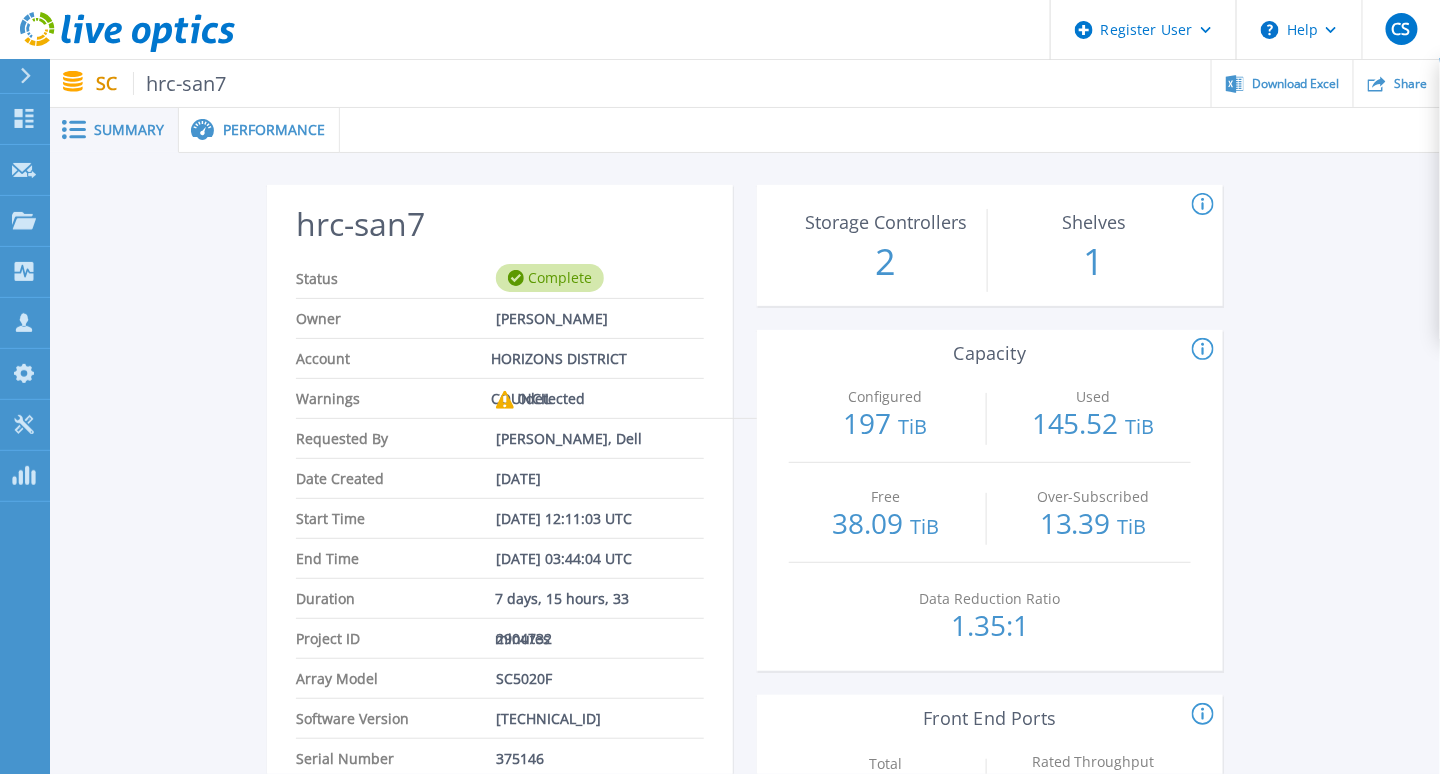 click on "Performance" at bounding box center [274, 130] 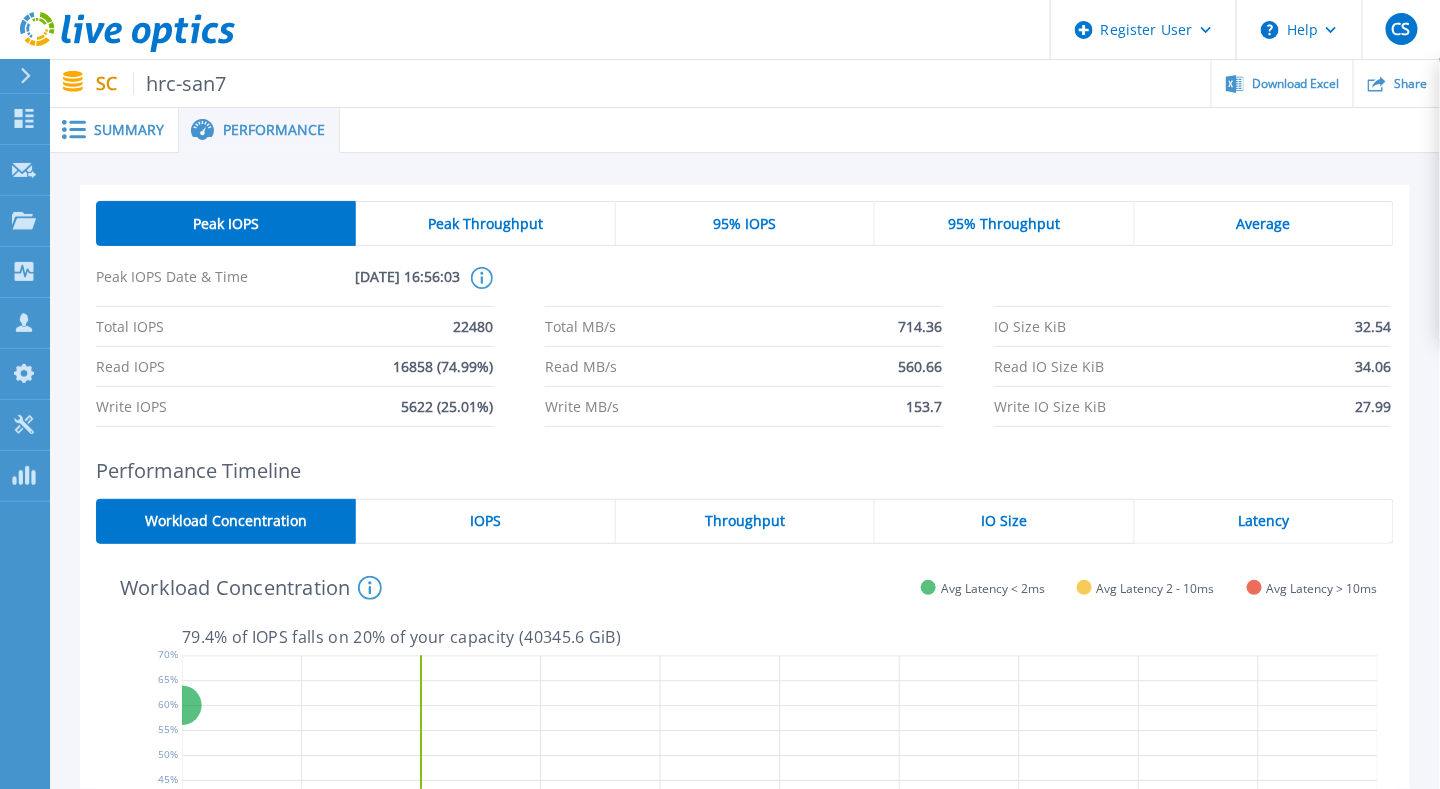 click on "Summary" at bounding box center (114, 130) 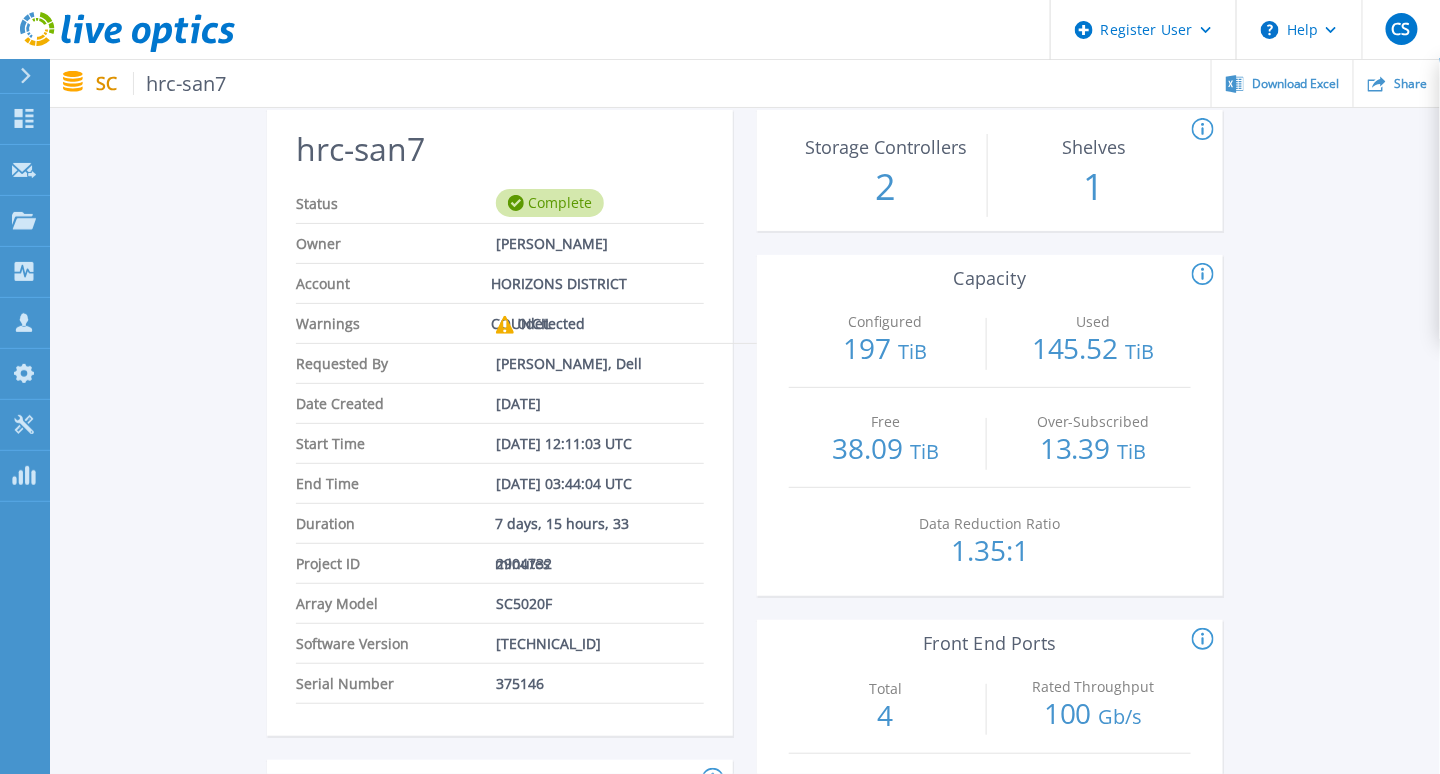 scroll, scrollTop: 100, scrollLeft: 0, axis: vertical 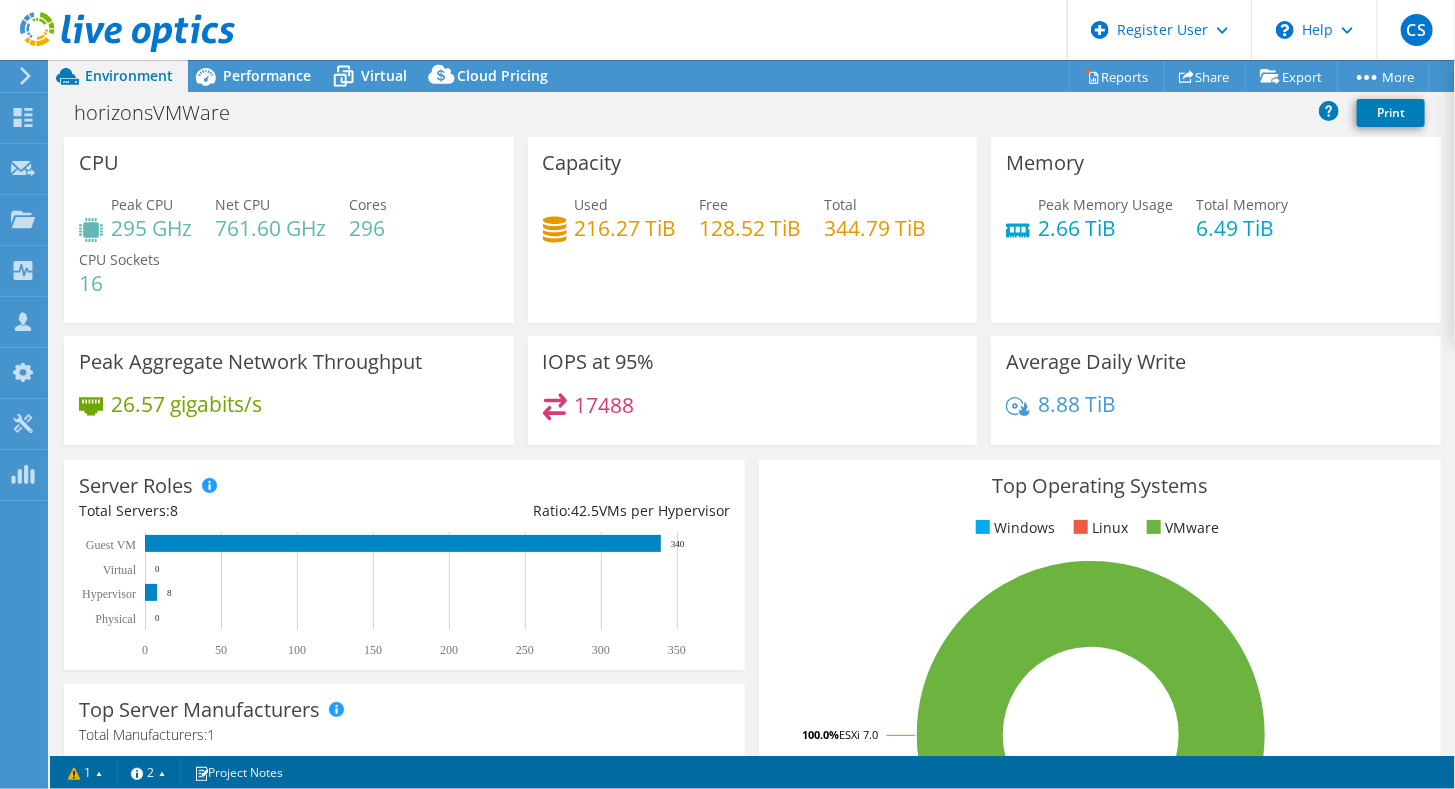 click on "CPU
Peak CPU
295 GHz
Net CPU
761.60 GHz
Cores
296
CPU Sockets
16" at bounding box center (289, 236) 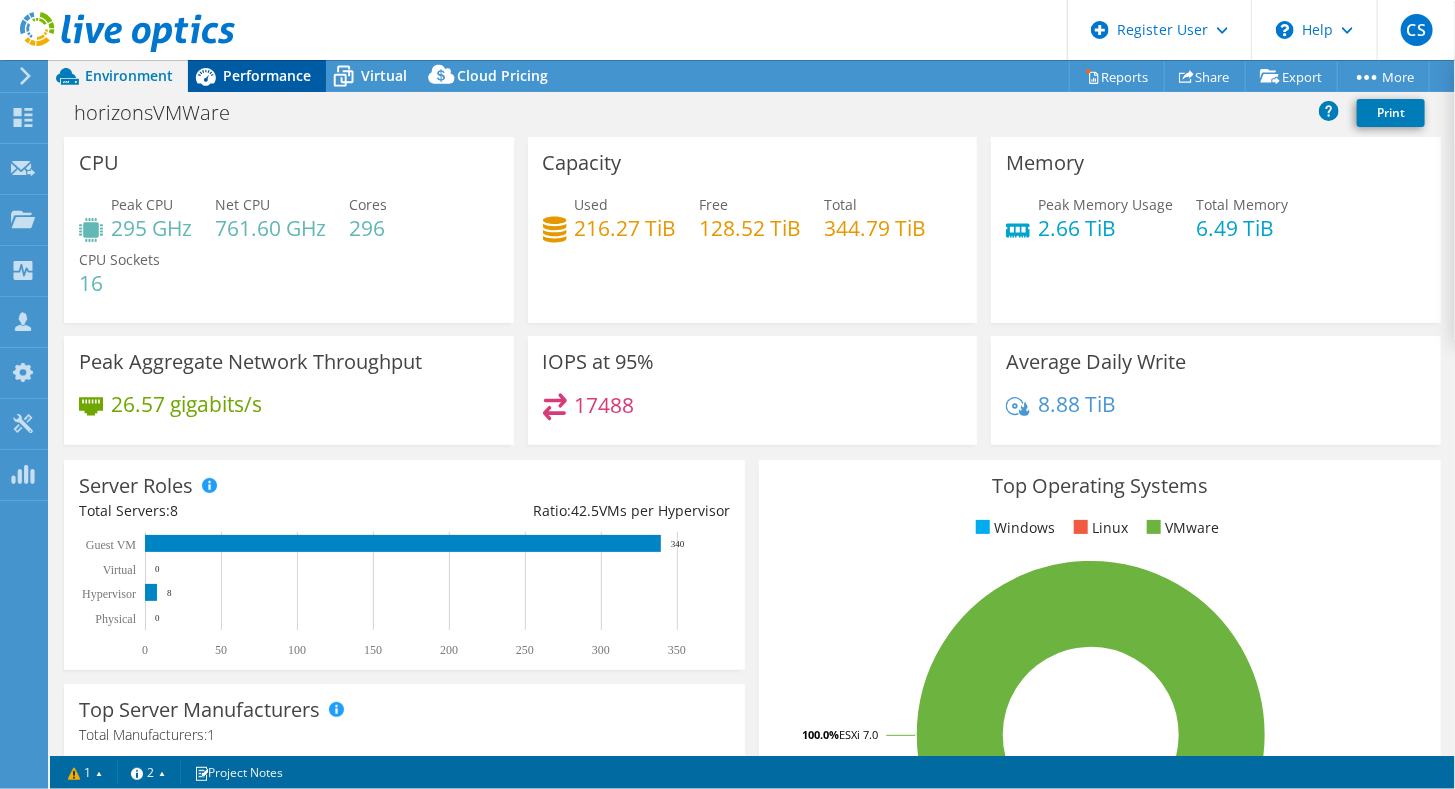click on "Performance" at bounding box center (267, 75) 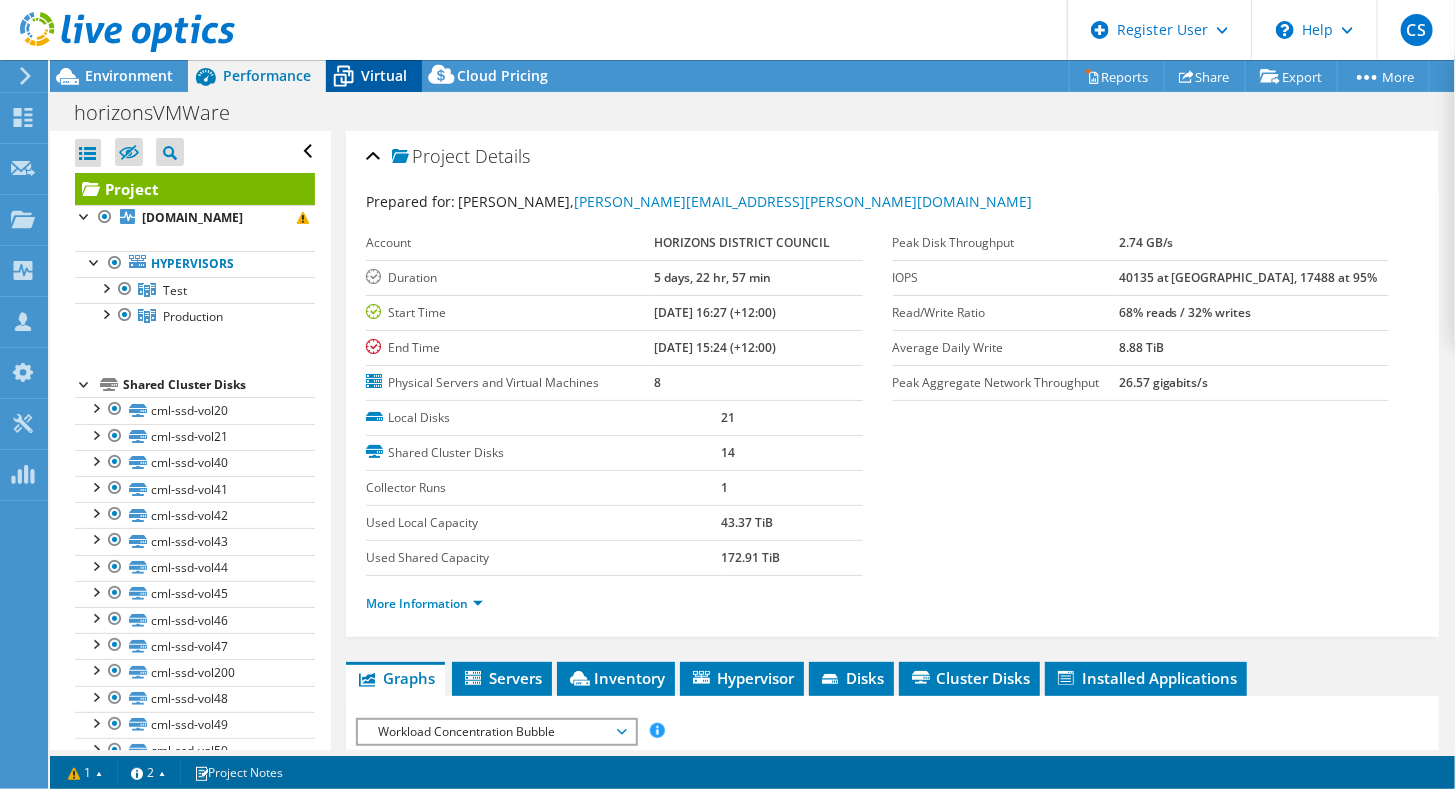 click on "Virtual" at bounding box center [384, 75] 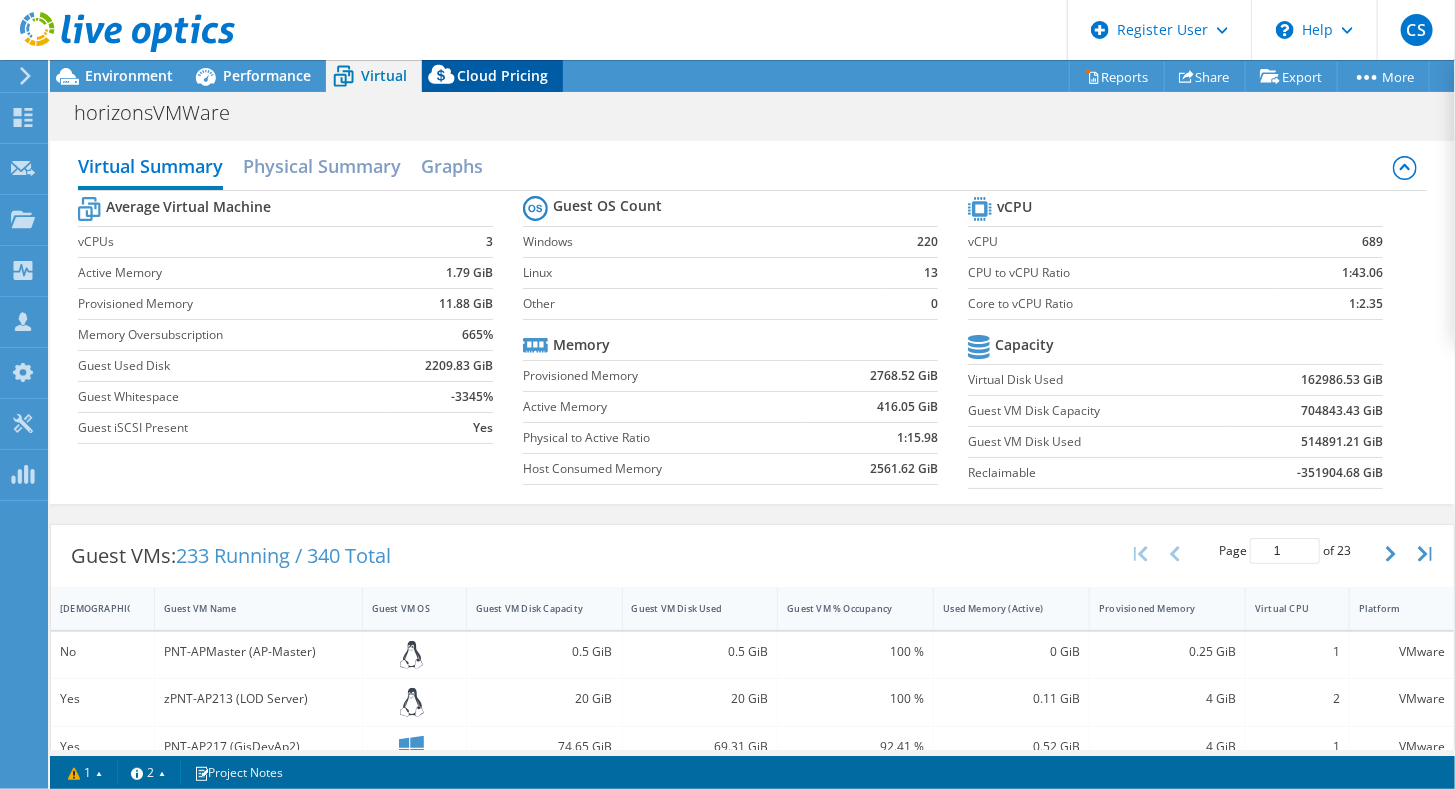 click on "Cloud Pricing" at bounding box center [502, 75] 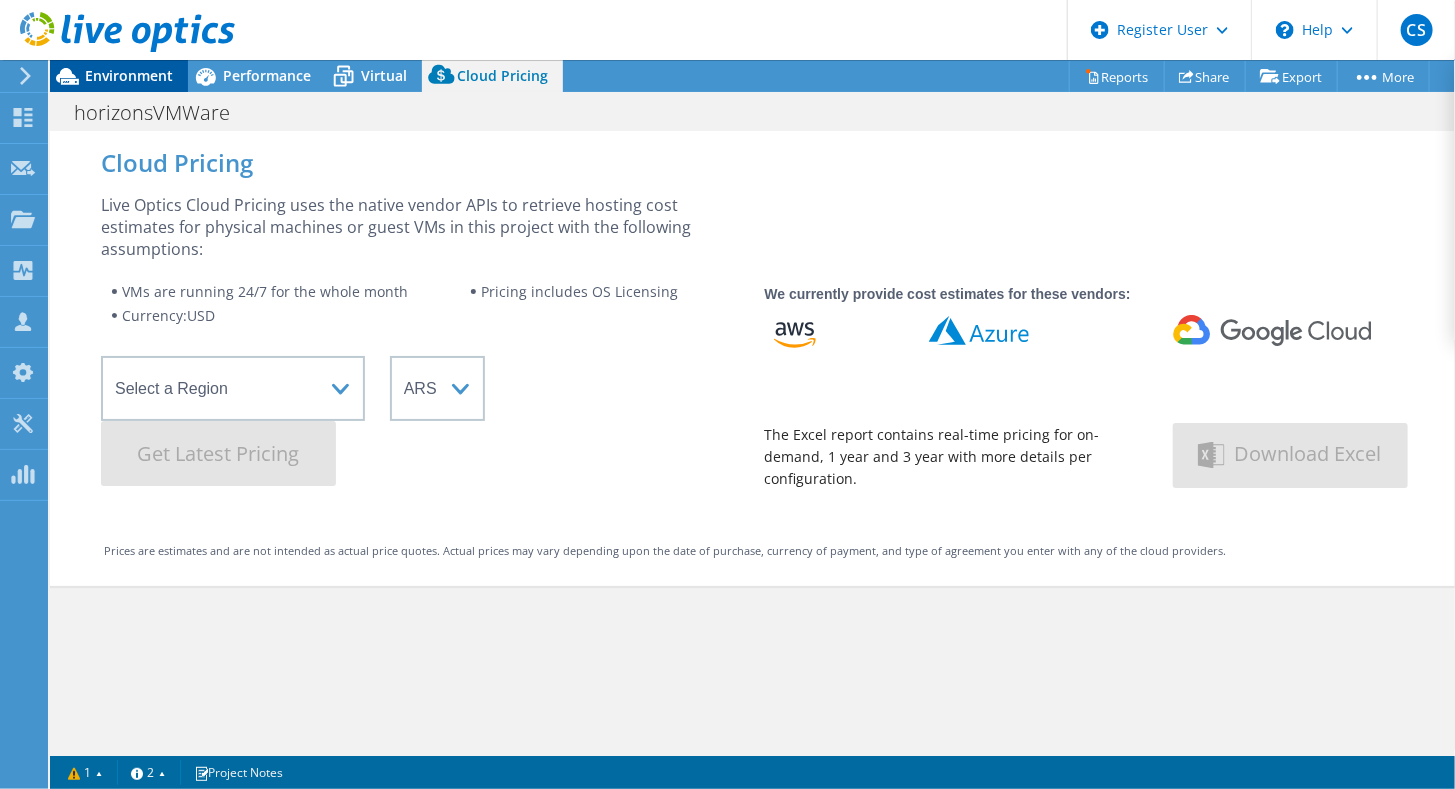 click on "Environment" at bounding box center [129, 75] 